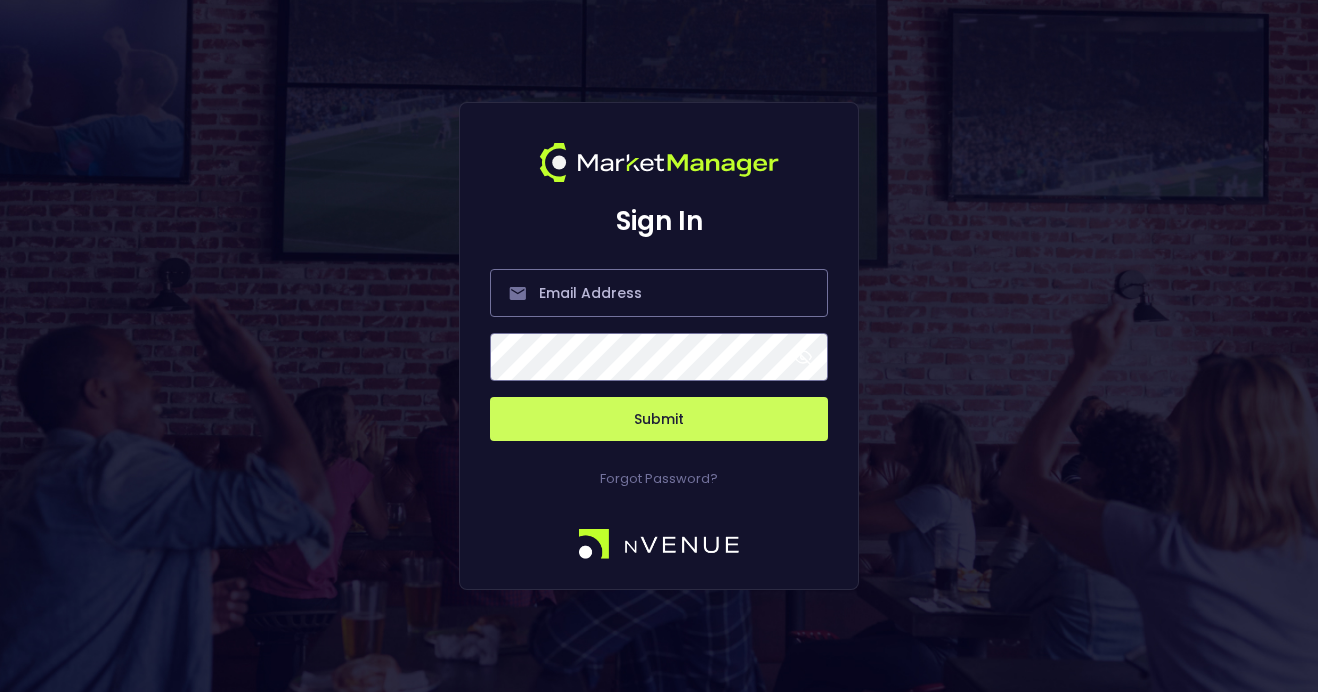 scroll, scrollTop: 0, scrollLeft: 0, axis: both 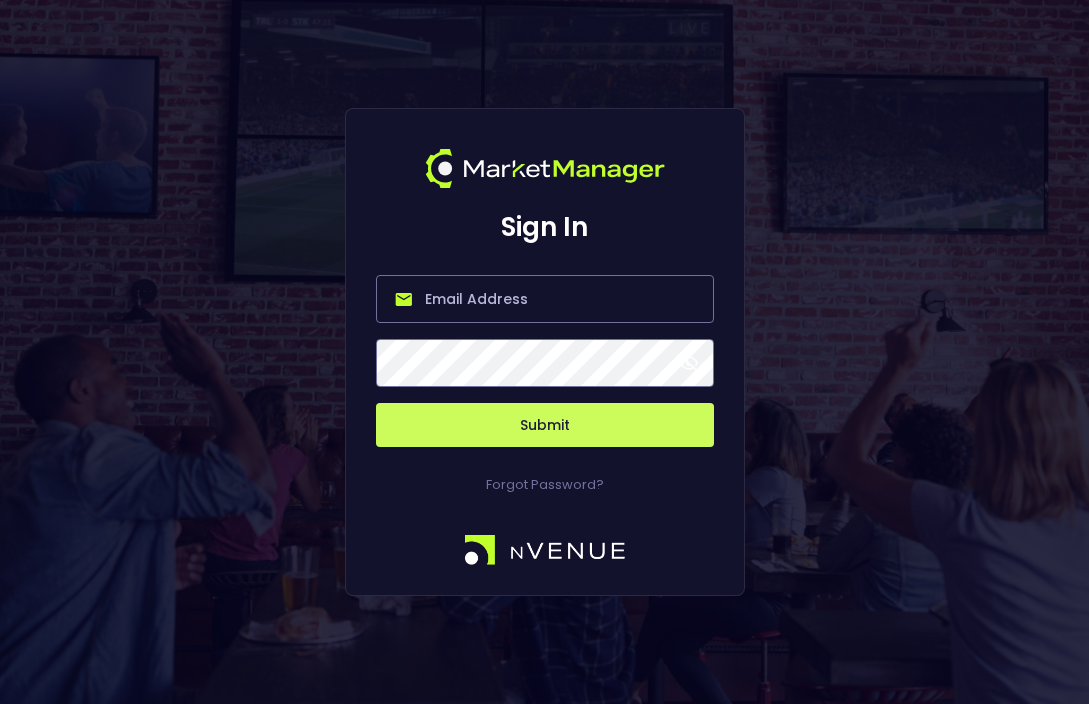 click at bounding box center (545, 299) 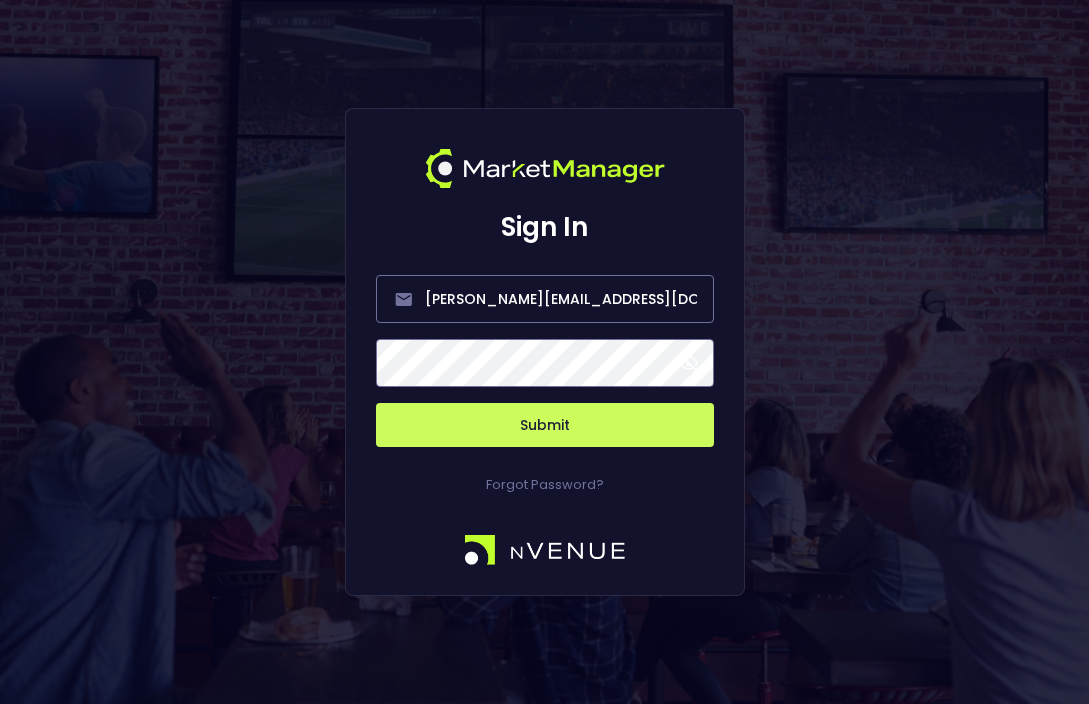 click on "Submit" at bounding box center [545, 425] 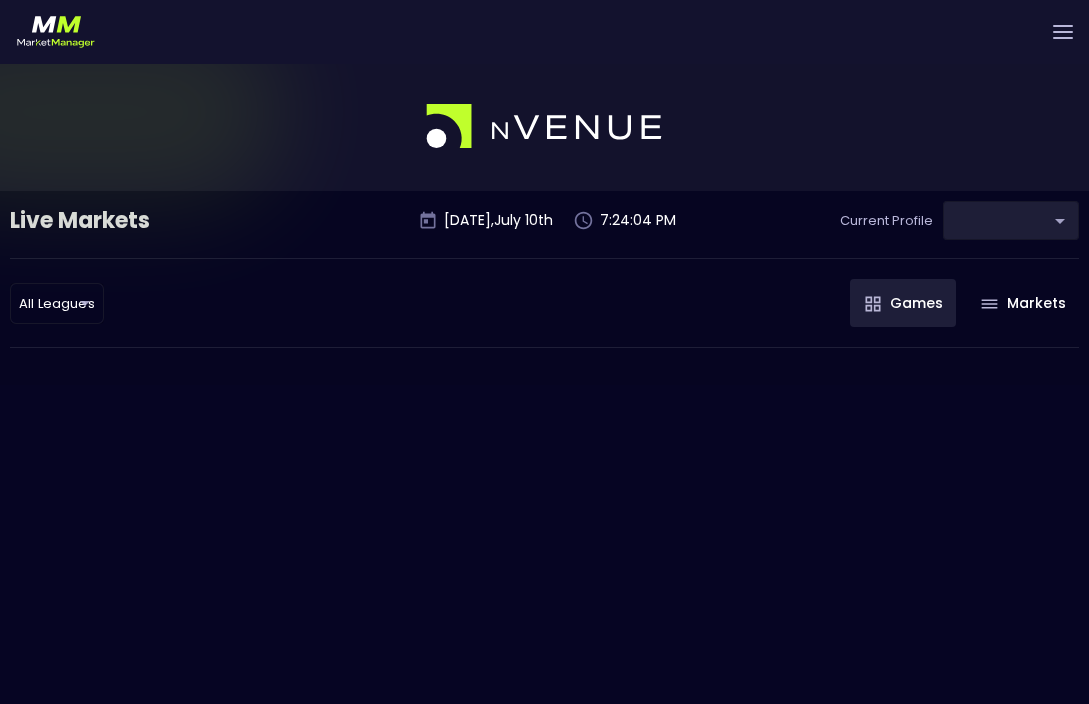 type on "0d810fa5-e353-4d9c-b11d-31f095cae871" 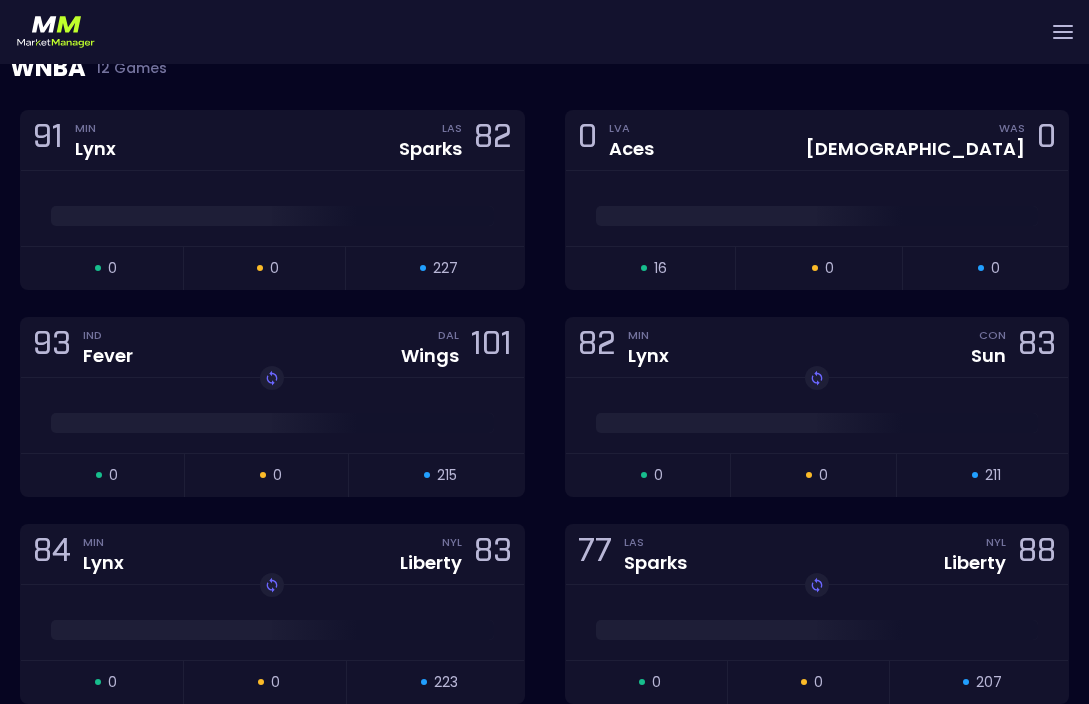 scroll, scrollTop: 839, scrollLeft: 0, axis: vertical 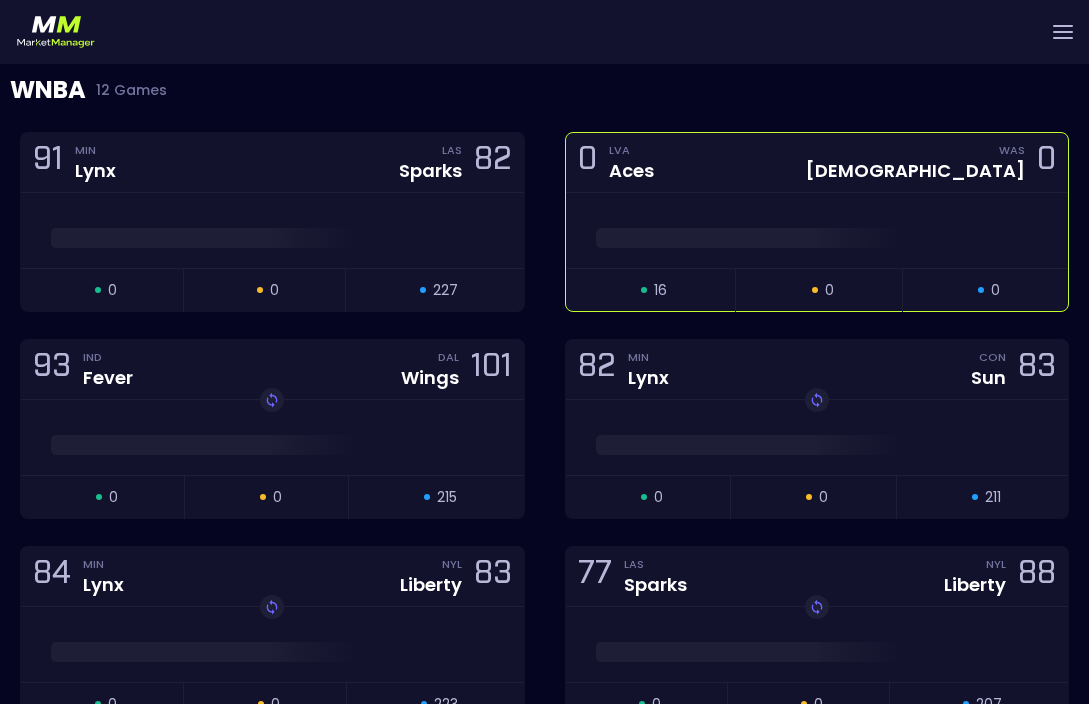 click at bounding box center (817, 238) 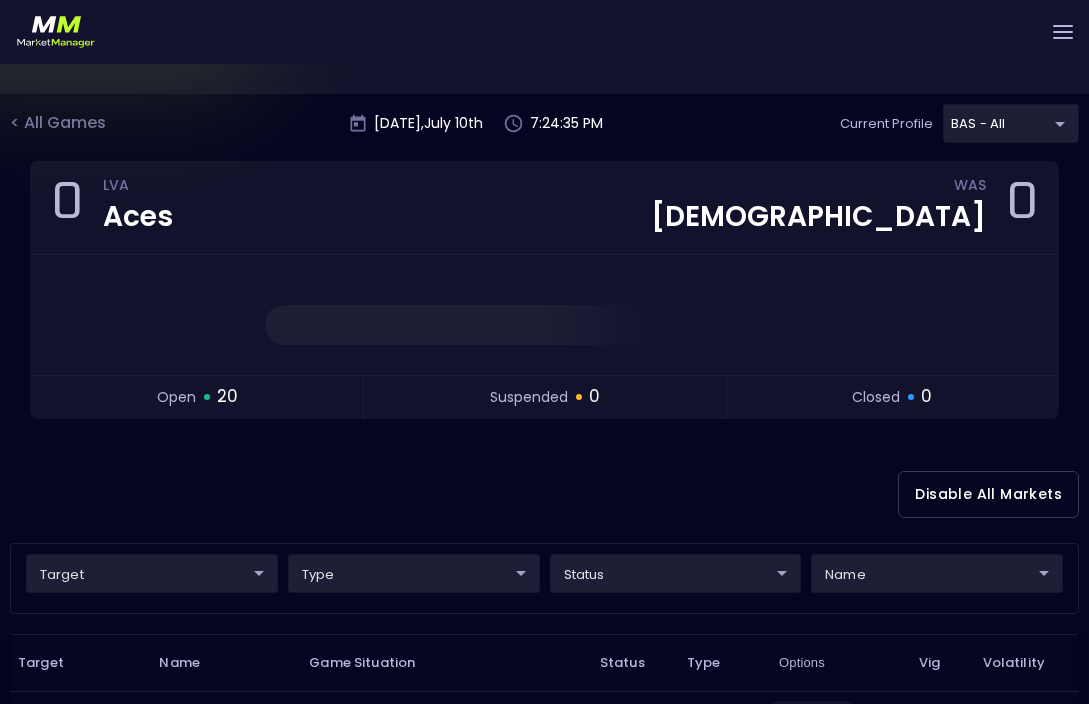 scroll, scrollTop: 109, scrollLeft: 0, axis: vertical 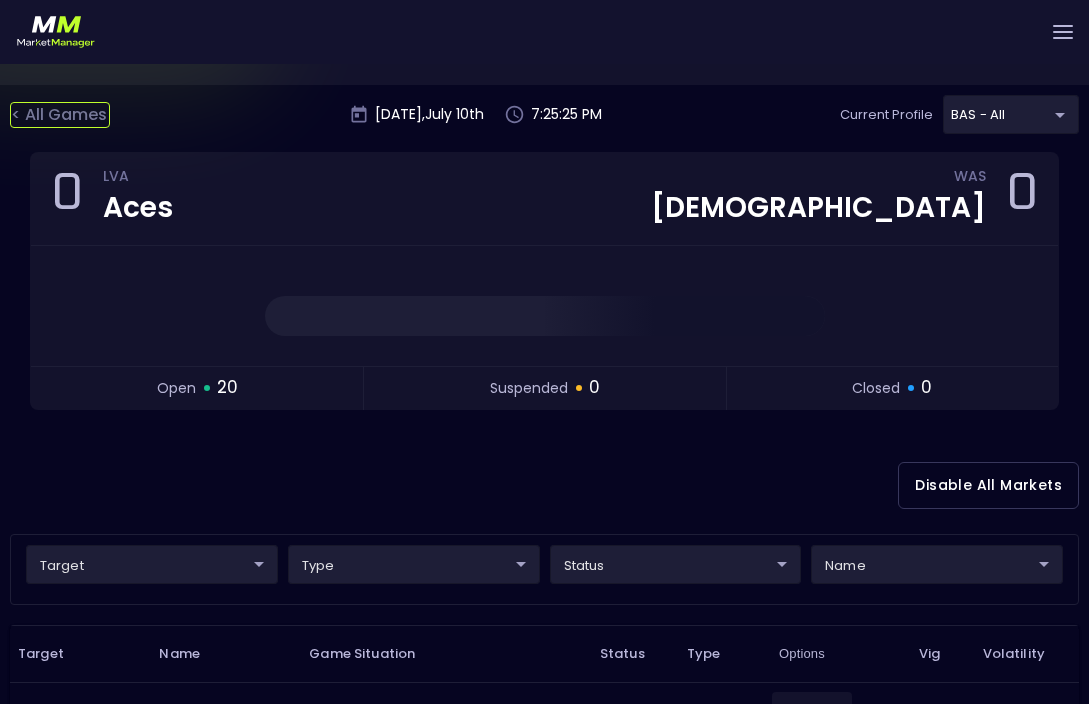 click on "< All Games" at bounding box center [60, 115] 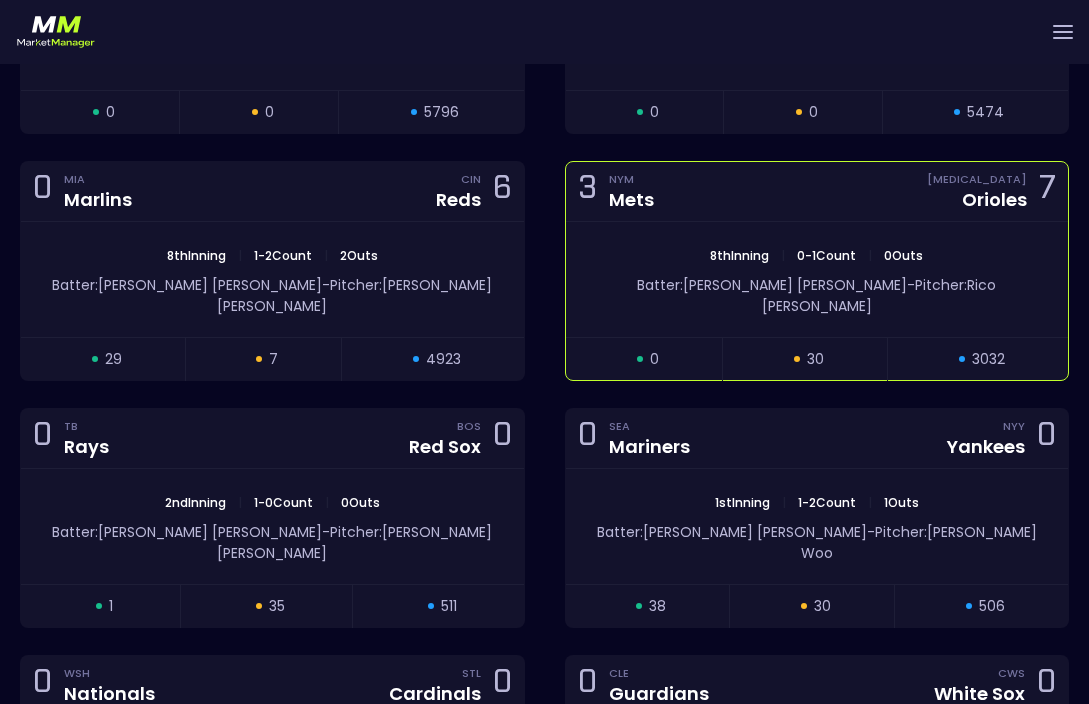 scroll, scrollTop: 2391, scrollLeft: 0, axis: vertical 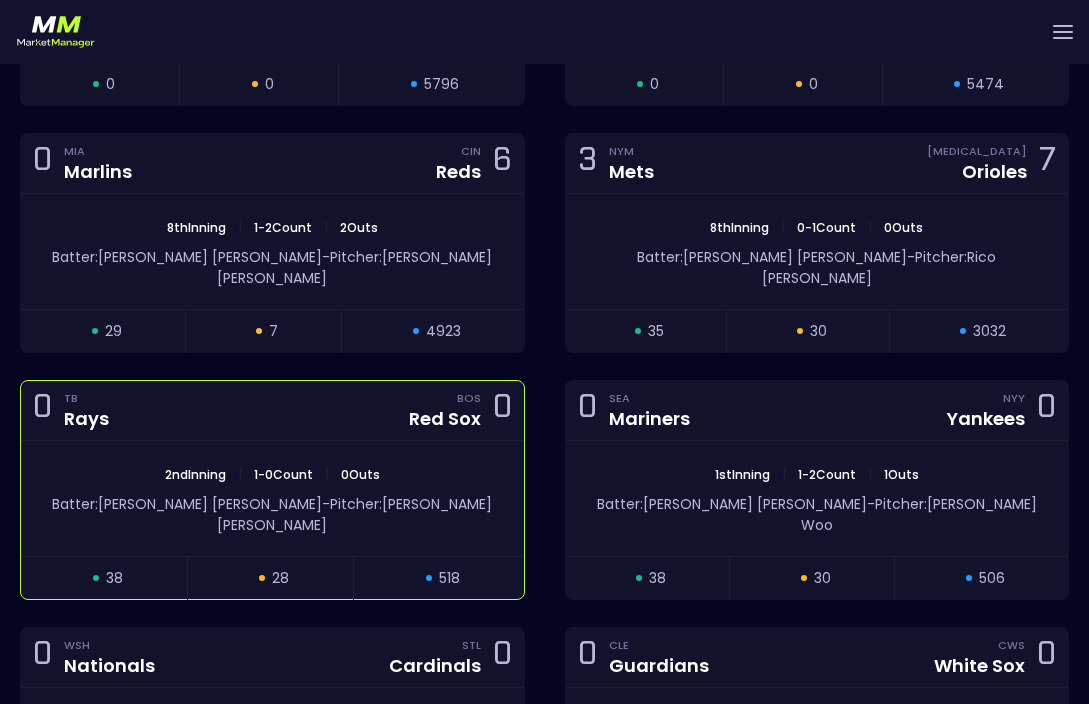 click on "2nd  Inning | 1 - 0  Count | 0  Outs Batter:  Josh   Lowe  -   Pitcher:  Walker   Buehler" at bounding box center (272, 498) 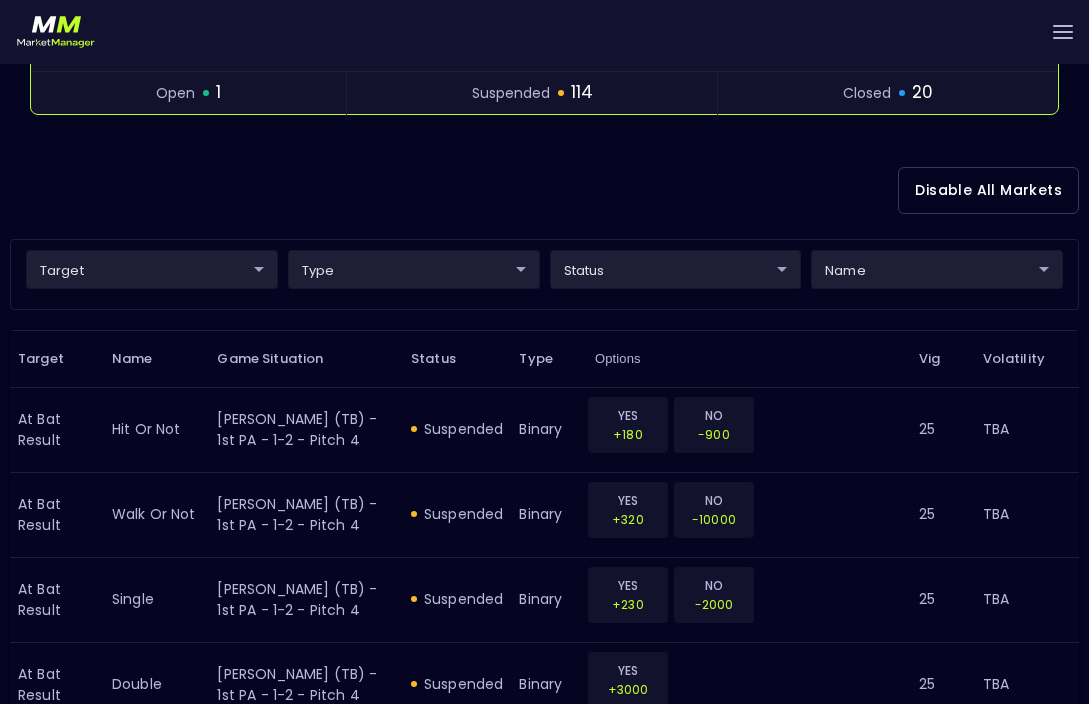 scroll, scrollTop: 434, scrollLeft: 0, axis: vertical 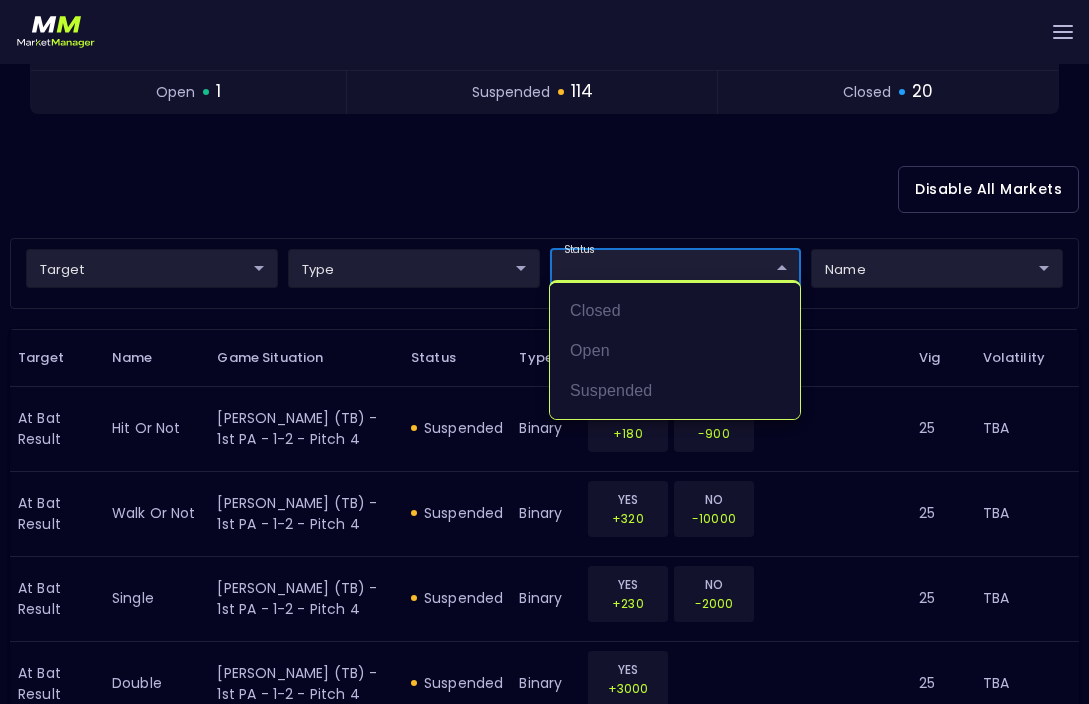 click on "Live Markets Market Configuration Profiles History Derek   Paris nVenue Settings Support Logout   Version 1.31  Powered by nVenue < All Games Thursday ,  July   10 th 7:26:34 PM Current Profile BAS - All 0d810fa5-e353-4d9c-b11d-31f095cae871 Select Target Market Status Type Vig Volatility Options Close 0 TB Rays BOS Red Sox 0 2nd  Inning | 1 - 2  Count | 0  Outs Batter:  Josh   Lowe  -   Pitcher:  Walker   Buehler open 1 suspended 114 closed 20 Disable All Markets target ​ ​ type ​ ​ status ​ ​ name ​ ​ Target Name Game Situation Status Type Options Vig Volatility At Bat Result hit or not Josh Lowe (TB) - 1st PA - 1-2 - Pitch 4  suspended binary YES +180 NO -900 25 TBA At Bat Result walk or not Josh Lowe (TB) - 1st PA - 1-2 - Pitch 4  suspended binary YES +320 NO -10000 25 TBA At Bat Result single Josh Lowe (TB) - 1st PA - 1-2 - Pitch 4  suspended binary YES +230 NO -2000 25 TBA At Bat Result double Josh Lowe (TB) - 1st PA - 1-2 - Pitch 4  suspended binary YES +3000 25 TBA At Bat Result triple" at bounding box center [544, 1318] 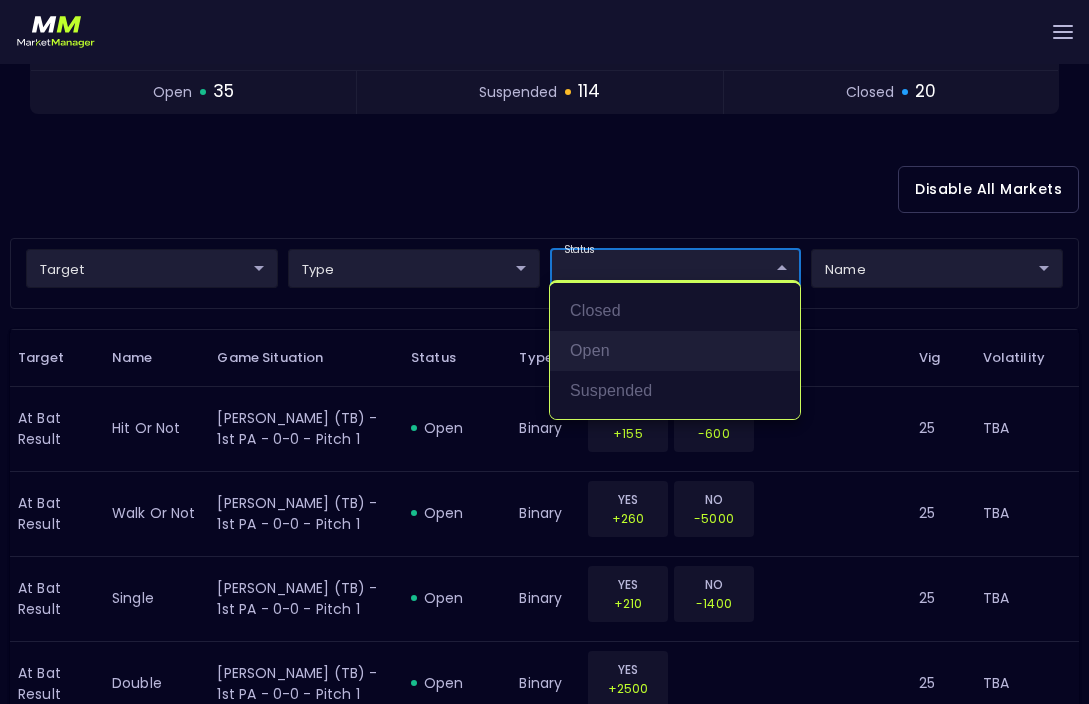 click on "open" at bounding box center (675, 351) 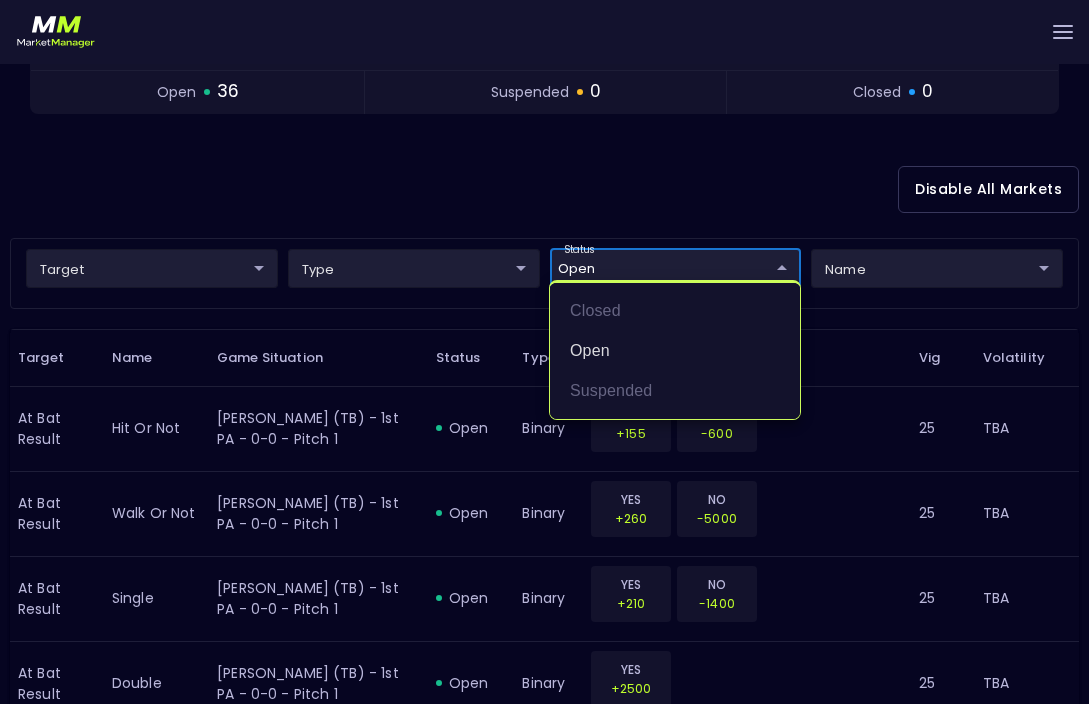 click at bounding box center (544, 352) 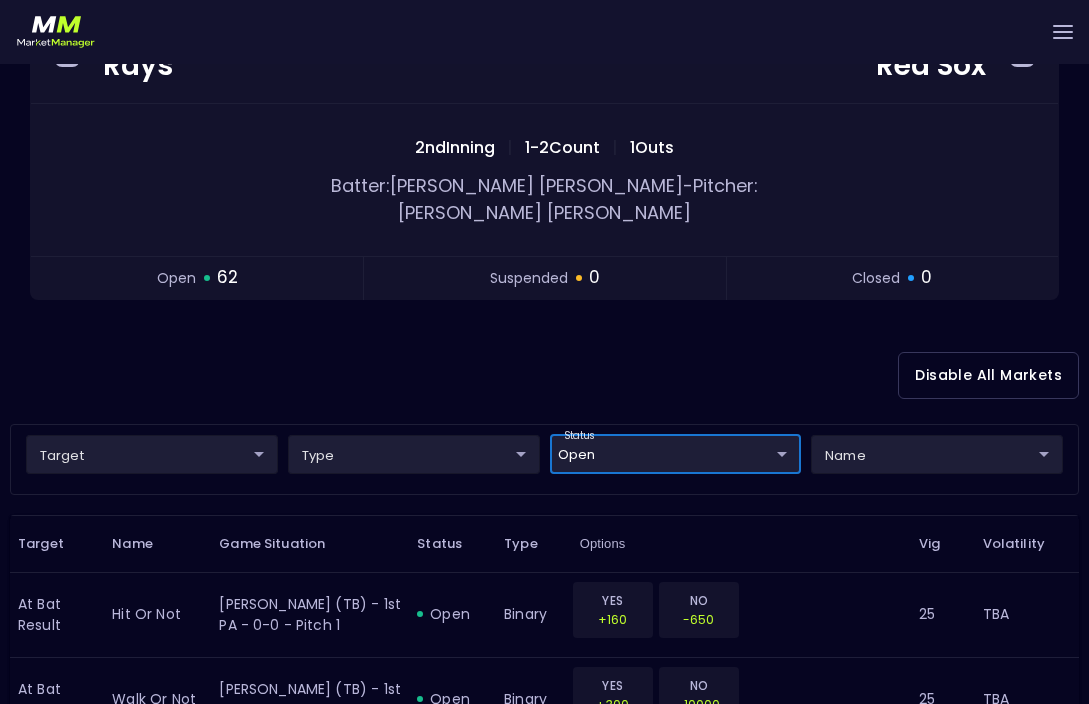 scroll, scrollTop: 265, scrollLeft: 0, axis: vertical 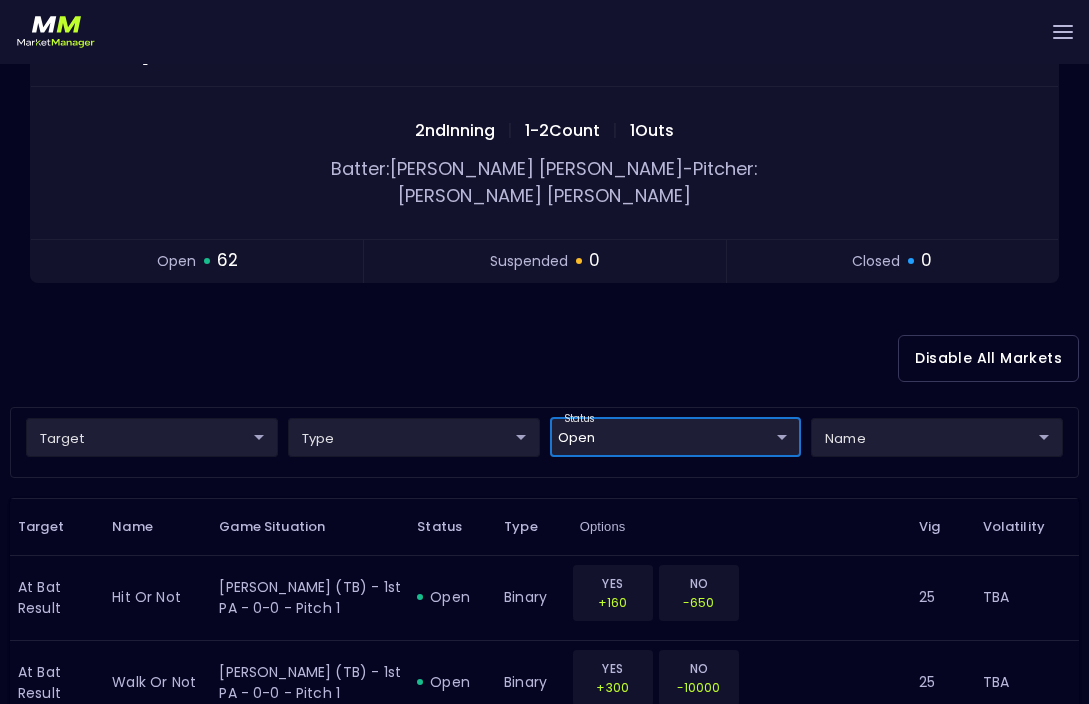 click on "Live Markets Market Configuration Profiles History Derek   Paris nVenue Settings Support Logout   Version 1.31  Powered by nVenue < All Games Thursday ,  July   10 th 7:26:56 PM Current Profile BAS - All 0d810fa5-e353-4d9c-b11d-31f095cae871 Select Target Market Status Type Vig Volatility Options Close 0 TB Rays BOS Red Sox 0 2nd  Inning | 1 - 2  Count | 1  Outs Batter:  Christopher   Morel  -   Pitcher:  Walker   Buehler open 62 suspended 0 closed 0 Disable All Markets target ​ ​ type ​ ​ status open open ​ name ​ ​ Target Name Game Situation Status Type Options Vig Volatility At Bat Result hit or not Christopher Morel (TB) - 1st PA - 0-0 - Pitch 1  open binary YES +160 NO -650 25 TBA At Bat Result walk or not Christopher Morel (TB) - 1st PA - 0-0 - Pitch 1  open binary YES +300 NO -10000 25 TBA At Bat Result single Christopher Morel (TB) - 1st PA - 0-0 - Pitch 1  open binary YES +230 NO -2000 25 TBA At Bat Result double Christopher Morel (TB) - 1st PA - 0-0 - Pitch 1  open binary YES +2000 25 K" at bounding box center [544, 1487] 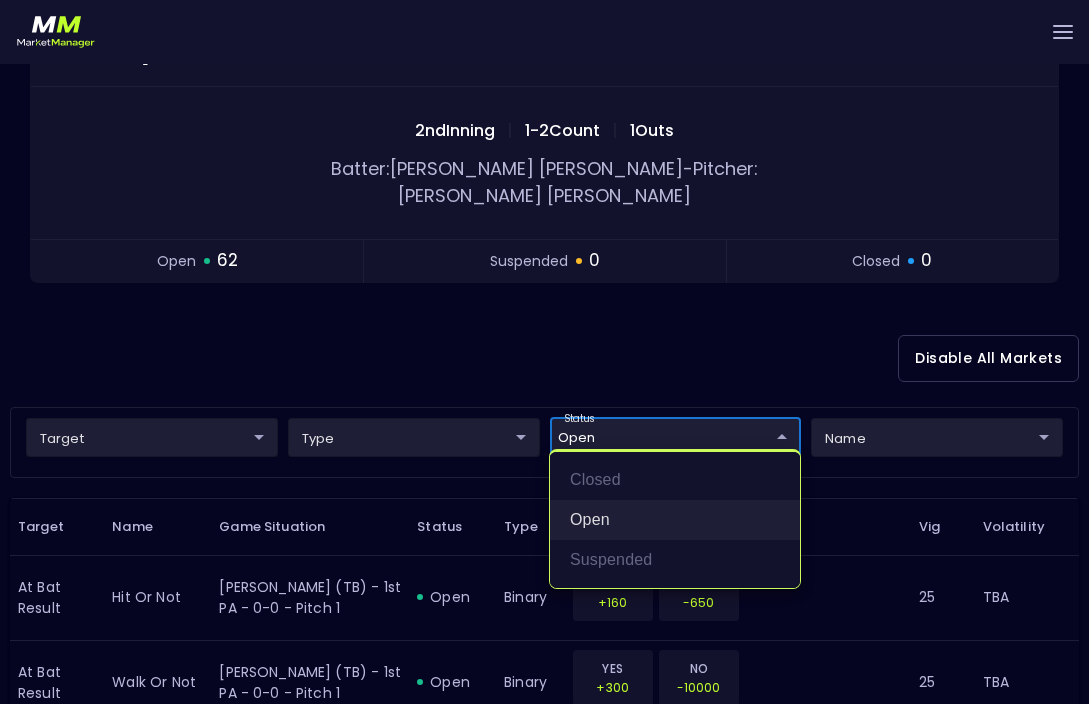 click on "open" at bounding box center (675, 520) 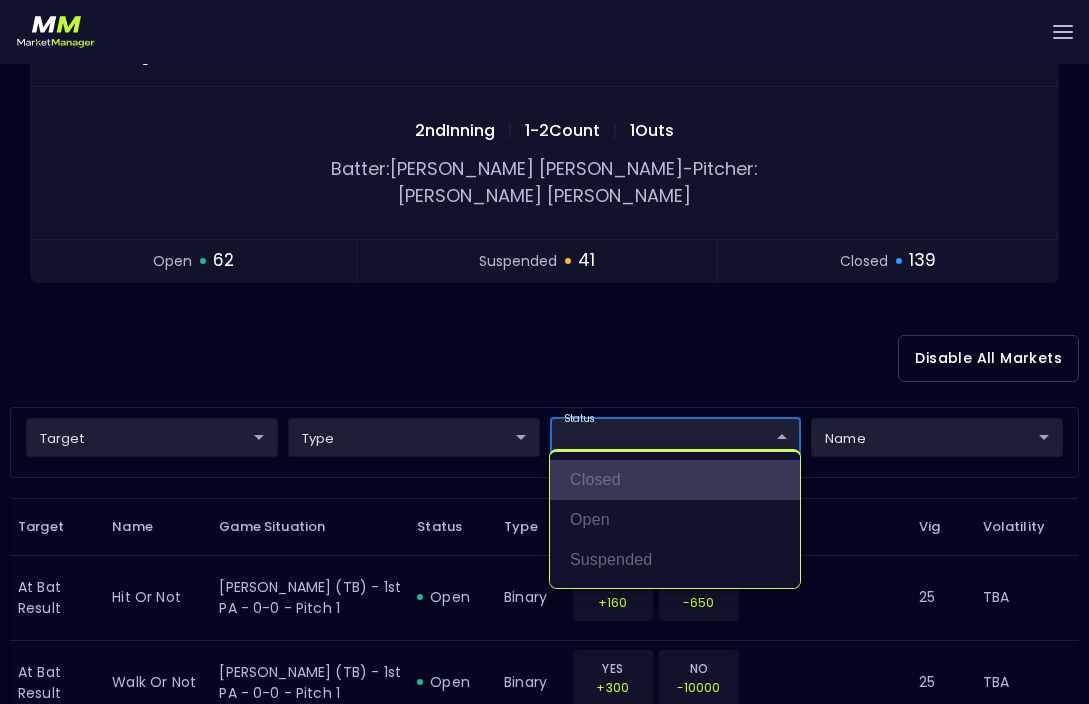 click on "closed" at bounding box center (675, 480) 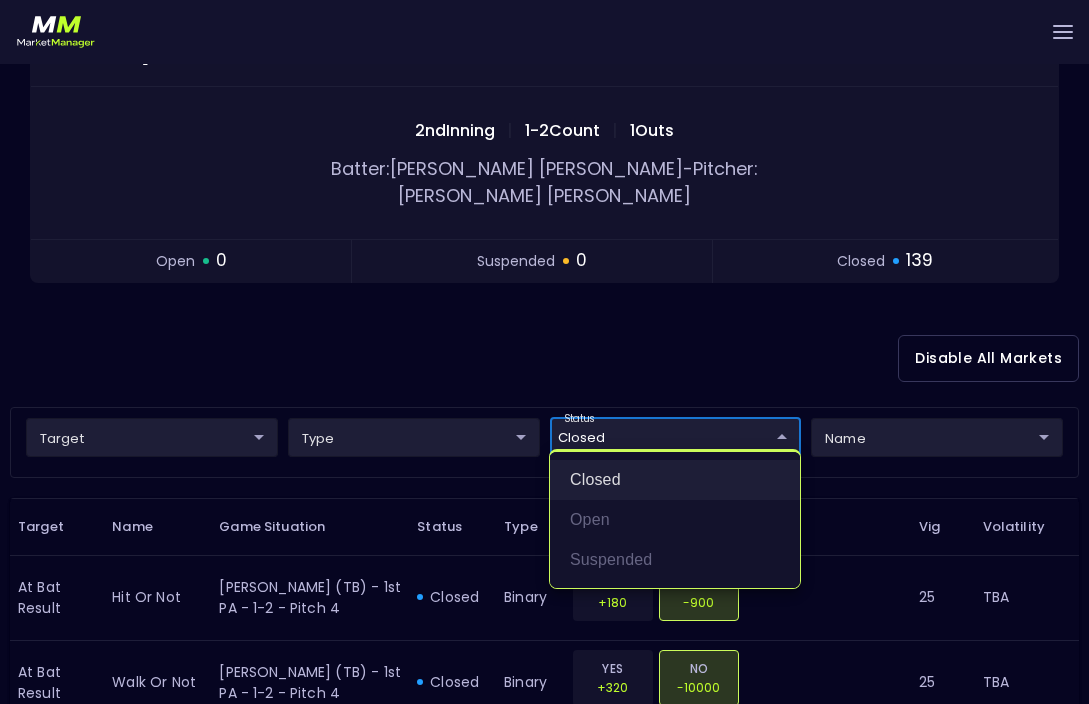 click on "closed" at bounding box center [675, 480] 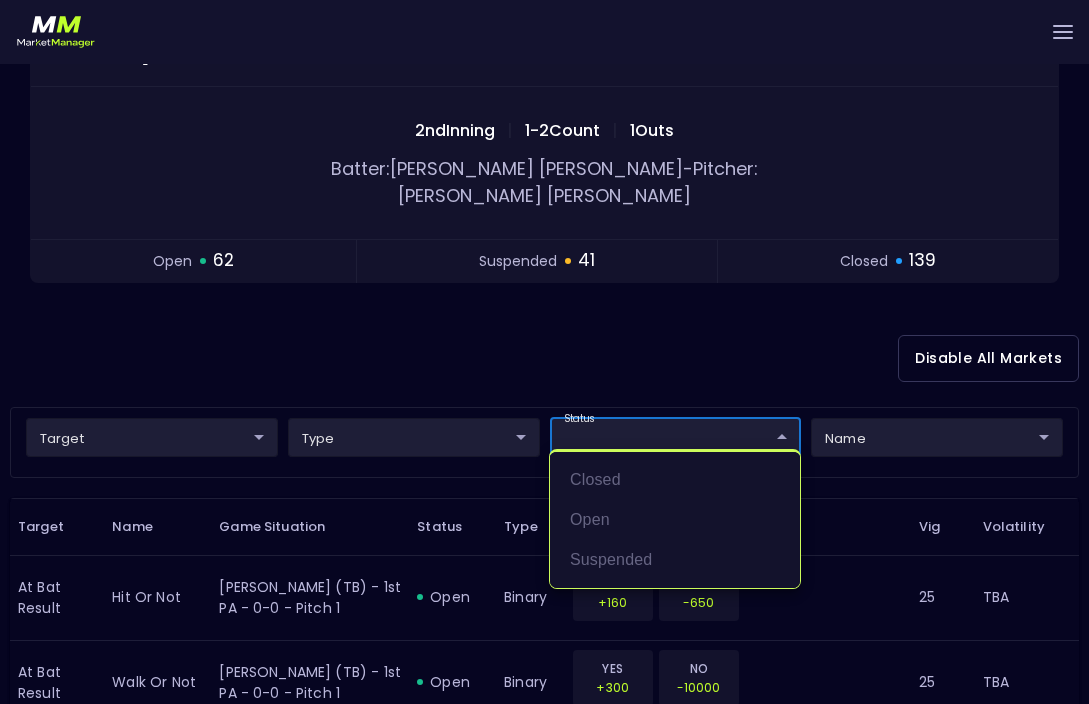 click at bounding box center (544, 352) 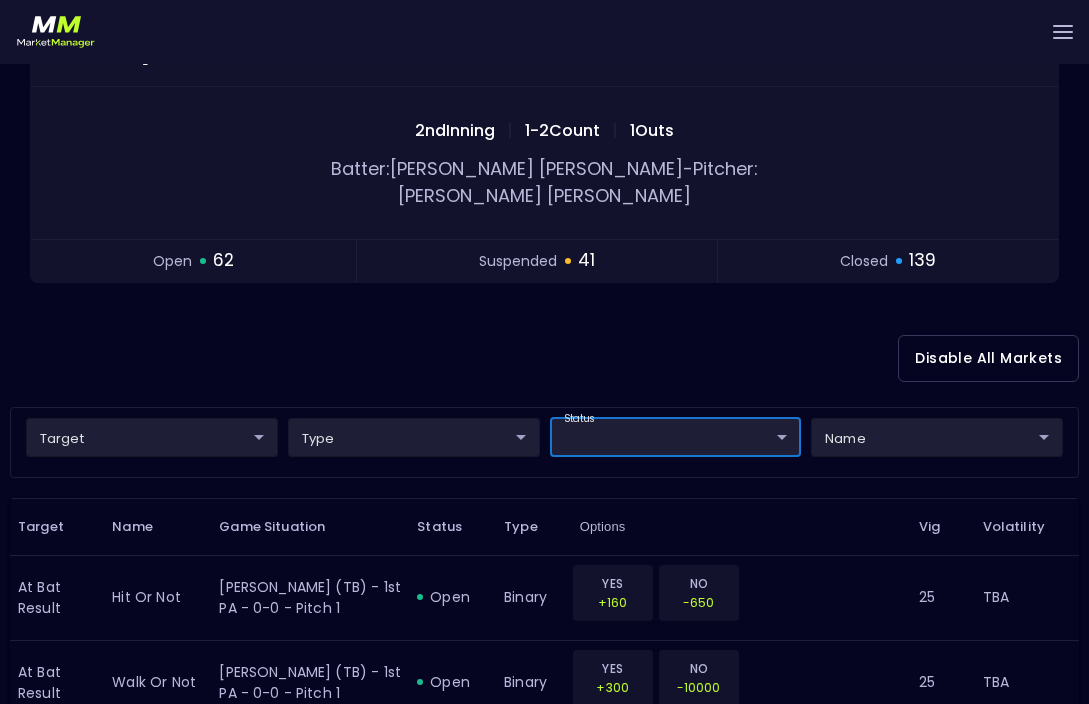 click on "Live Markets Market Configuration Profiles History Derek   Paris nVenue Settings Support Logout   Version 1.31  Powered by nVenue < All Games Thursday ,  July   10 th 7:27:01 PM Current Profile BAS - All 0d810fa5-e353-4d9c-b11d-31f095cae871 Select Target Market Status Type Vig Volatility Options Close 0 TB Rays BOS Red Sox 0 2nd  Inning | 1 - 2  Count | 1  Outs Batter:  Christopher   Morel  -   Pitcher:  Walker   Buehler open 62 suspended 41 closed 139 Disable All Markets target ​ ​ type ​ ​ status ​ ​ name ​ ​ Target Name Game Situation Status Type Options Vig Volatility At Bat Result hit or not Christopher Morel (TB) - 1st PA - 0-0 - Pitch 1  open binary YES +160 NO -650 25 TBA At Bat Result walk or not Christopher Morel (TB) - 1st PA - 0-0 - Pitch 1  open binary YES +300 NO -10000 25 TBA At Bat Result single Christopher Morel (TB) - 1st PA - 0-0 - Pitch 1  open binary YES +230 NO -2000 25 TBA At Bat Result double Christopher Morel (TB) - 1st PA - 0-0 - Pitch 1  open binary YES +2000 25 TBA" at bounding box center [544, 1487] 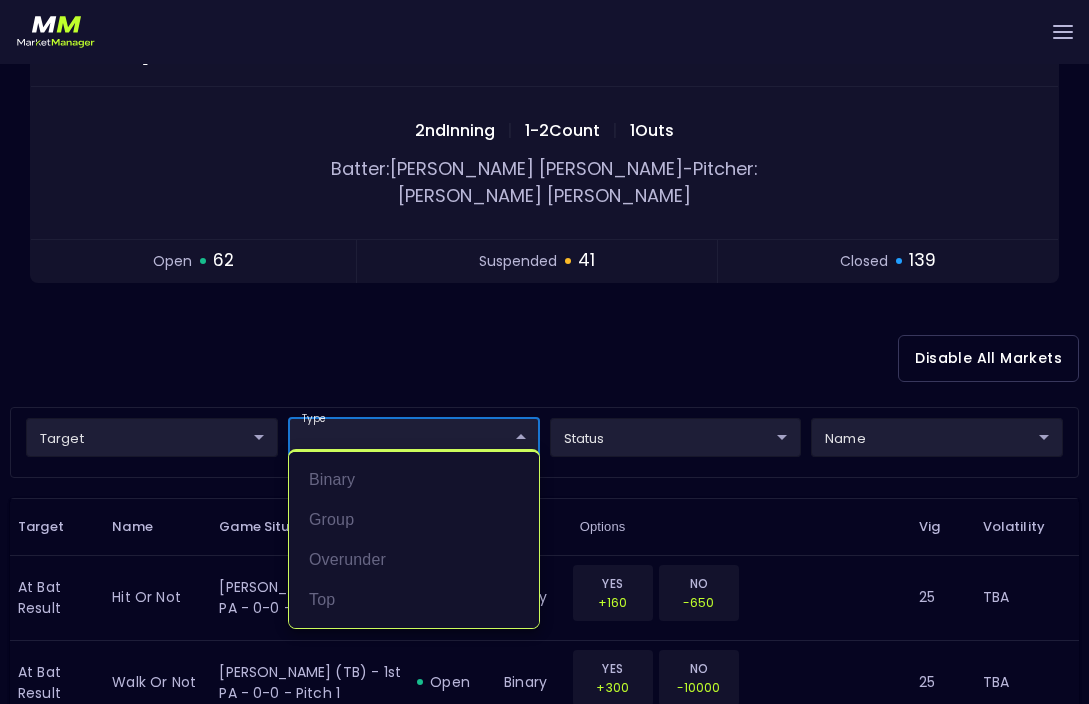 click at bounding box center (544, 352) 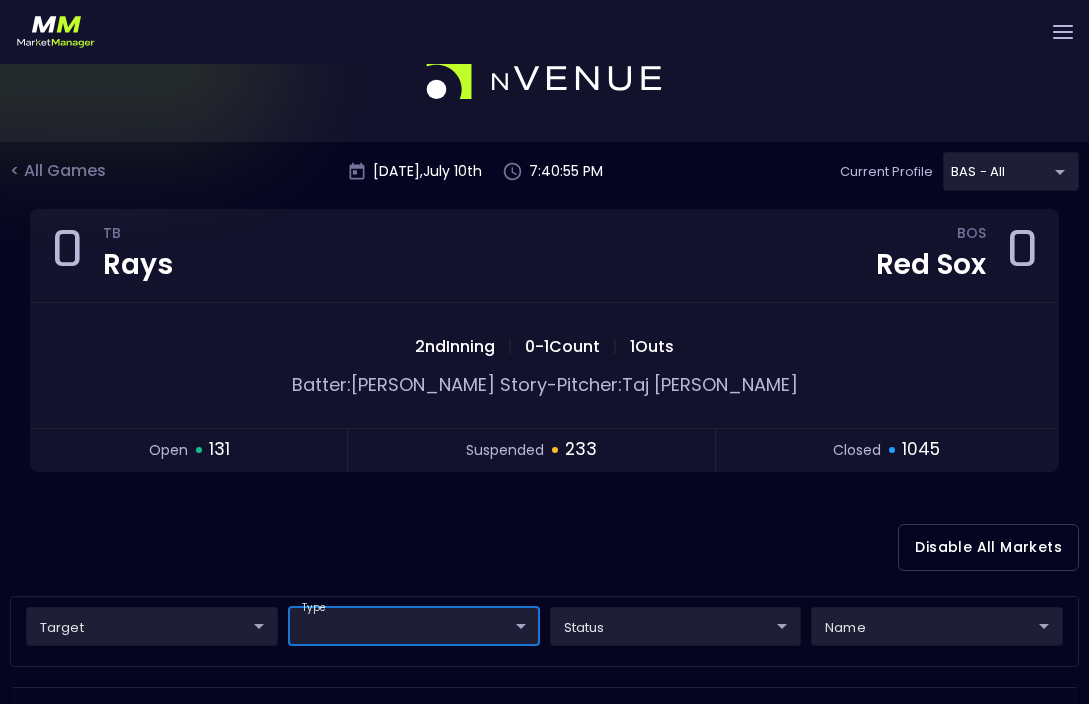 scroll, scrollTop: 0, scrollLeft: 0, axis: both 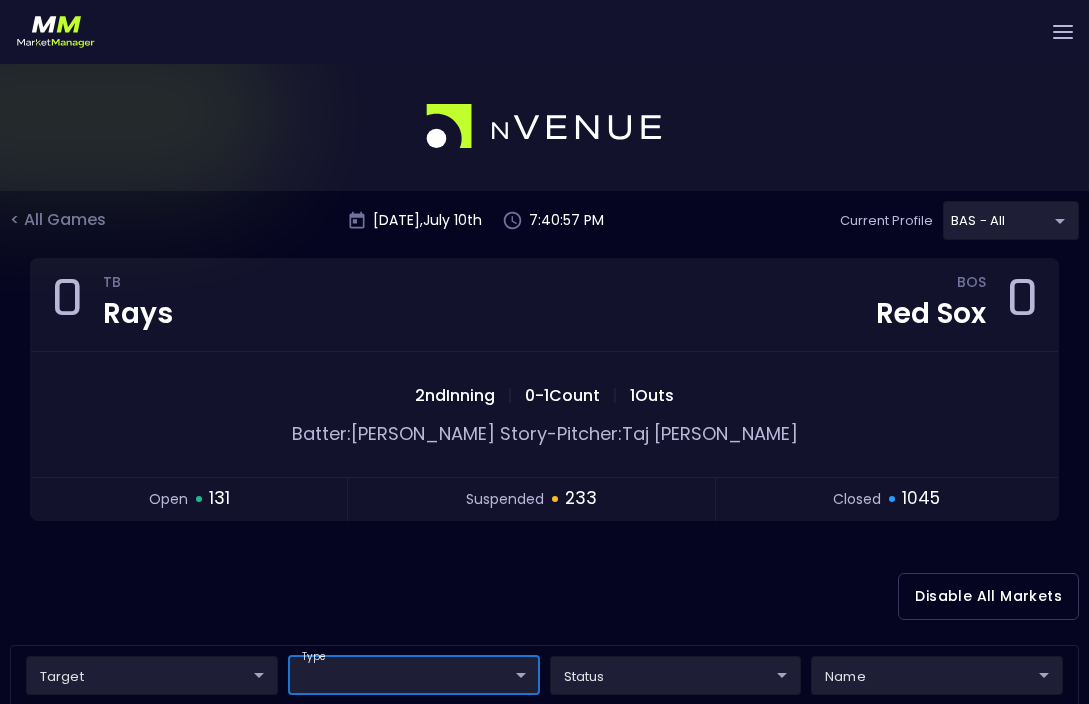 click on "< All Games" at bounding box center (60, 221) 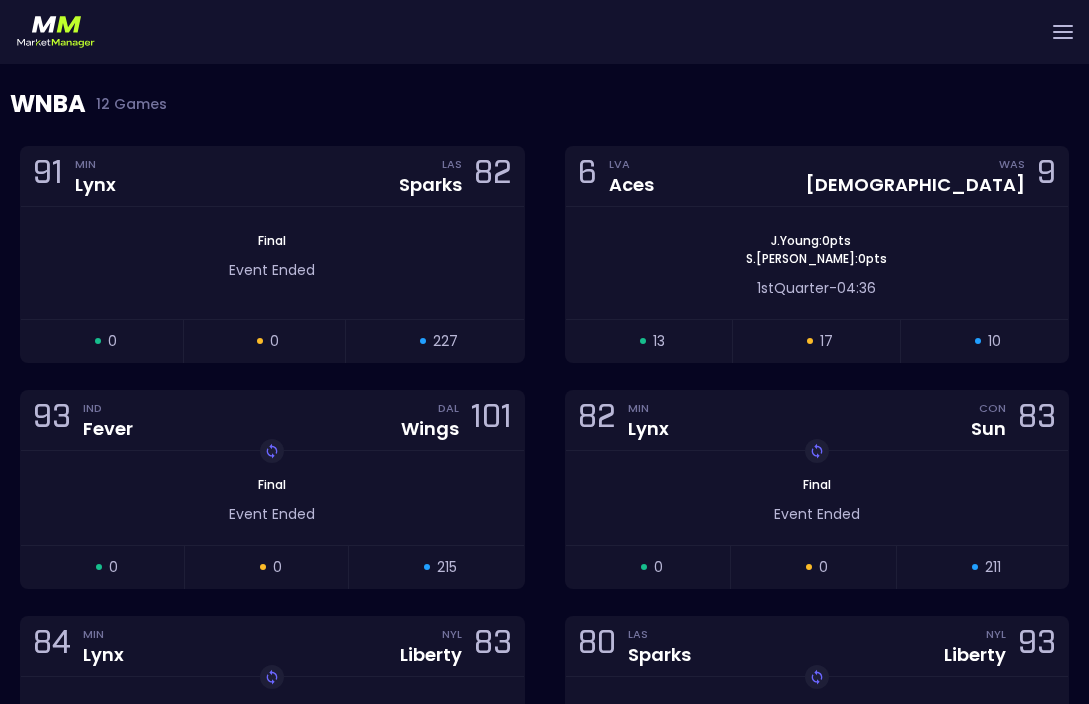 scroll, scrollTop: 812, scrollLeft: 0, axis: vertical 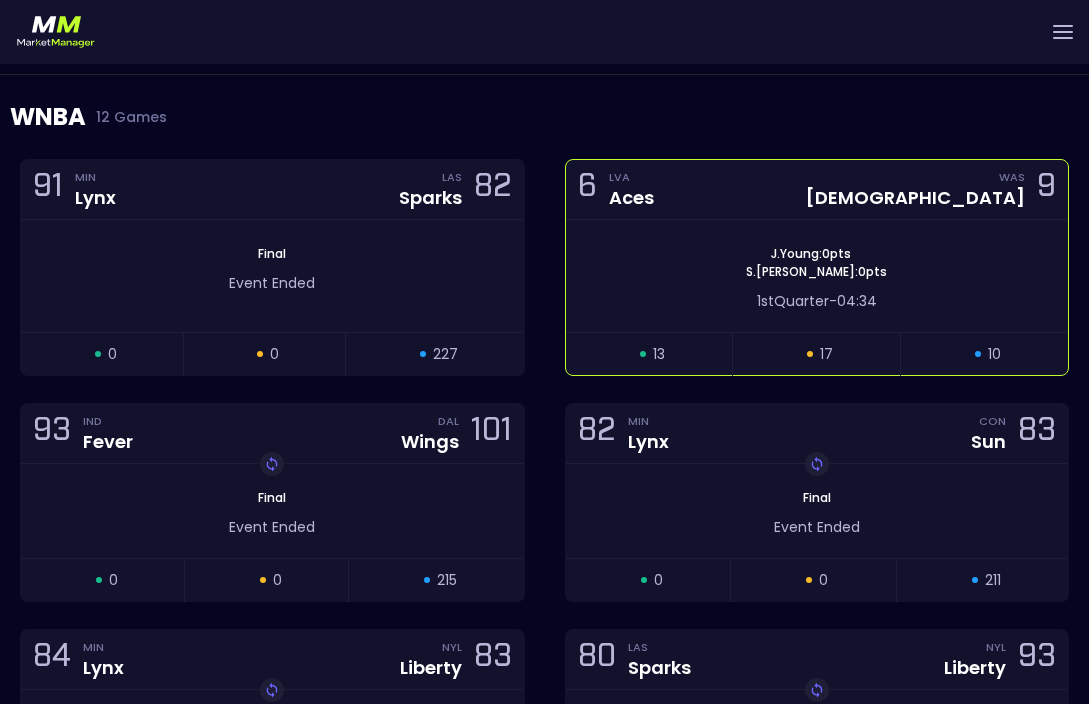 click on "J .  Young :  0  pts S .  Dolson :  0  pts" at bounding box center (817, 263) 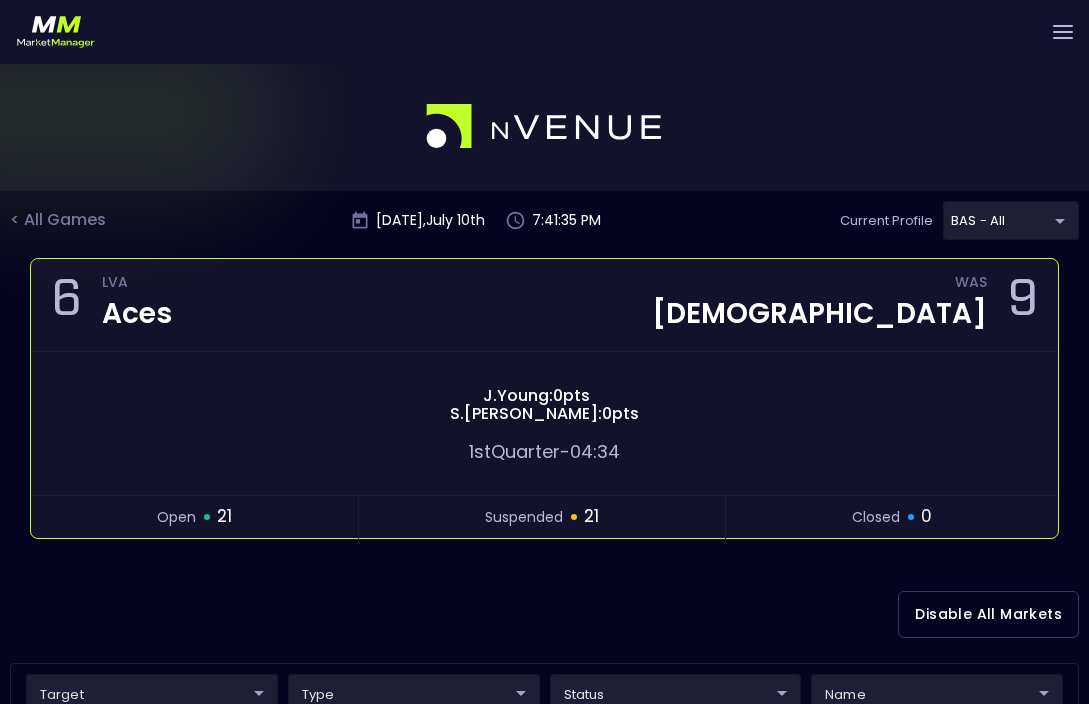 scroll, scrollTop: 48, scrollLeft: 0, axis: vertical 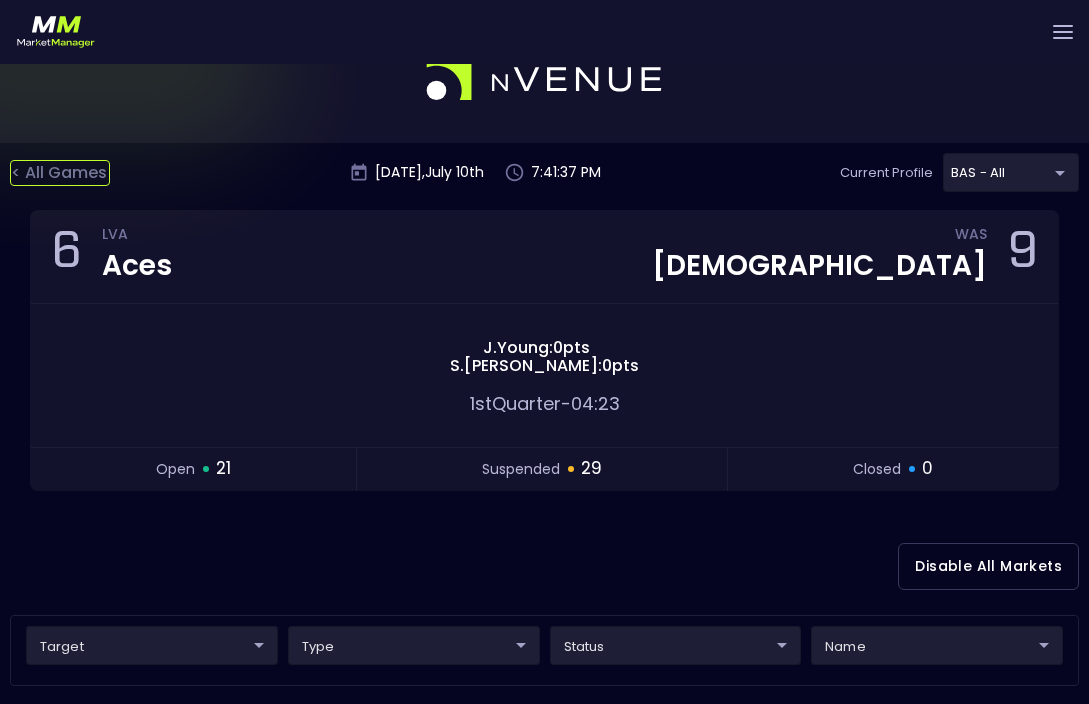 click on "< All Games" at bounding box center (60, 173) 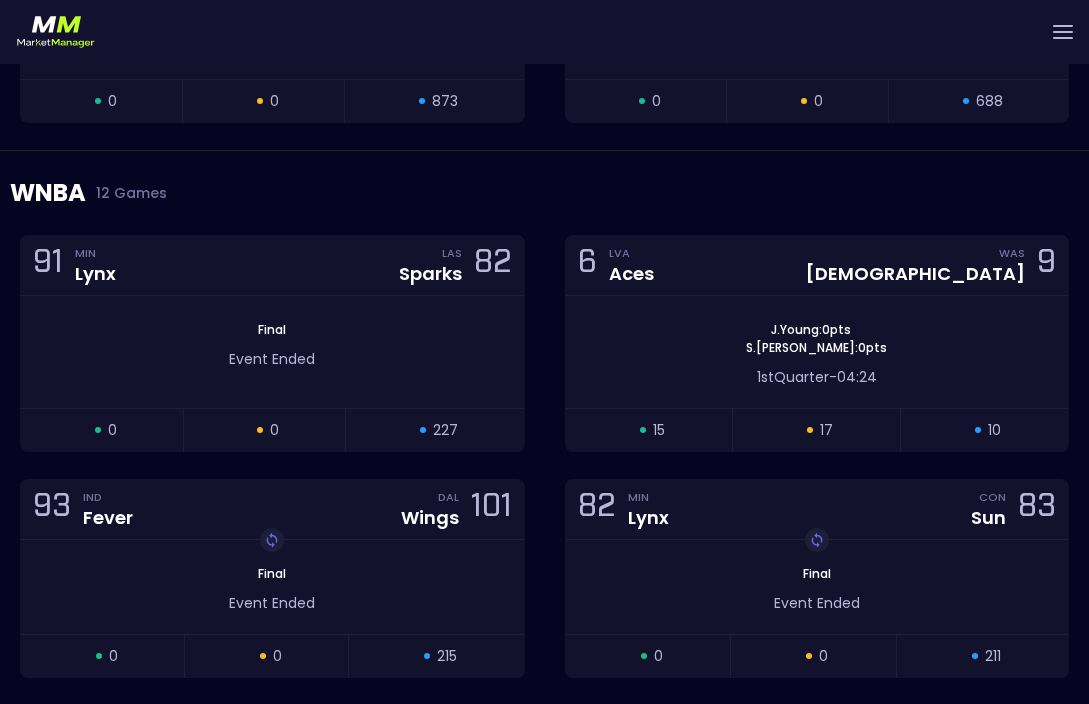 scroll, scrollTop: 732, scrollLeft: 0, axis: vertical 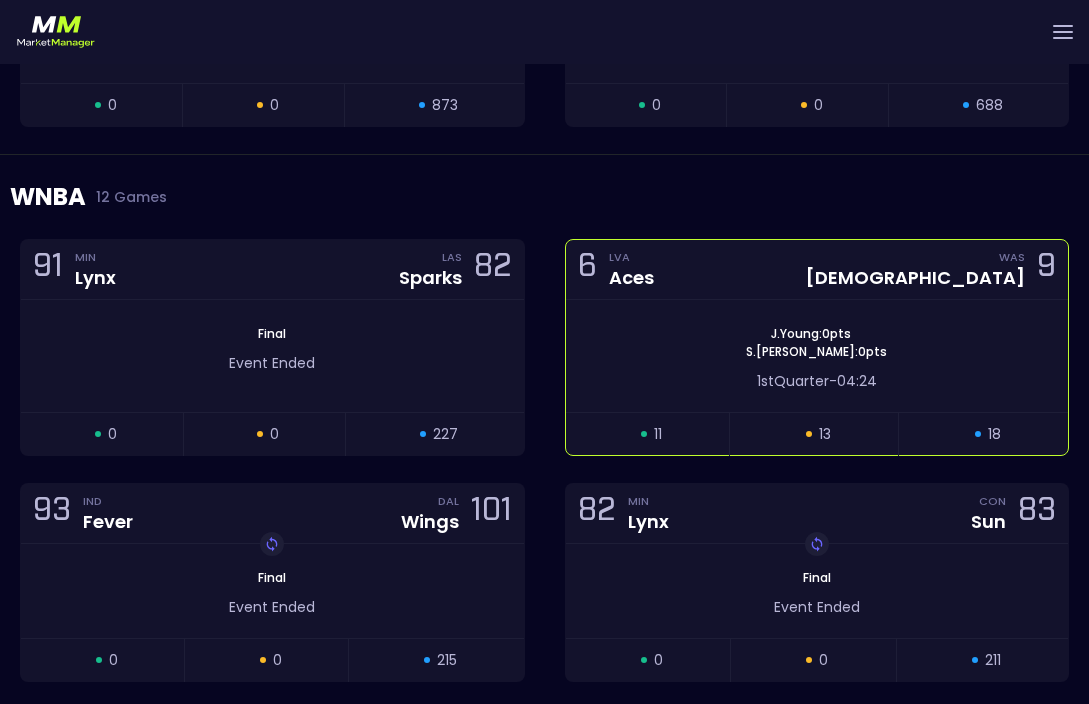 click on "1st  Quarter  -  04:24" at bounding box center [817, 381] 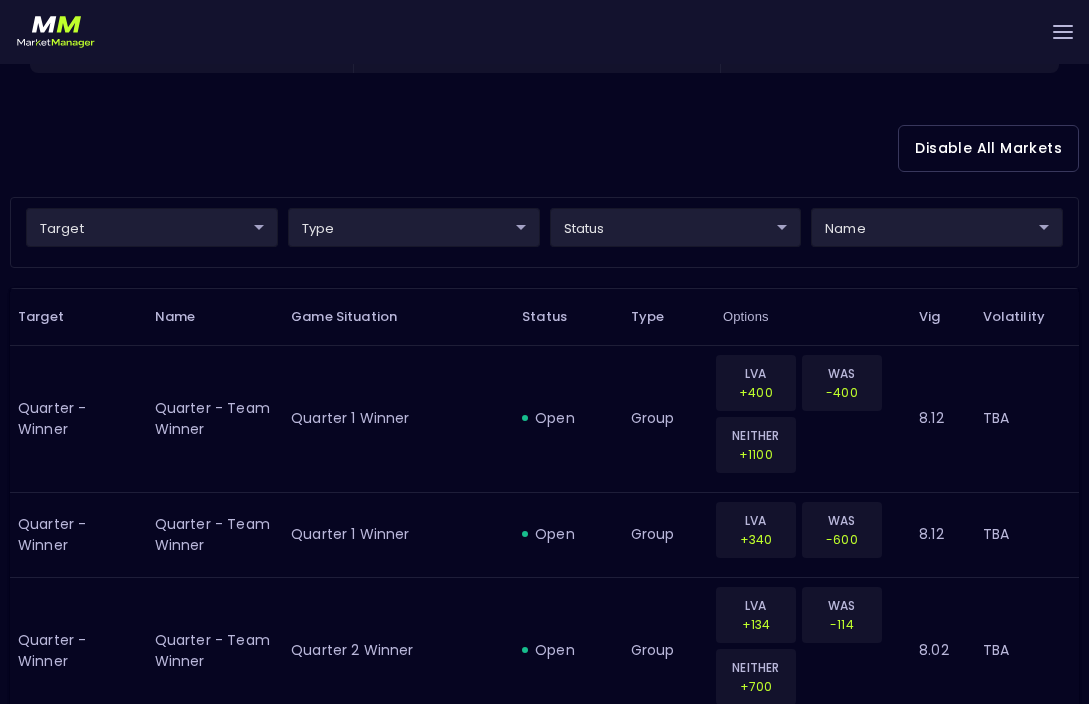 scroll, scrollTop: 505, scrollLeft: 0, axis: vertical 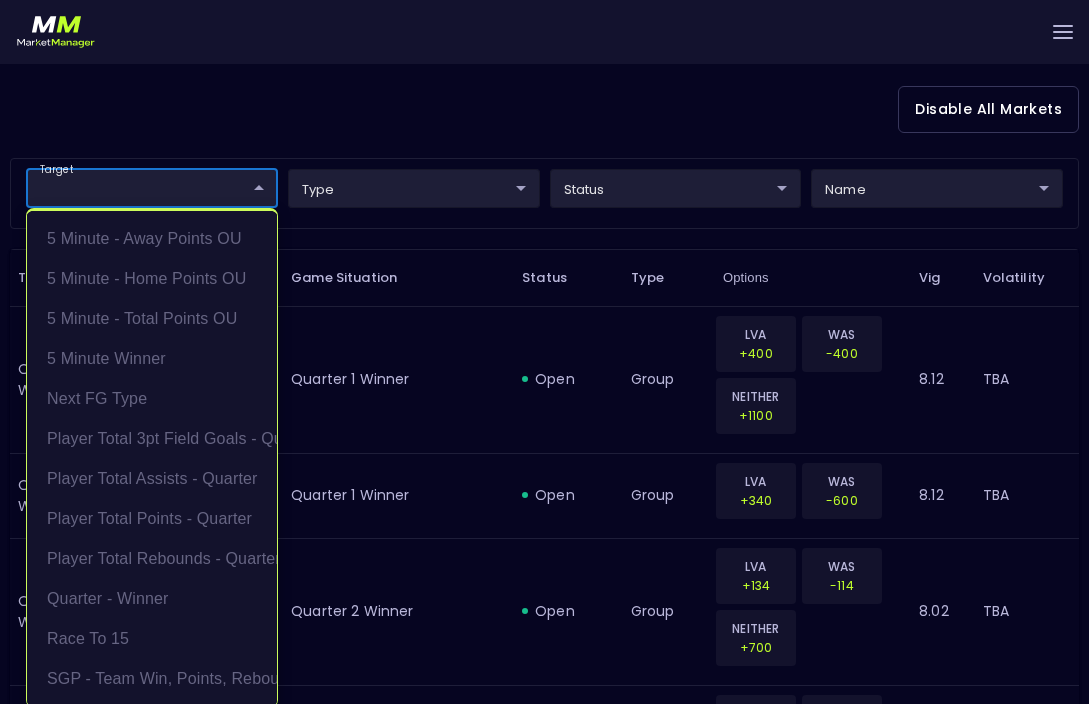 click on "Live Markets Market Configuration Profiles History Derek   Paris nVenue Settings Support Logout   Version 1.31  Powered by nVenue < All Games Thursday ,  July   10 th 7:41:50 PM Current Profile BAS - All 0d810fa5-e353-4d9c-b11d-31f095cae871 Select Target Market Status Type Vig Volatility Options Close 6 LVA Aces WAS Mystics 9 J .  Young :  0  pts S .  Dolson :  0  pts 1st  Quarter  -  04:15 open 23 suspended 28 closed 33 Disable All Markets target ​ ​ type ​ ​ status ​ ​ name ​ ​ Target Name Game Situation Status Type Options Vig Volatility Quarter - Winner Quarter - Team Winner Quarter 1 Winner  open group LVA +400 WAS -400 NEITHER +1100 8.12 TBA Quarter - Winner Quarter - Team Winner Quarter 1 Winner  open group LVA +340 WAS -600 8.12 TBA Quarter - Winner Quarter - Team Winner Quarter 2 Winner  open group LVA +134 WAS -114 NEITHER +700 8.02 TBA Quarter - Winner Quarter - Team Winner Quarter 2 Winner  open group LVA +108 WAS -150 8.02 TBA Quarter - Winner Quarter - Team Winner suspended group" at bounding box center [544, 1366] 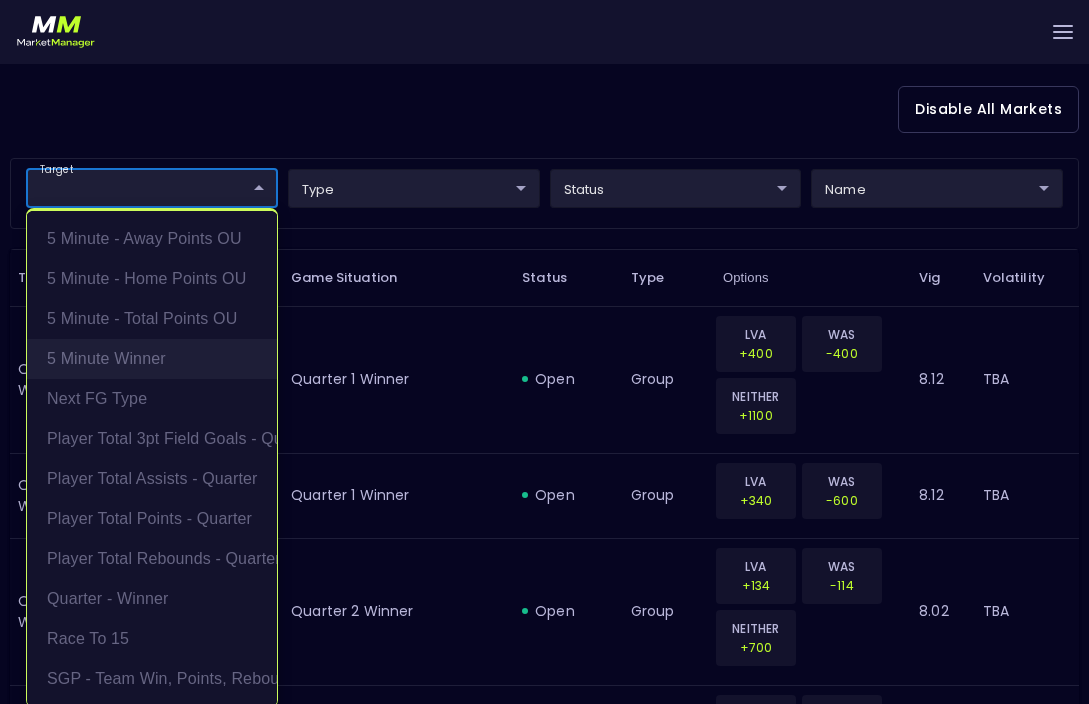 click on "5 Minute Winner" at bounding box center [152, 359] 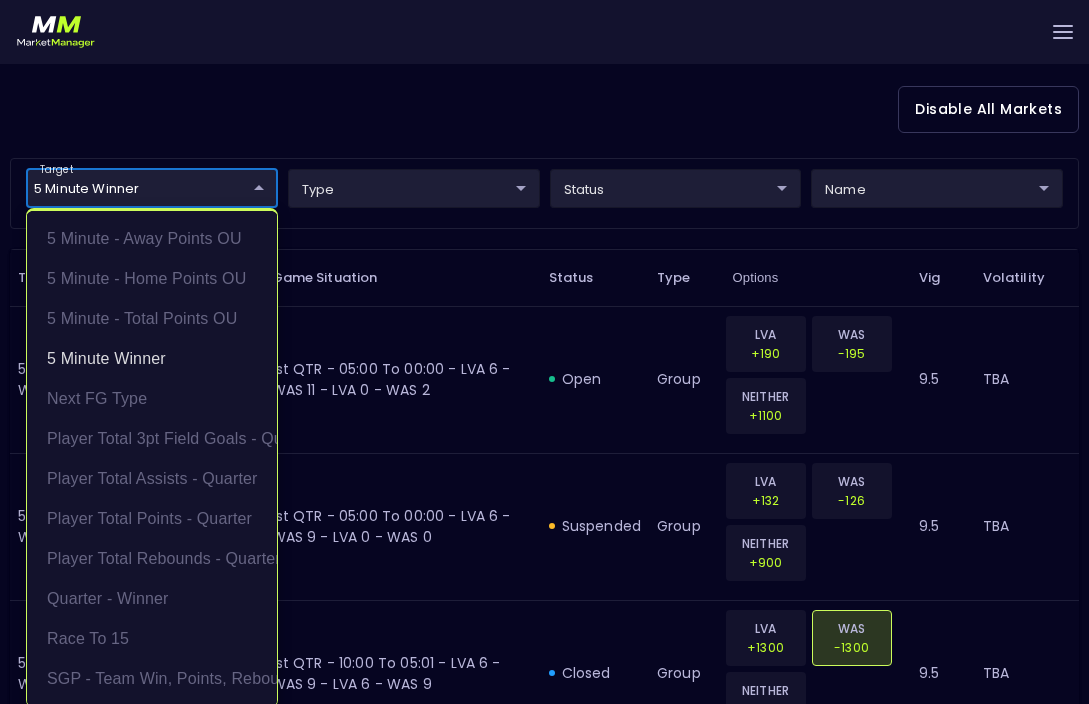 click at bounding box center [544, 352] 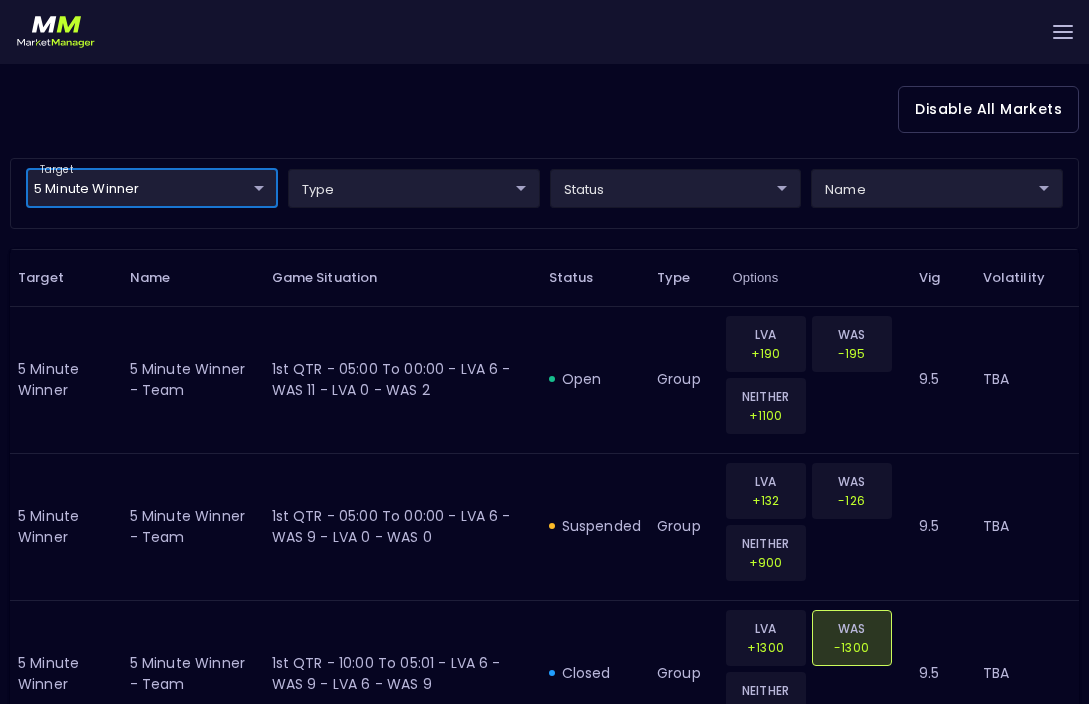 scroll, scrollTop: 0, scrollLeft: 0, axis: both 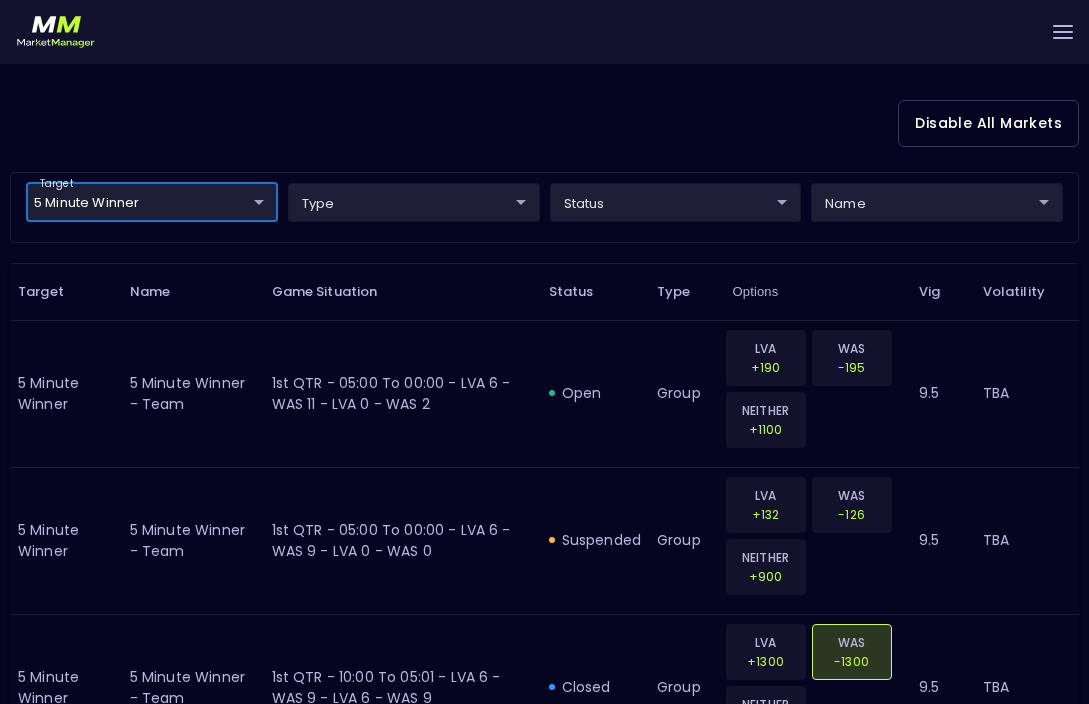 click on "Live Markets Market Configuration Profiles History Derek   Paris nVenue Settings Support Logout   Version 1.31  Powered by nVenue < All Games Thursday ,  July   10 th 7:42:13 PM Current Profile BAS - All 0d810fa5-e353-4d9c-b11d-31f095cae871 Select Target Market Status Type Vig Volatility Options Close 6 LVA Aces WAS Mystics 11 J .  Young :  0  pts B .  Sykes :  2  pts 1st  Quarter  -  04:15 open 1 suspended 1 closed 3 Disable All Markets target 5 Minute Winner 5 Minute Winner ​ type ​ ​ status ​ ​ name ​ ​ Target Name Game Situation Status Type Options Vig Volatility 5 Minute Winner 5 minute winner - team 1st QTR - 05:00 to 00:00 - LVA 6 - WAS 11 - LVA 0 - WAS 2  open group LVA +190 WAS -195 NEITHER +1100 9.5 TBA 5 Minute Winner 5 minute winner - team 1st QTR - 05:00 to 00:00 - LVA 6 - WAS 9 - LVA 0 - WAS 0  suspended group LVA +132 WAS -126 NEITHER +900 9.5 TBA 5 Minute Winner 5 minute winner - team 1st QTR - 10:00 to 05:01 - LVA 6 - WAS 9 - LVA 6 - WAS 9  closed group LVA +1300 WAS -1300 +900" at bounding box center (544, 344) 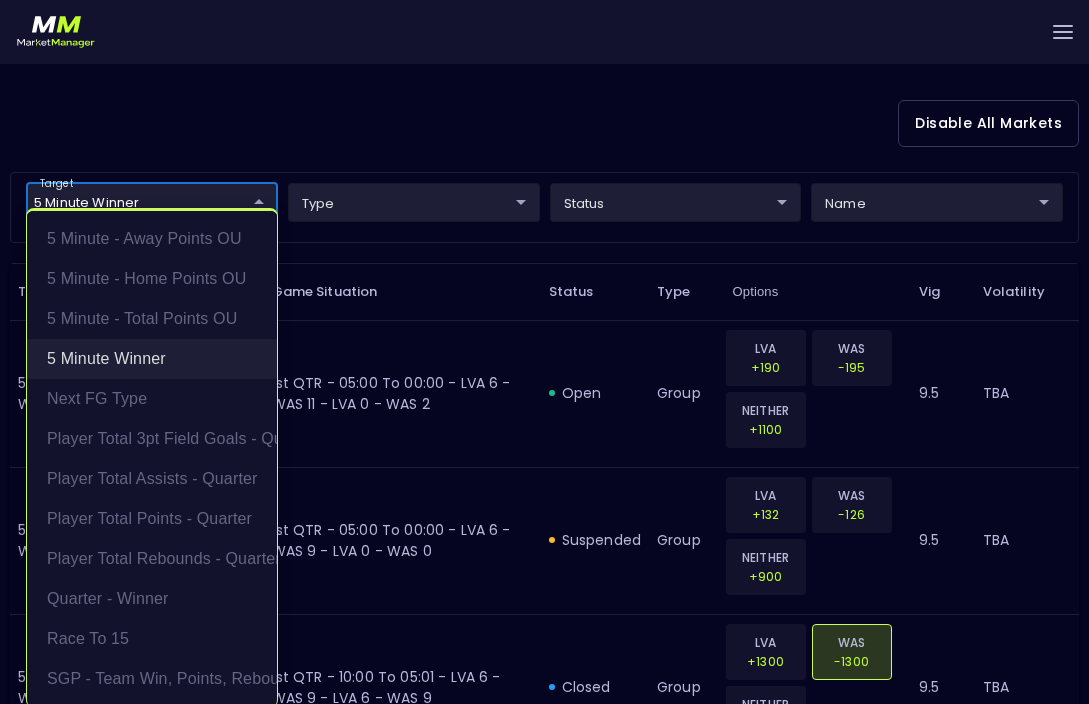 click on "5 Minute Winner" at bounding box center (152, 359) 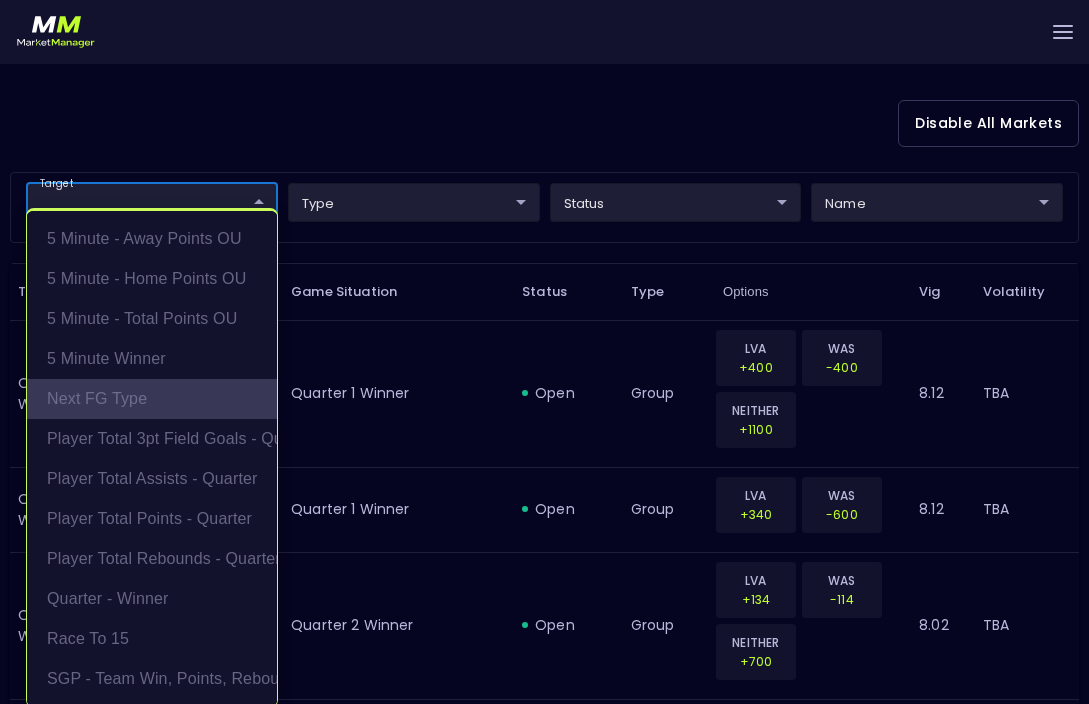 click on "Next FG Type" at bounding box center (152, 399) 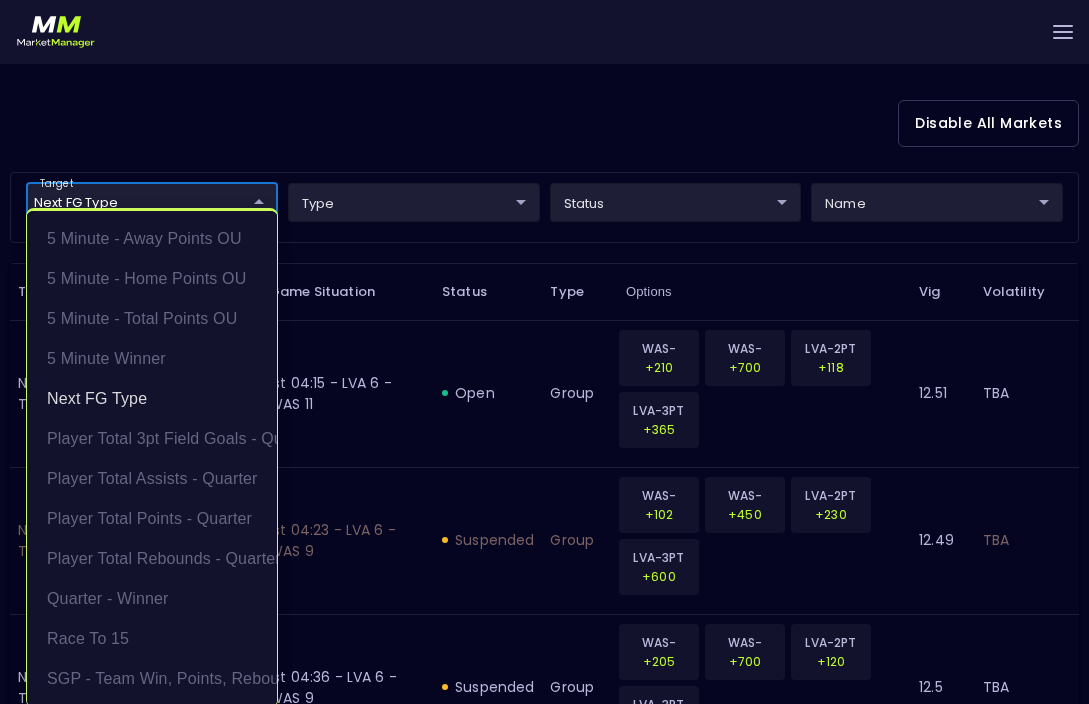 click at bounding box center (544, 352) 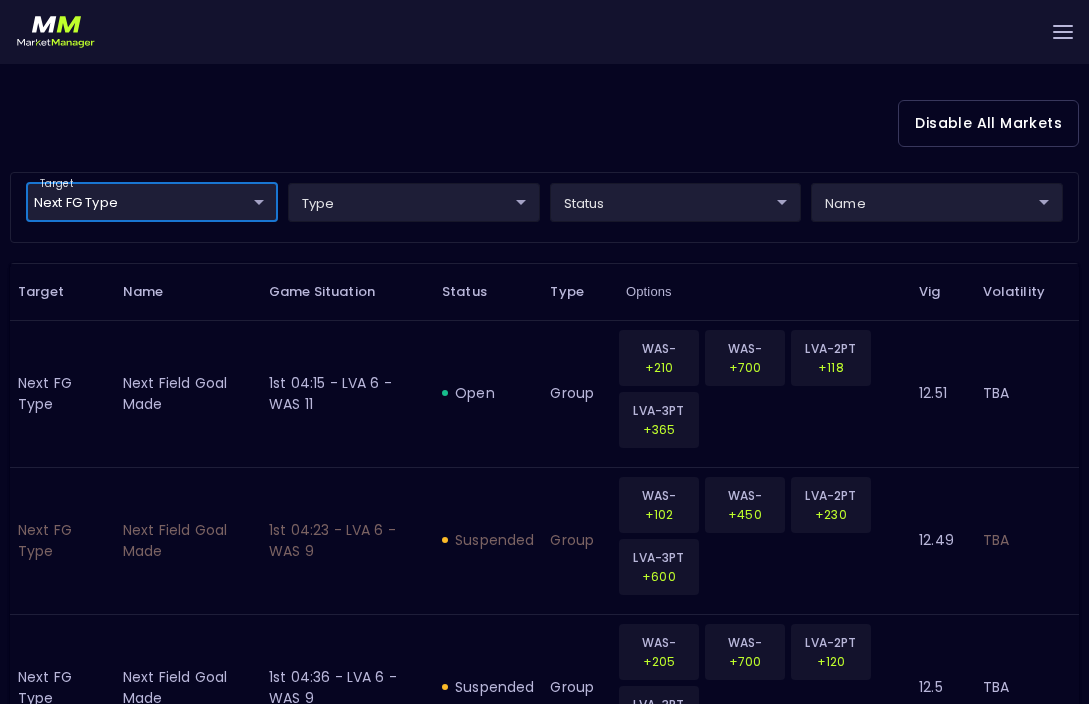 scroll, scrollTop: 0, scrollLeft: 0, axis: both 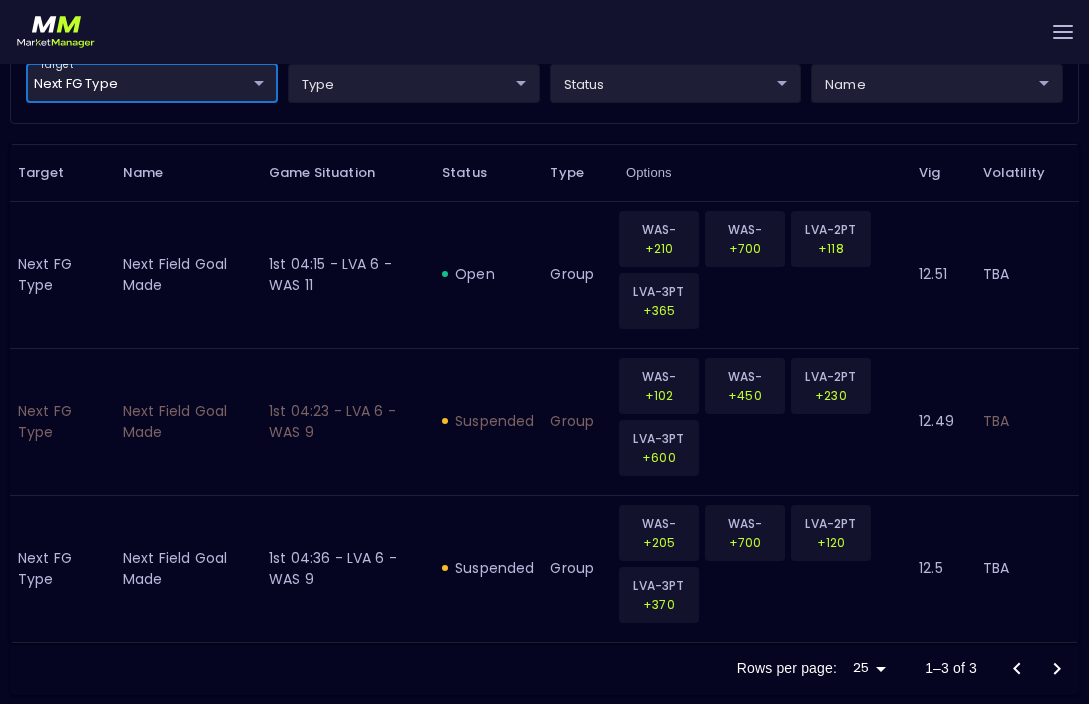 click on "Live Markets Market Configuration Profiles History Derek   Paris nVenue Settings Support Logout   Version 1.31  Powered by nVenue < All Games Thursday ,  July   10 th 7:42:34 PM Current Profile BAS - All 0d810fa5-e353-4d9c-b11d-31f095cae871 Select Target Market Status Type Vig Volatility Options Close 6 LVA Aces WAS Mystics 11 J .  Young :  0  pts B .  Sykes :  2  pts 1st  Quarter  -  04:15 open 1 suspended 2 closed 0 Disable All Markets target Next FG Type Next FG Type ​ type ​ ​ status ​ ​ name ​ ​ Target Name Game Situation Status Type Options Vig Volatility Next FG Type Next Field Goal Made 1st 04:15 - LVA 6 - WAS 11  open group WAS-2PT +210 WAS-3PT +700 LVA-2PT +118 LVA-3PT +365 12.51 TBA Next FG Type Next Field Goal Made 1st 04:23 - LVA 6 - WAS 9  suspended group WAS-2PT +102 WAS-3PT +450 LVA-2PT +230 LVA-3PT +600 12.49 TBA Next FG Type Next Field Goal Made 1st 04:36 - LVA 6 - WAS 9  suspended group WAS-2PT +205 WAS-3PT +700 LVA-2PT +120 LVA-3PT +370 12.5 TBA Rows per page: 25 25" at bounding box center (544, 78) 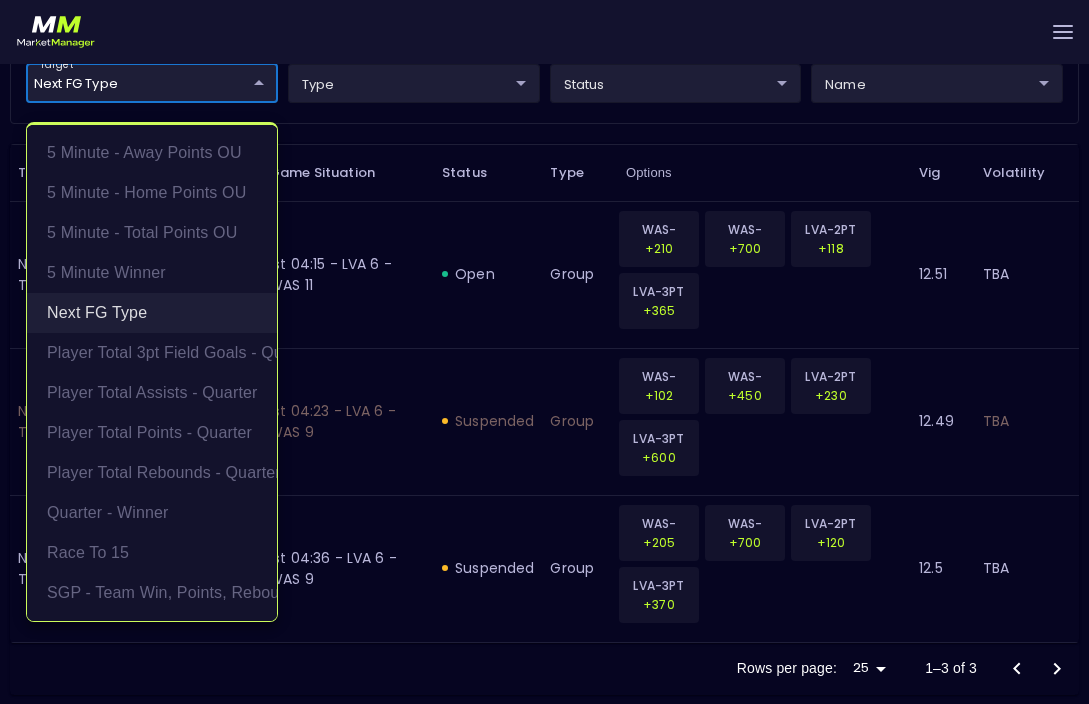 click on "Next FG Type" at bounding box center (152, 313) 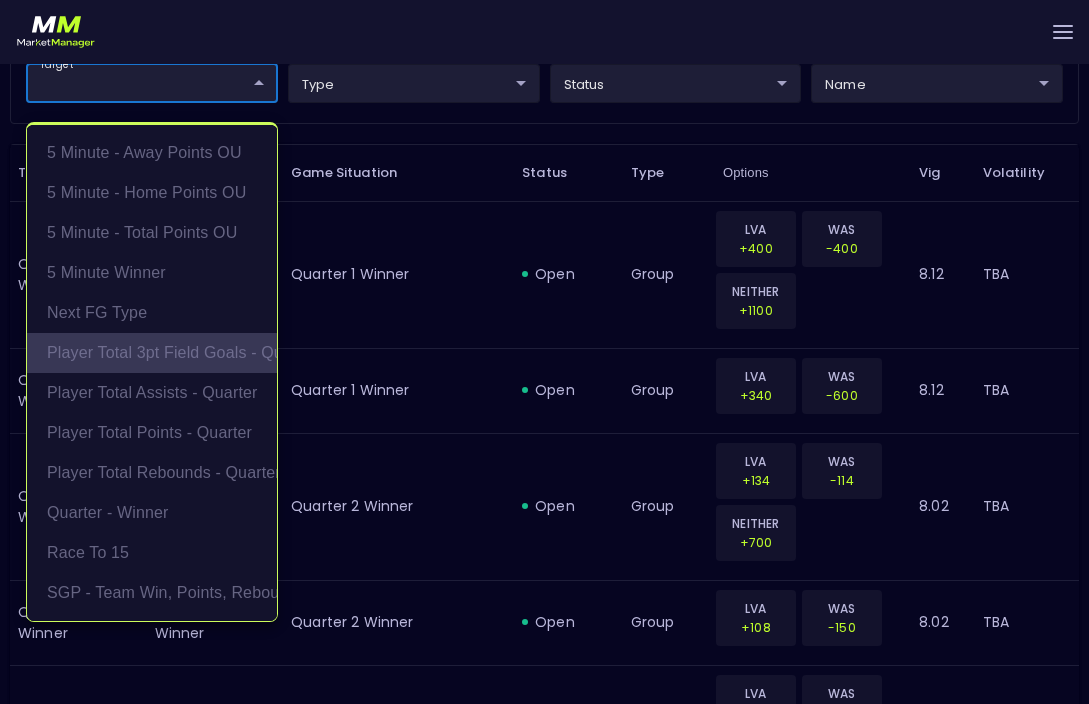 click on "Player Total 3pt Field Goals - Quarter" at bounding box center [152, 353] 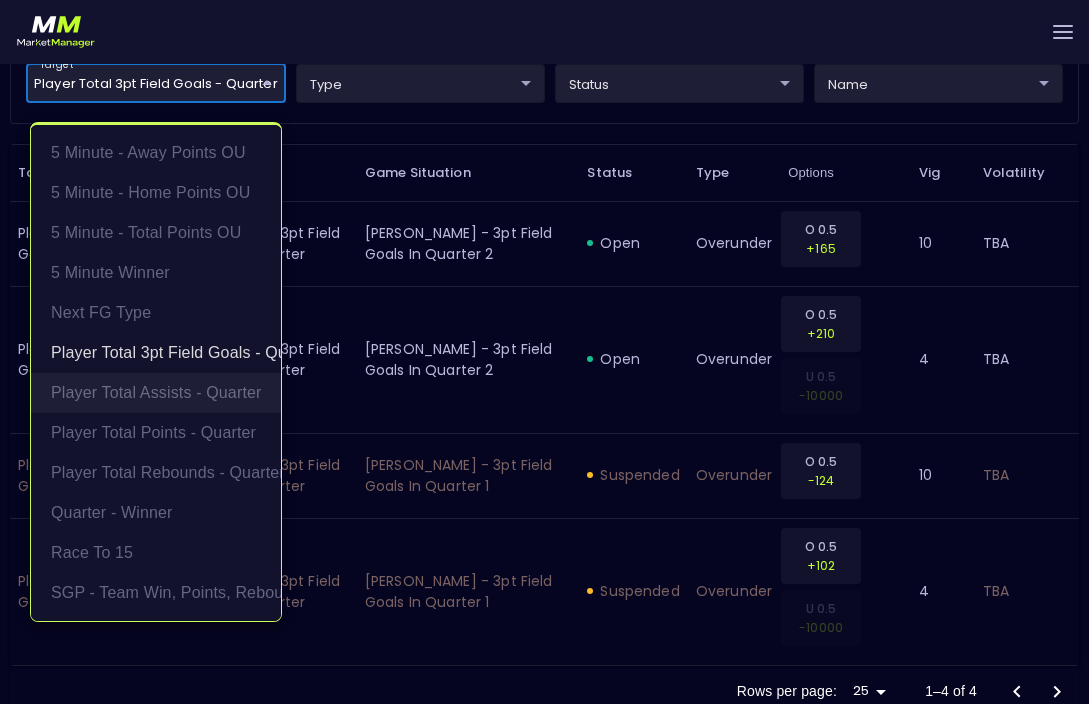 click on "Player Total Assists - Quarter" at bounding box center [156, 393] 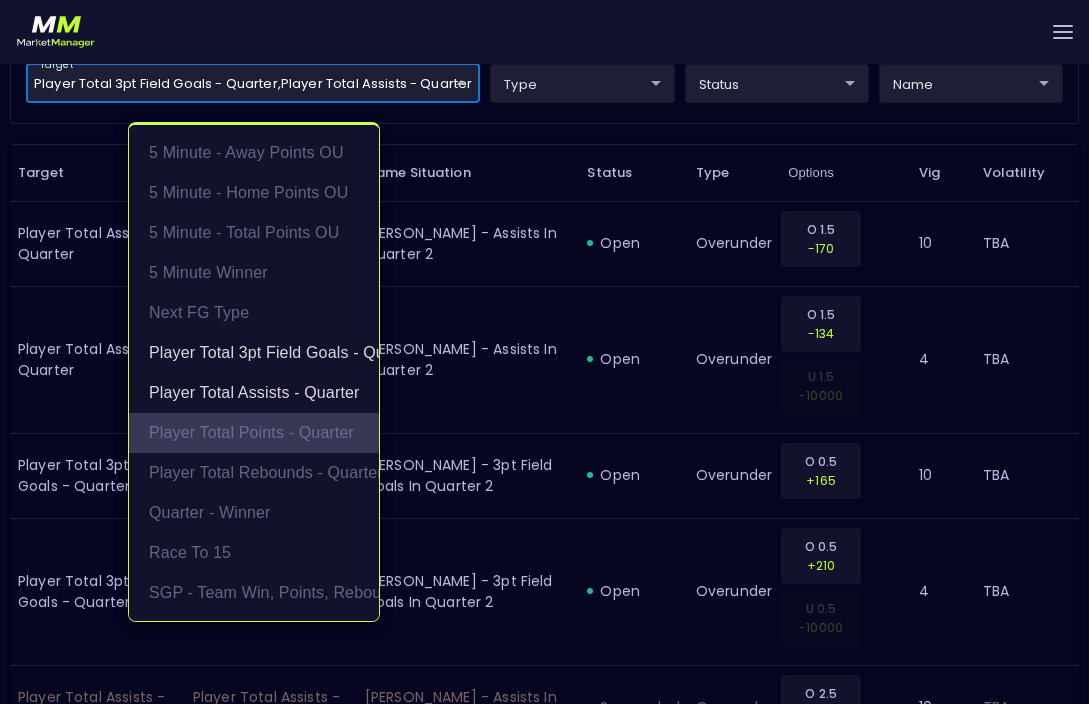 click on "Player Total Points - Quarter" at bounding box center (254, 433) 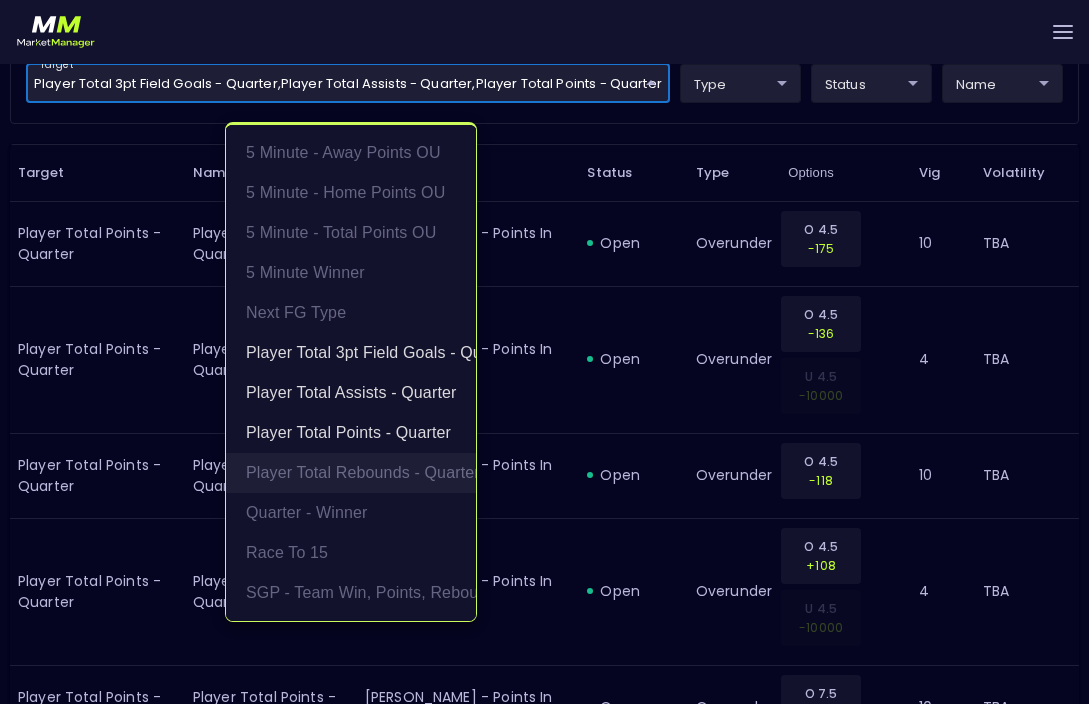 click on "Player Total Rebounds - Quarter" at bounding box center (351, 473) 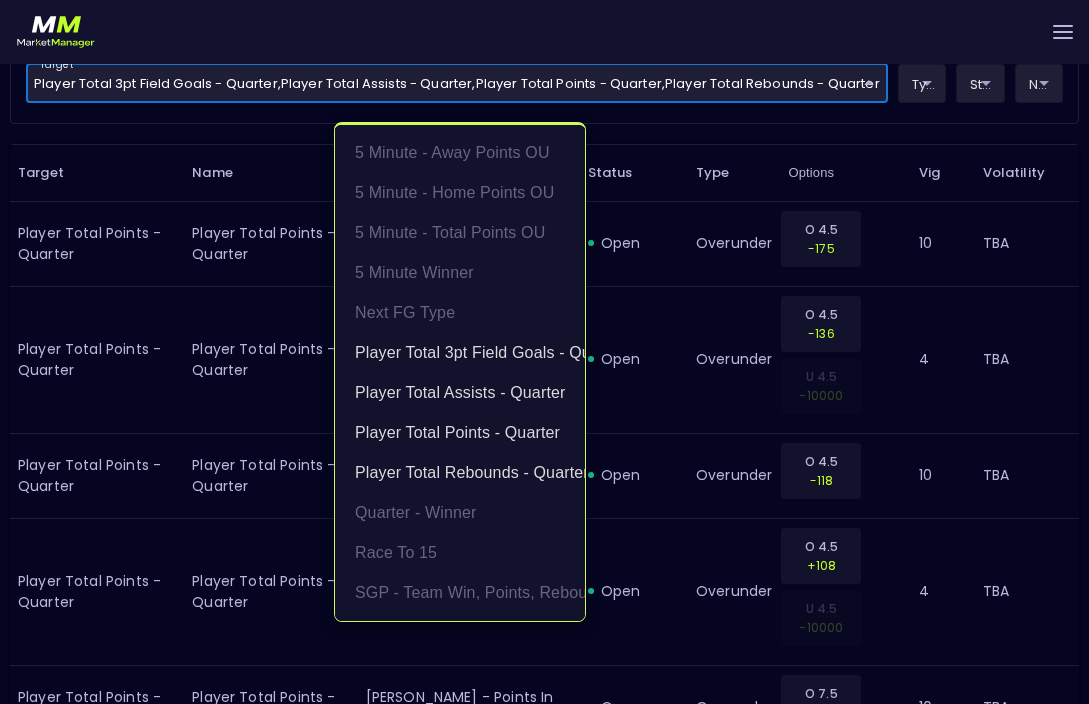 click at bounding box center (544, 352) 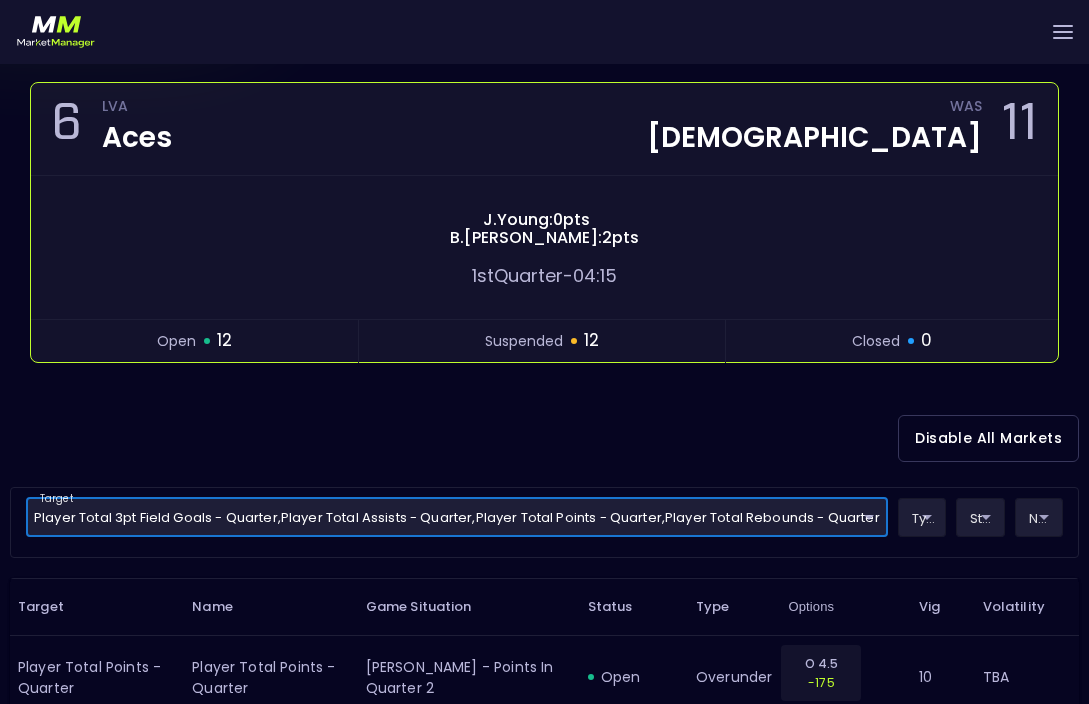 scroll, scrollTop: 452, scrollLeft: 0, axis: vertical 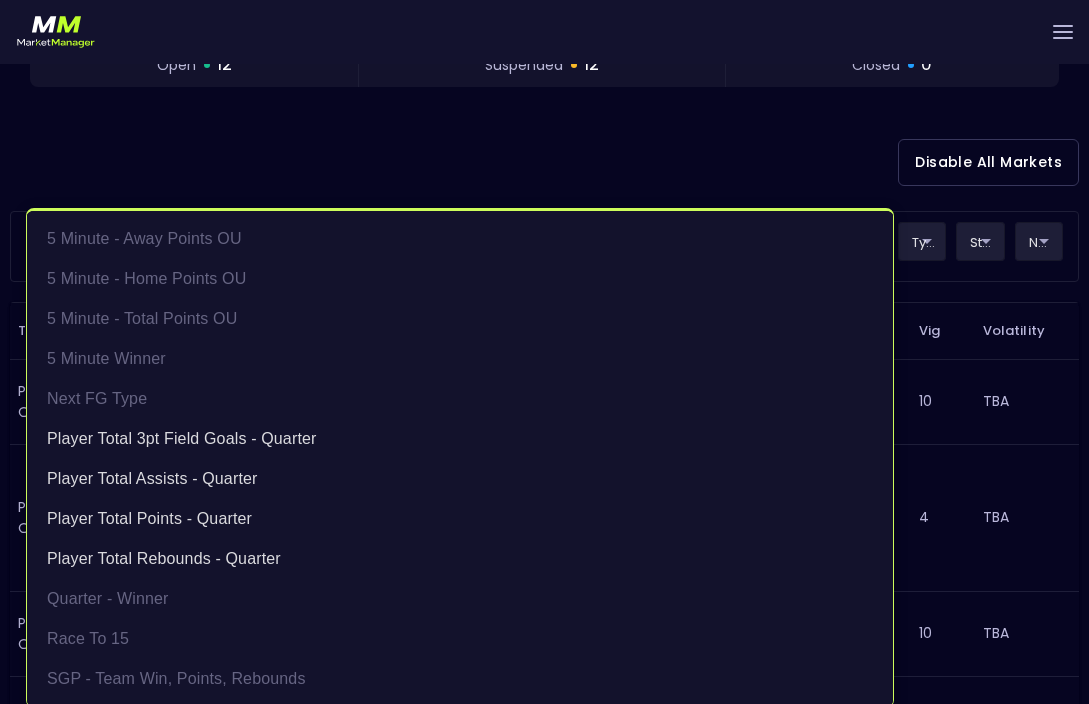 click on "Live Markets Market Configuration Profiles History Derek   Paris nVenue Settings Support Logout   Version 1.31  Powered by nVenue < All Games Thursday ,  July   10 th 7:42:51 PM Current Profile BAS - All 0d810fa5-e353-4d9c-b11d-31f095cae871 Select Target Market Status Type Vig Volatility Options Close 6 LVA Aces WAS Mystics 11 J .  Young :  0  pts B .  Sykes :  2  pts 1st  Quarter  -  04:15 open 12 suspended 12 closed 0 Disable All Markets target Player Total 3pt Field Goals - Quarter ,  Player Total Assists - Quarter ,  Player Total Points - Quarter ,  Player Total Rebounds - Quarter Player Total 3pt Field Goals - Quarter,Player Total Assists - Quarter,Player Total Points - Quarter,Player Total Rebounds - Quarter ​ type ​ ​ status ​ ​ name ​ ​ Target Name Game Situation Status Type Options Vig Volatility Player Total Points - Quarter Player Total Points - Quarter Jackie Young - Points in Quarter 2  open overunder O 4.5 -175 10 TBA Player Total Points - Quarter Player Total Points - Quarter open" at bounding box center [544, 1408] 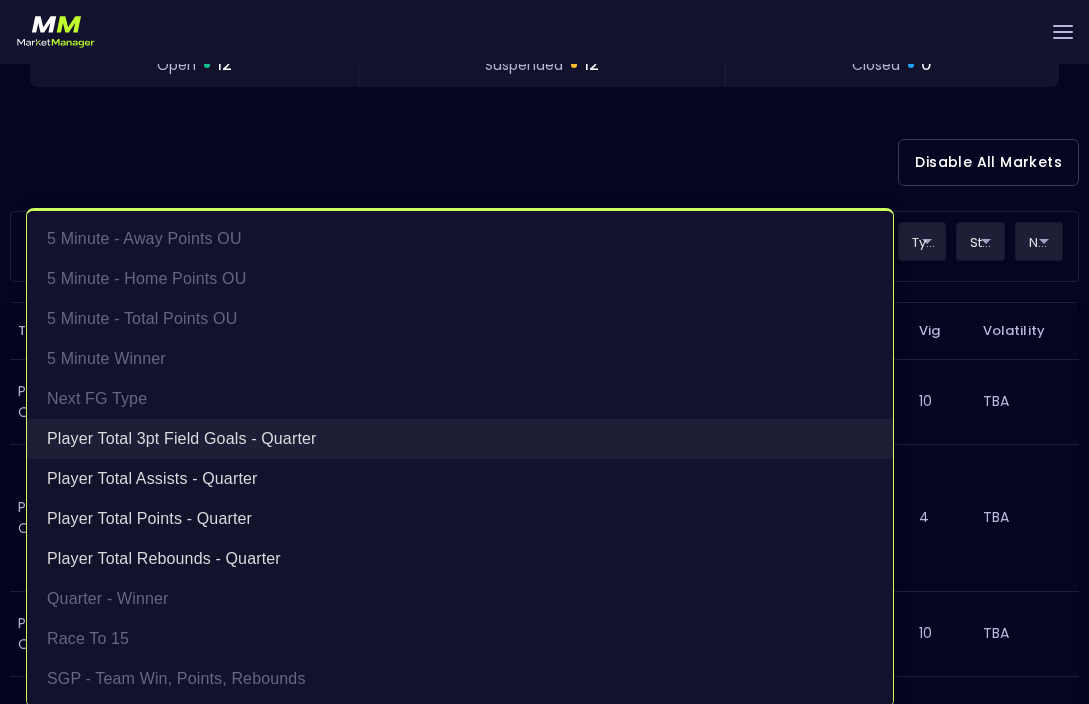 click on "Player Total 3pt Field Goals - Quarter" at bounding box center [460, 439] 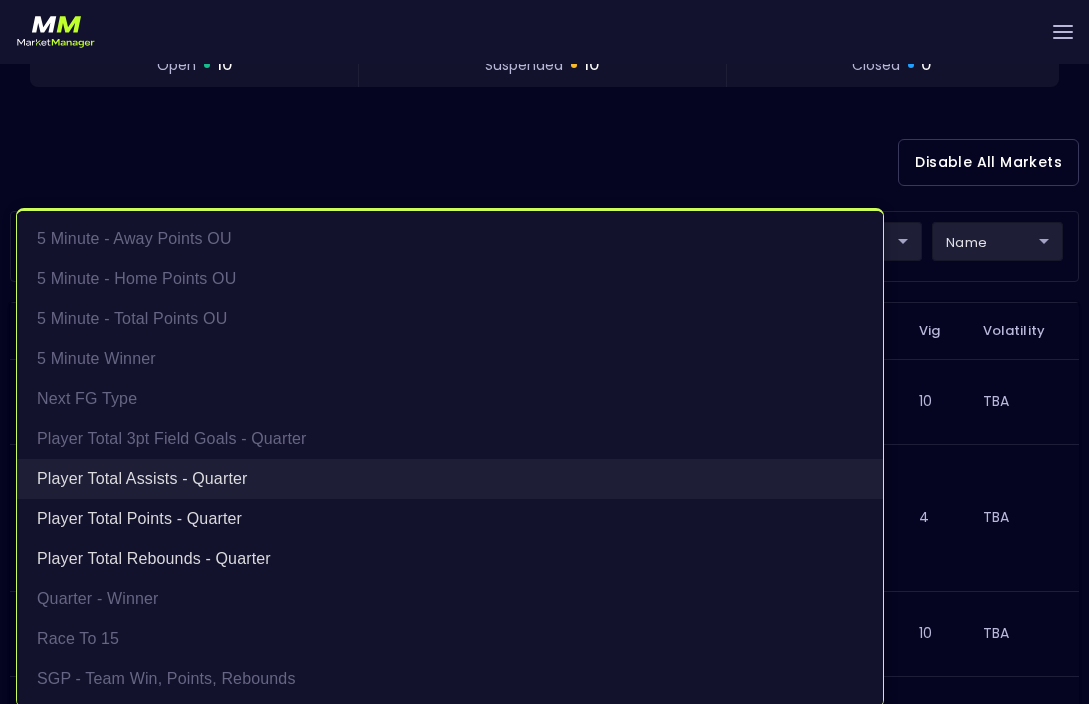 click on "Player Total Assists - Quarter" at bounding box center [450, 479] 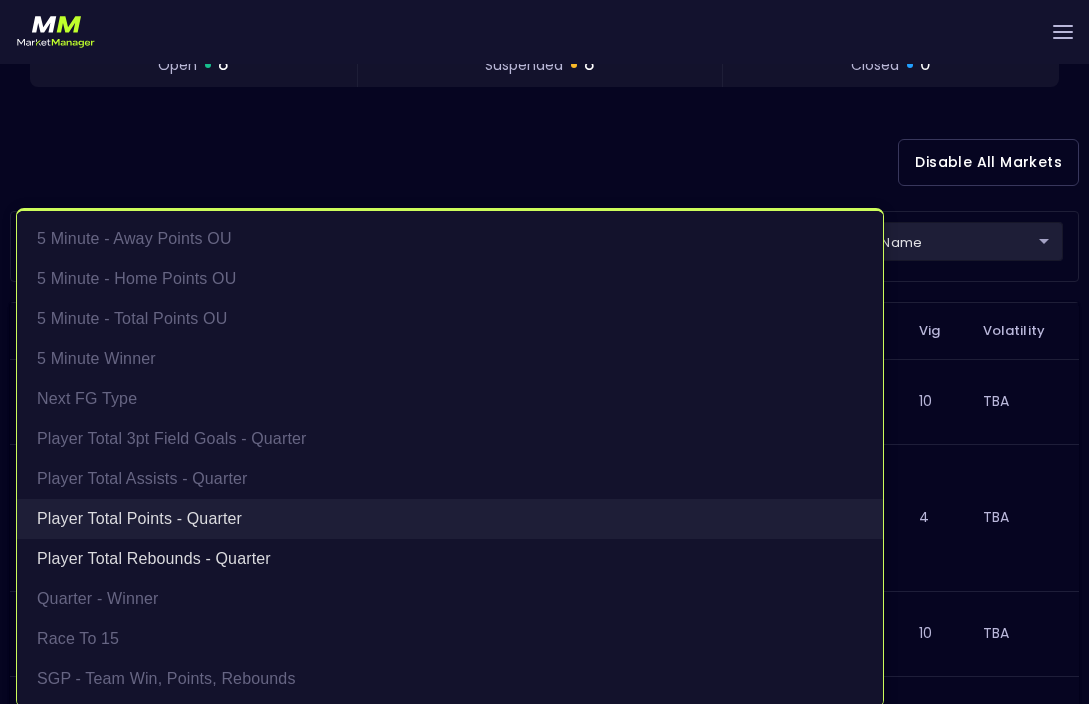 click on "Player Total Points - Quarter" at bounding box center [450, 519] 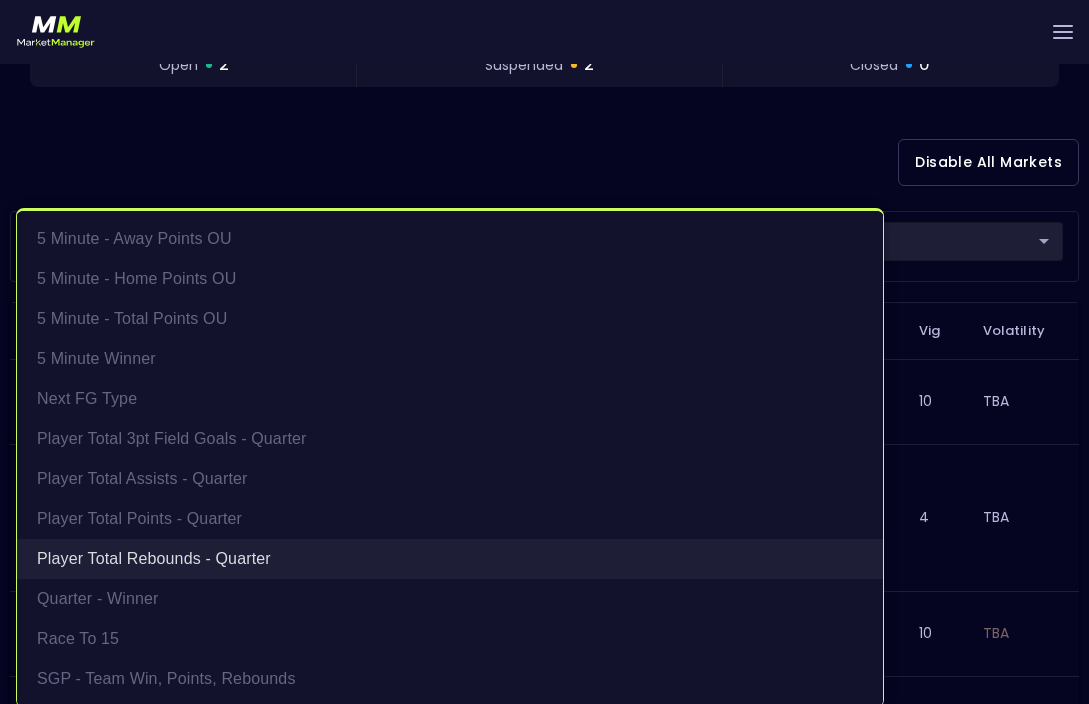 click on "Player Total Rebounds - Quarter" at bounding box center [450, 559] 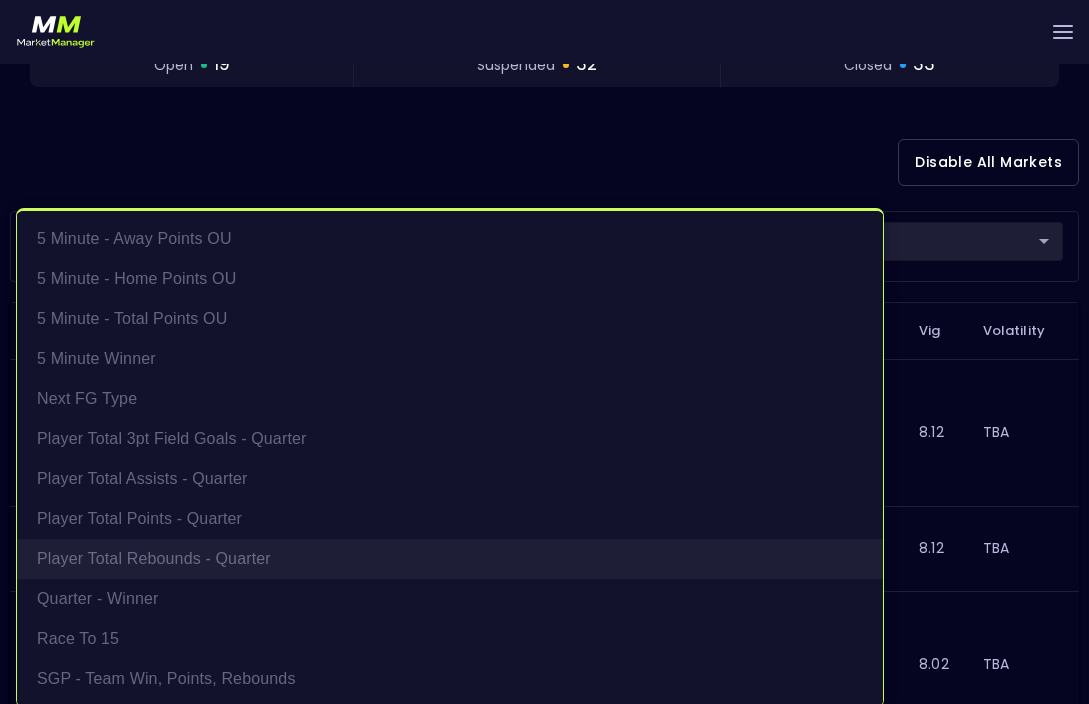 scroll, scrollTop: 4, scrollLeft: 0, axis: vertical 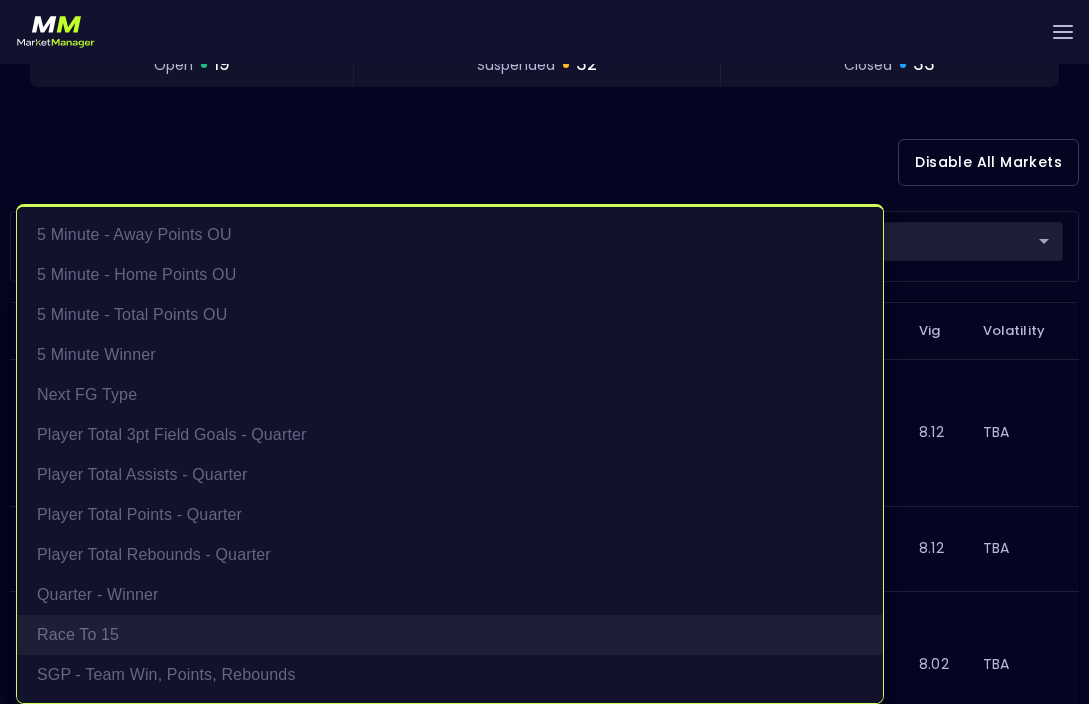 click on "Race to 15" at bounding box center [450, 635] 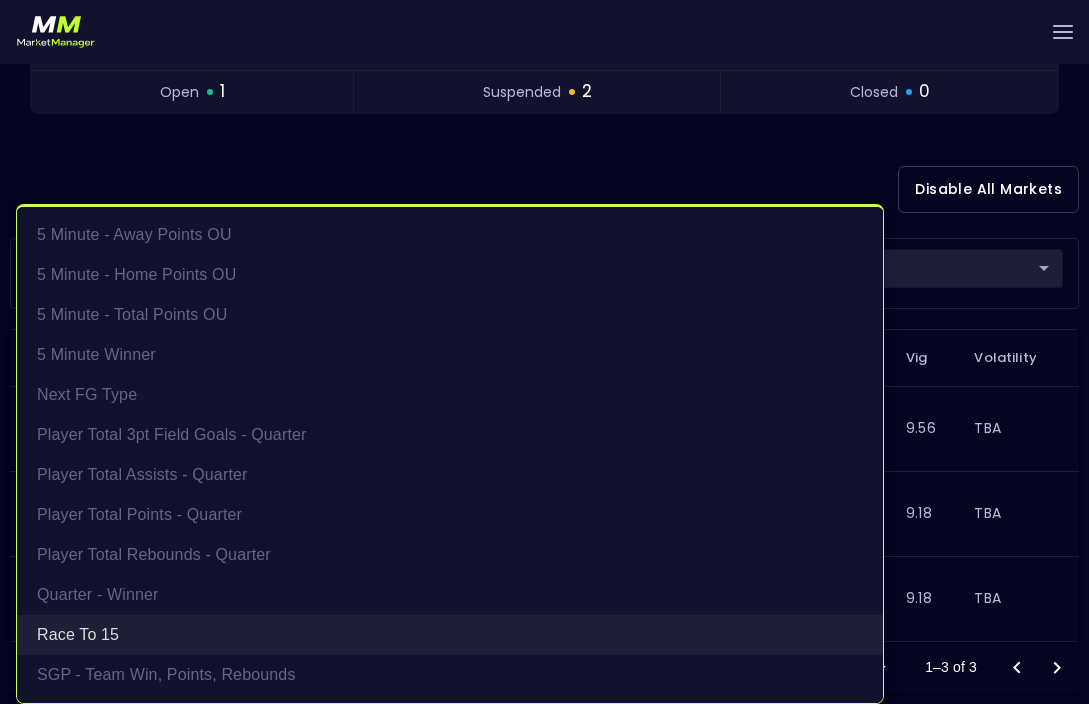 scroll, scrollTop: 424, scrollLeft: 0, axis: vertical 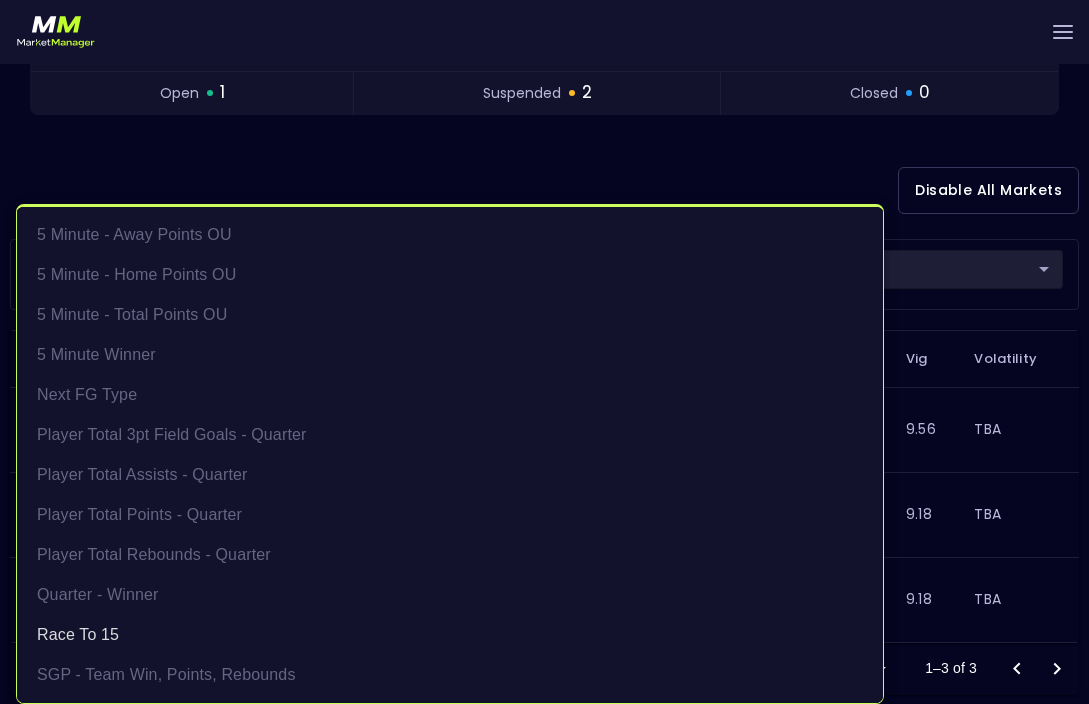 click at bounding box center (544, 352) 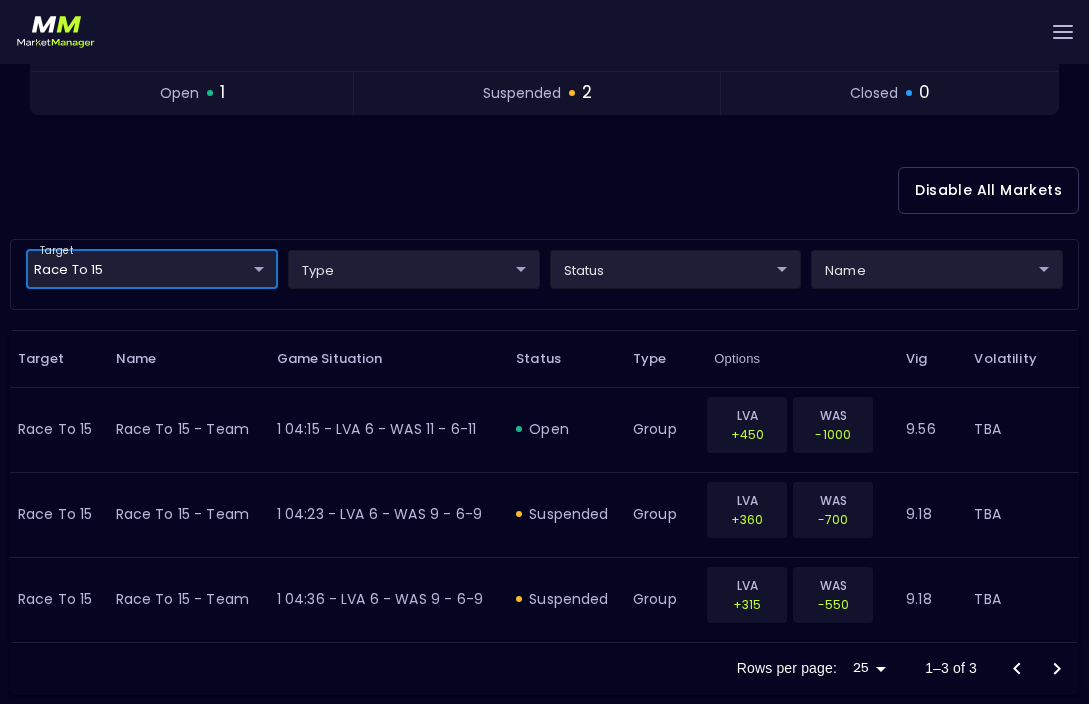 scroll, scrollTop: 0, scrollLeft: 0, axis: both 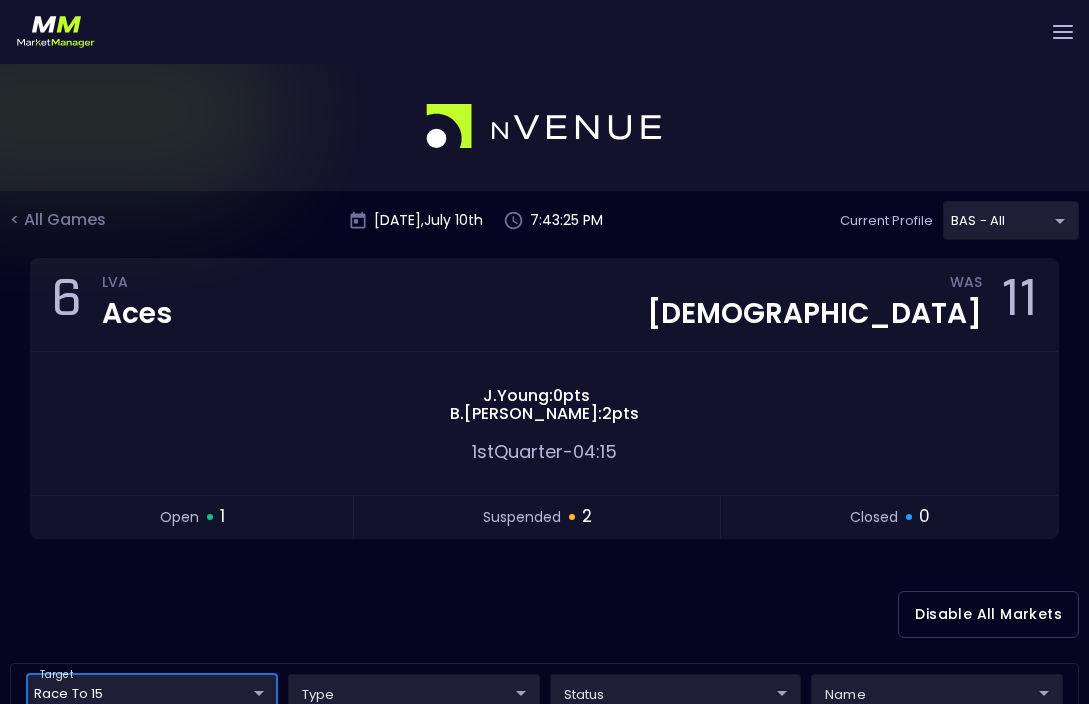 click on "< All Games" at bounding box center (60, 221) 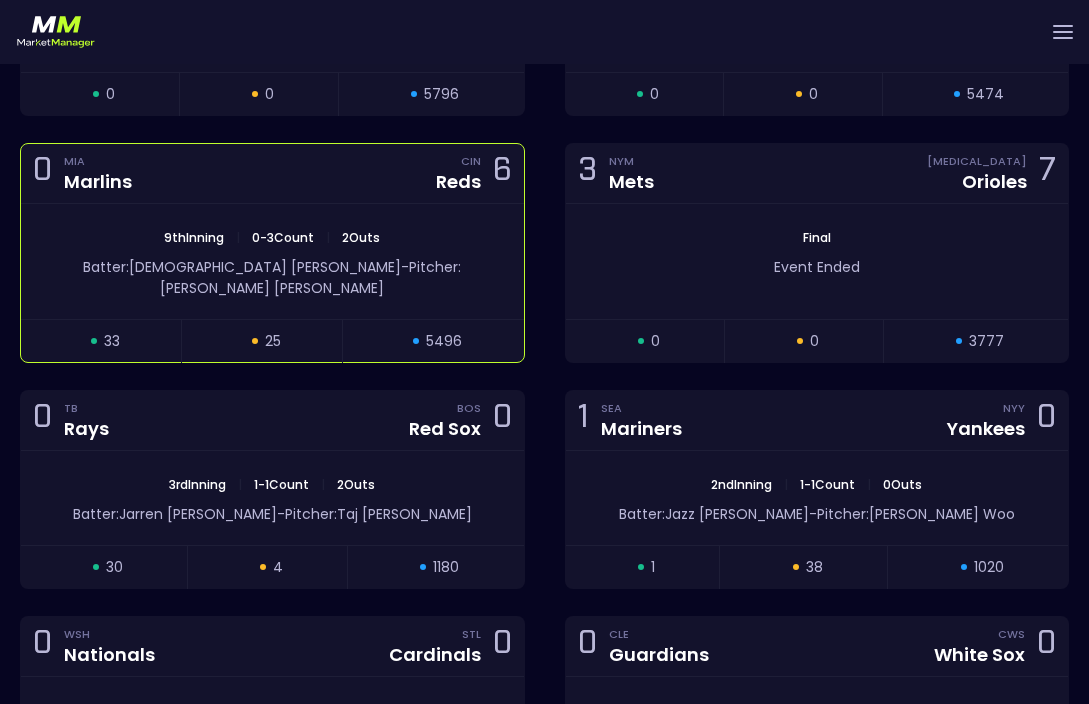 scroll, scrollTop: 2560, scrollLeft: 0, axis: vertical 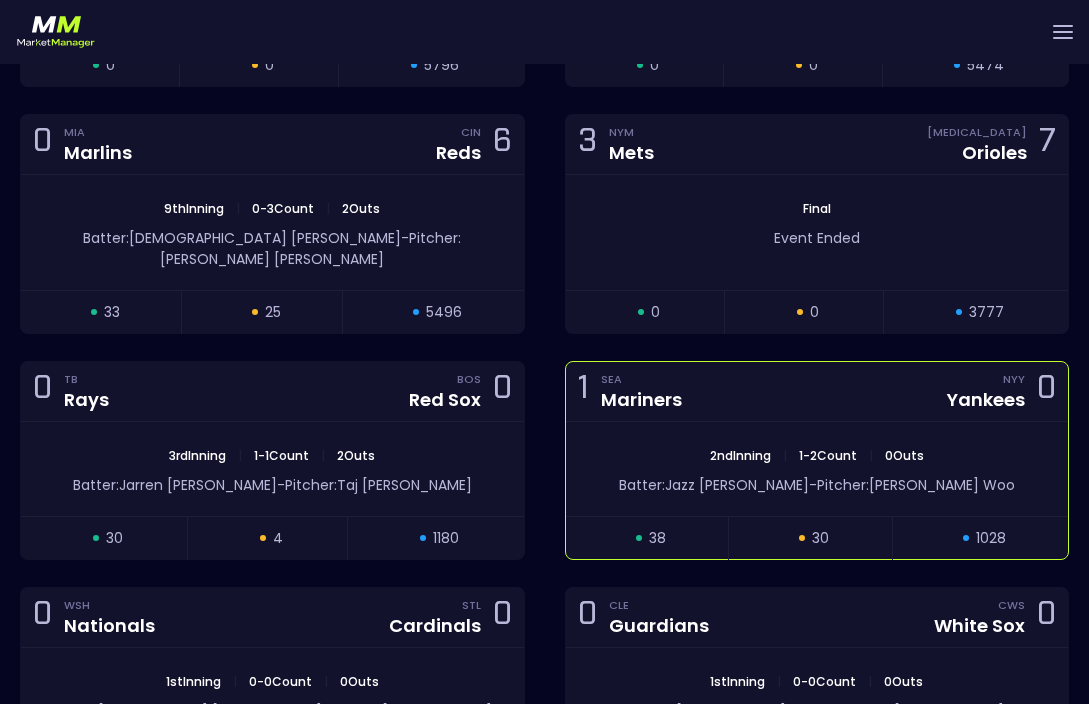 click on "1 SEA Mariners NYY Yankees 0" at bounding box center (817, 392) 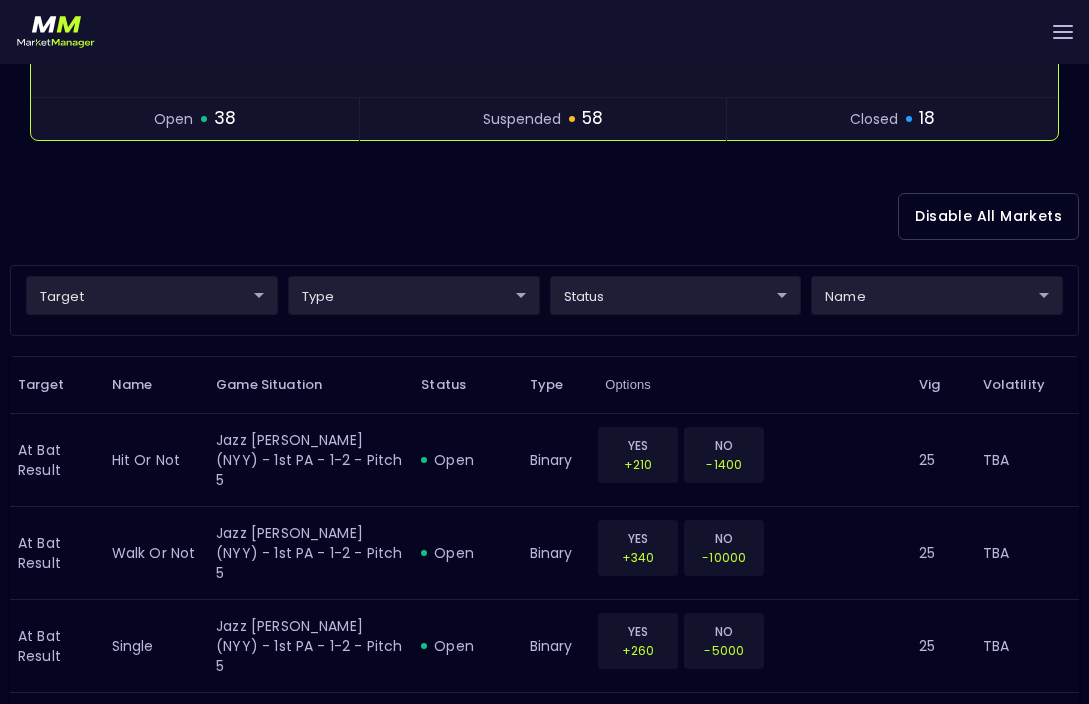 scroll, scrollTop: 381, scrollLeft: 0, axis: vertical 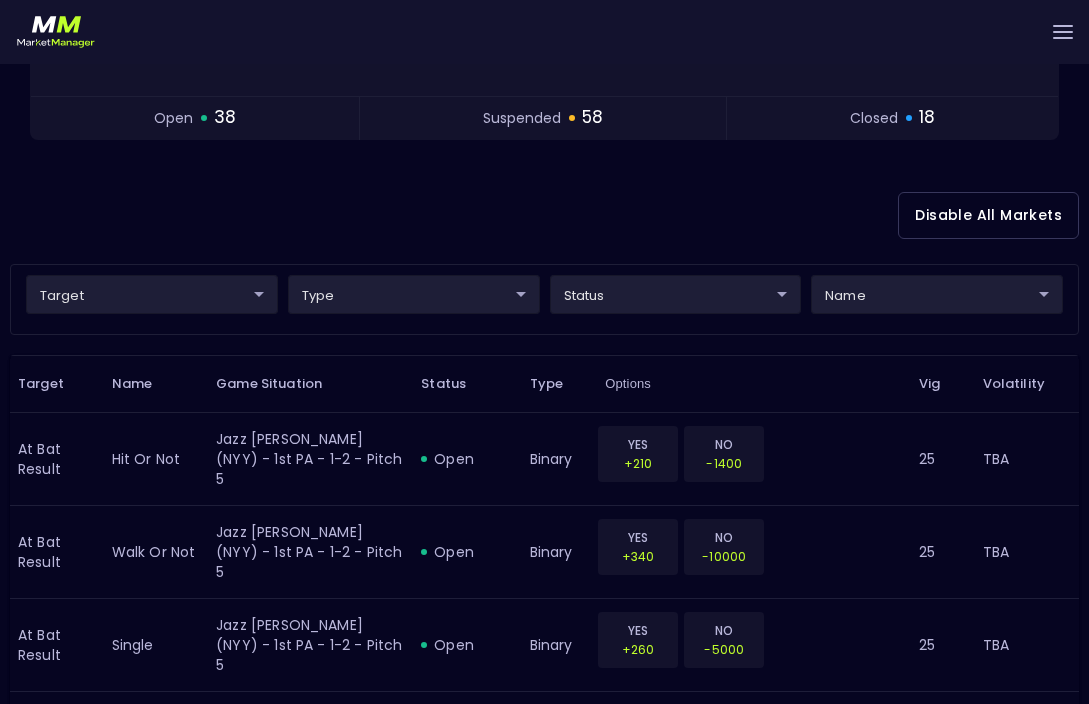 click on "Live Markets Market Configuration Profiles History Derek   Paris nVenue Settings Support Logout   Version 1.31  Powered by nVenue < All Games Thursday ,  July   10 th 7:44:36 PM Current Profile BAS - All 0d810fa5-e353-4d9c-b11d-31f095cae871 Select Target Market Status Type Vig Volatility Options Close 1 SEA Mariners NYY Yankees 0 2nd  Inning | 1 - 2  Count | 0  Outs Batter:  Jazz   Chisholm Jr.  -   Pitcher:  Bryan   Woo open 38 suspended 58 closed 18 Disable All Markets target ​ ​ type ​ ​ status ​ ​ name ​ ​ Target Name Game Situation Status Type Options Vig Volatility At Bat Result hit or not Jazz Chisholm Jr. (NYY) - 1st PA - 1-2 - Pitch 5  open binary YES +210 NO -1400 25 TBA At Bat Result walk or not Jazz Chisholm Jr. (NYY) - 1st PA - 1-2 - Pitch 5  open binary YES +340 NO -10000 25 TBA At Bat Result single Jazz Chisholm Jr. (NYY) - 1st PA - 1-2 - Pitch 5  open binary YES +260 NO -5000 25 TBA At Bat Result double Jazz Chisholm Jr. (NYY) - 1st PA - 1-2 - Pitch 5  open binary YES +3000 25" at bounding box center (544, 1437) 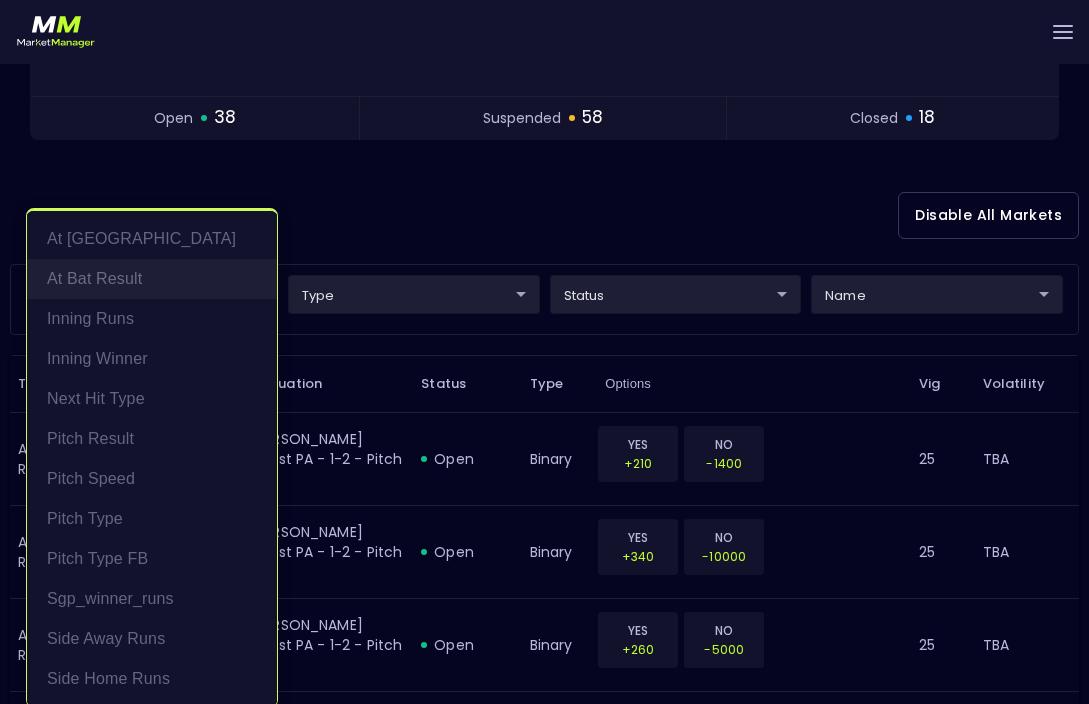 click on "At Bat Result" at bounding box center (152, 279) 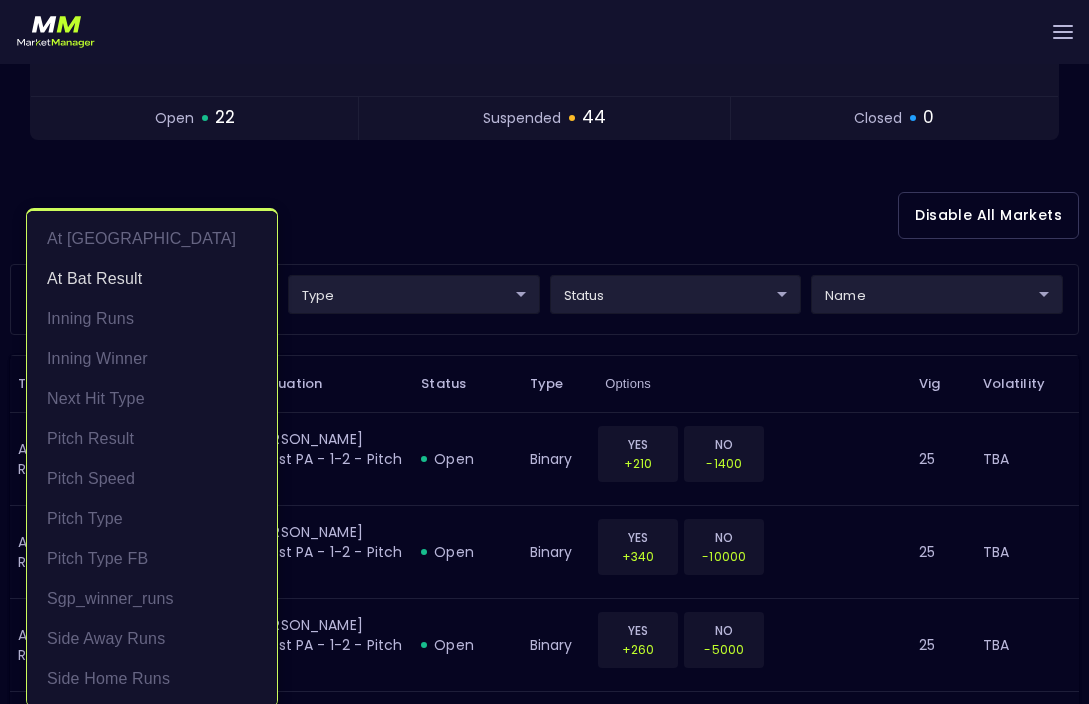 click at bounding box center (544, 352) 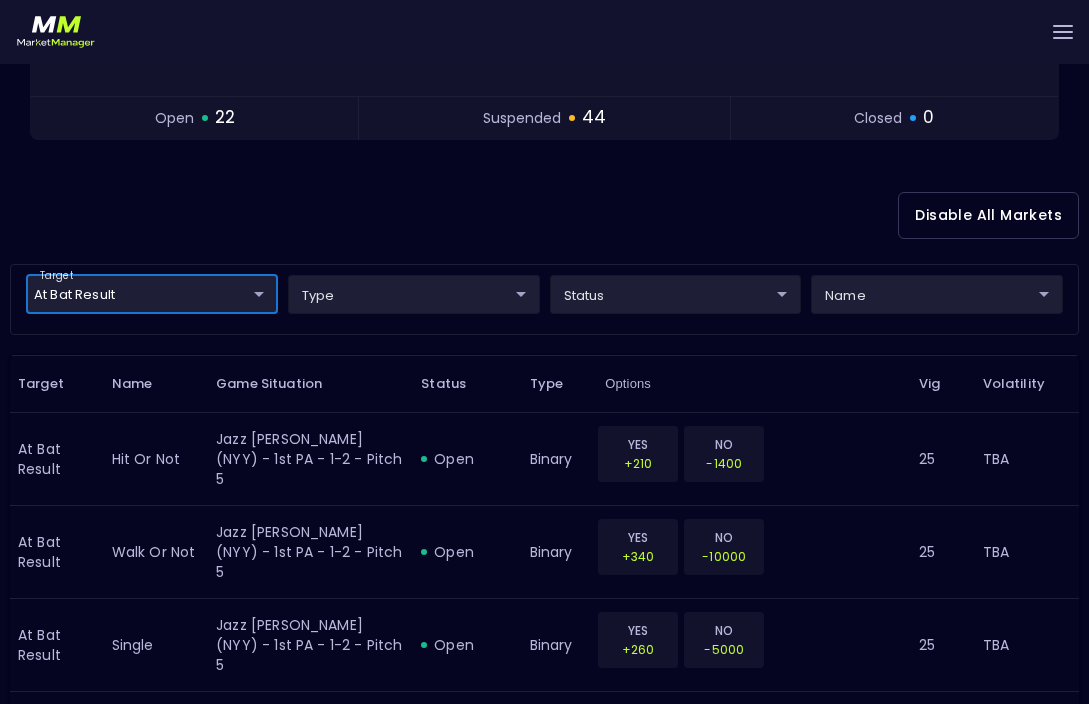 scroll, scrollTop: 0, scrollLeft: 0, axis: both 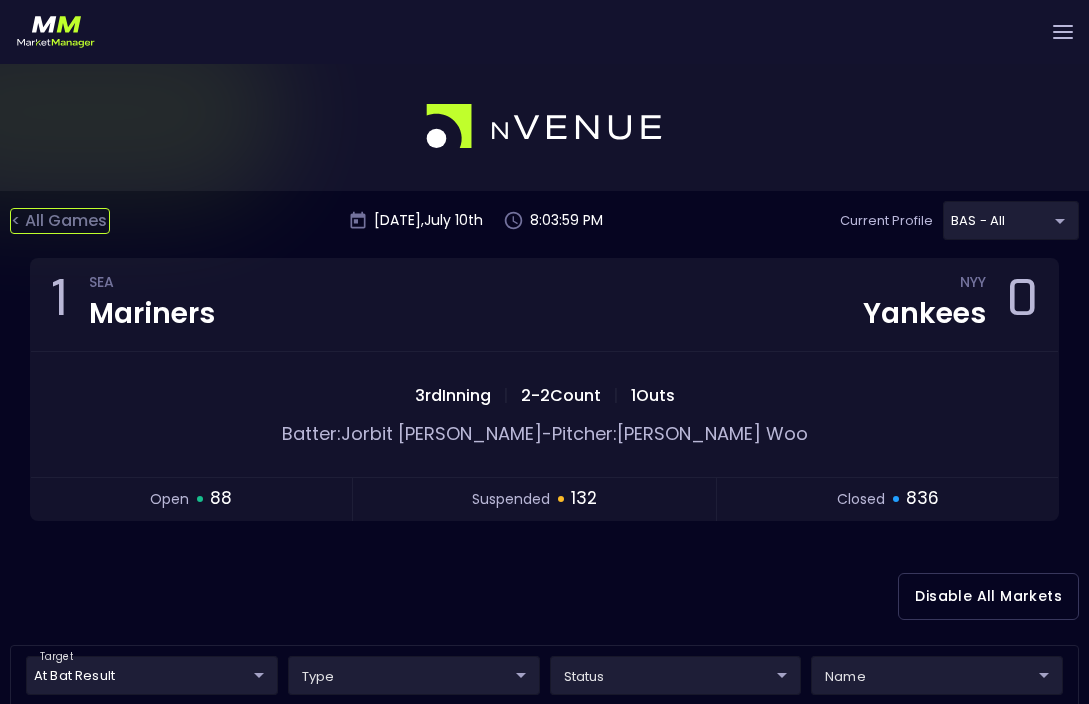 click on "< All Games" at bounding box center [60, 221] 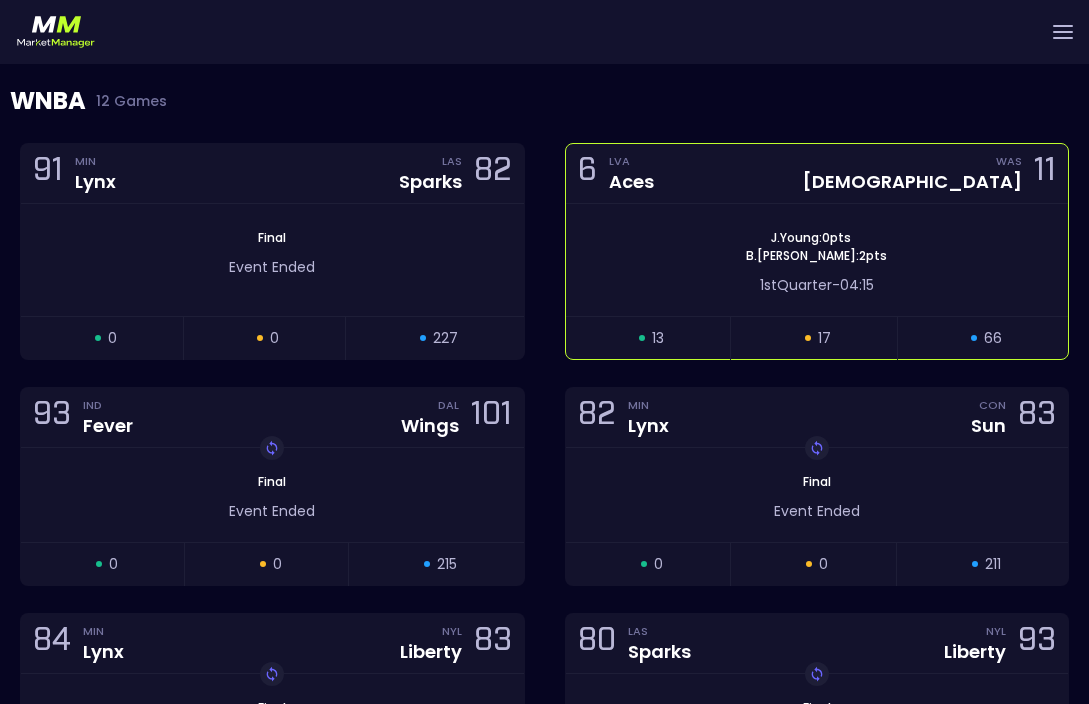 click on "J .  Young :  0  pts B .  Sykes :  2  pts 1st  Quarter  -  04:15" at bounding box center (817, 260) 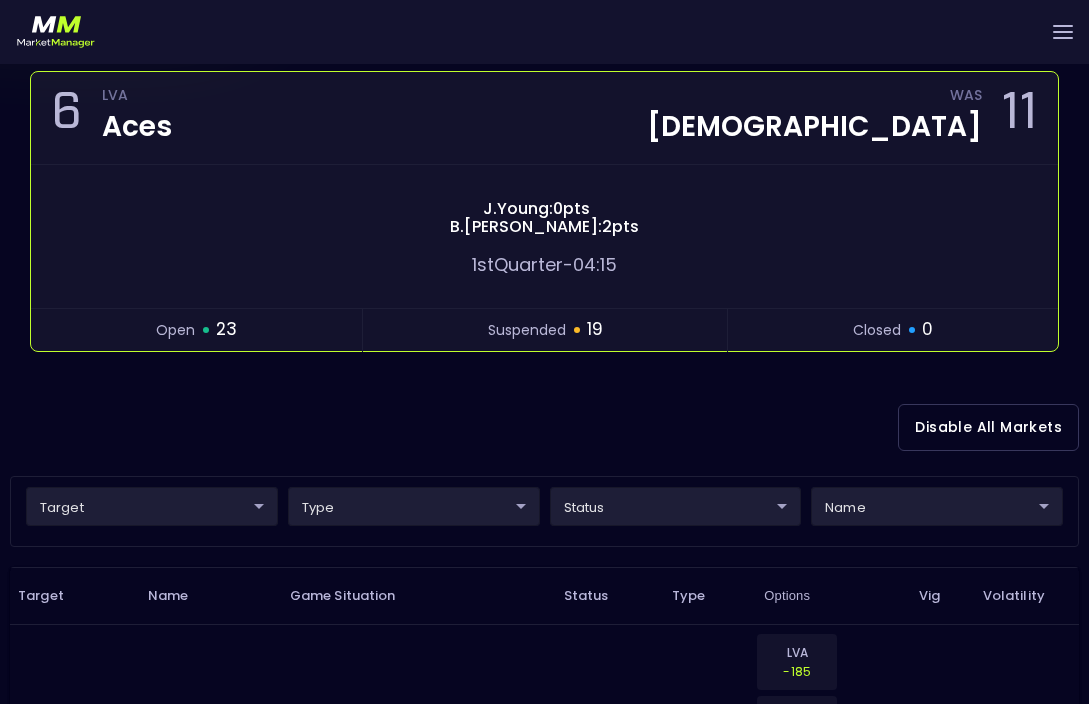 scroll, scrollTop: 188, scrollLeft: 0, axis: vertical 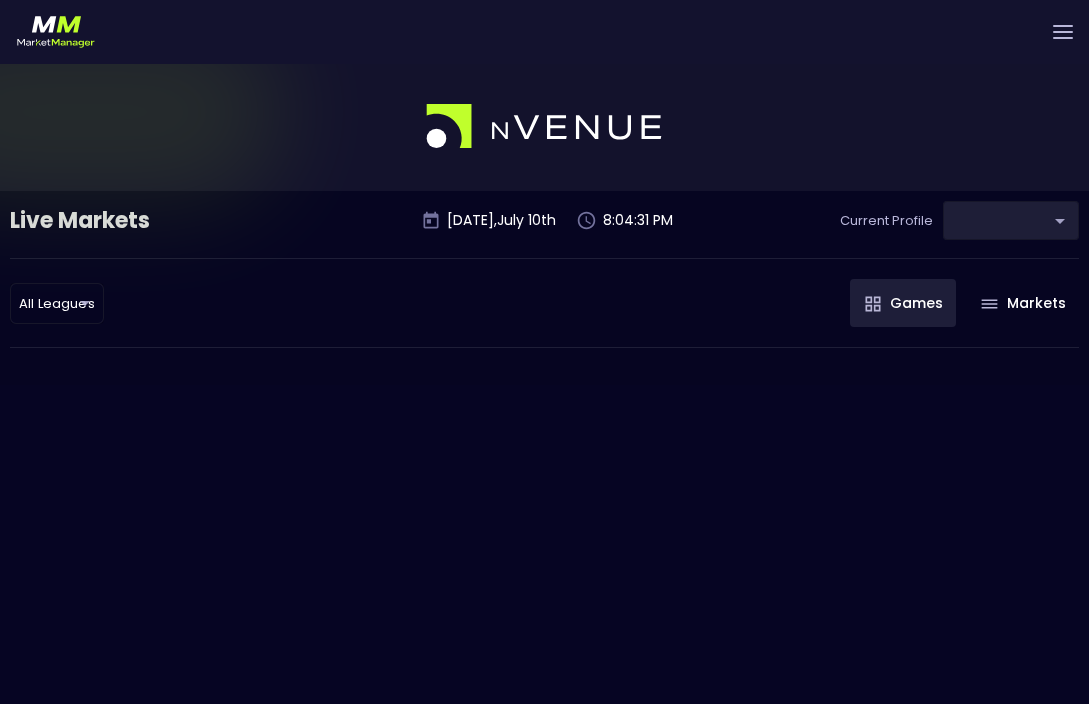 type on "0d810fa5-e353-4d9c-b11d-31f095cae871" 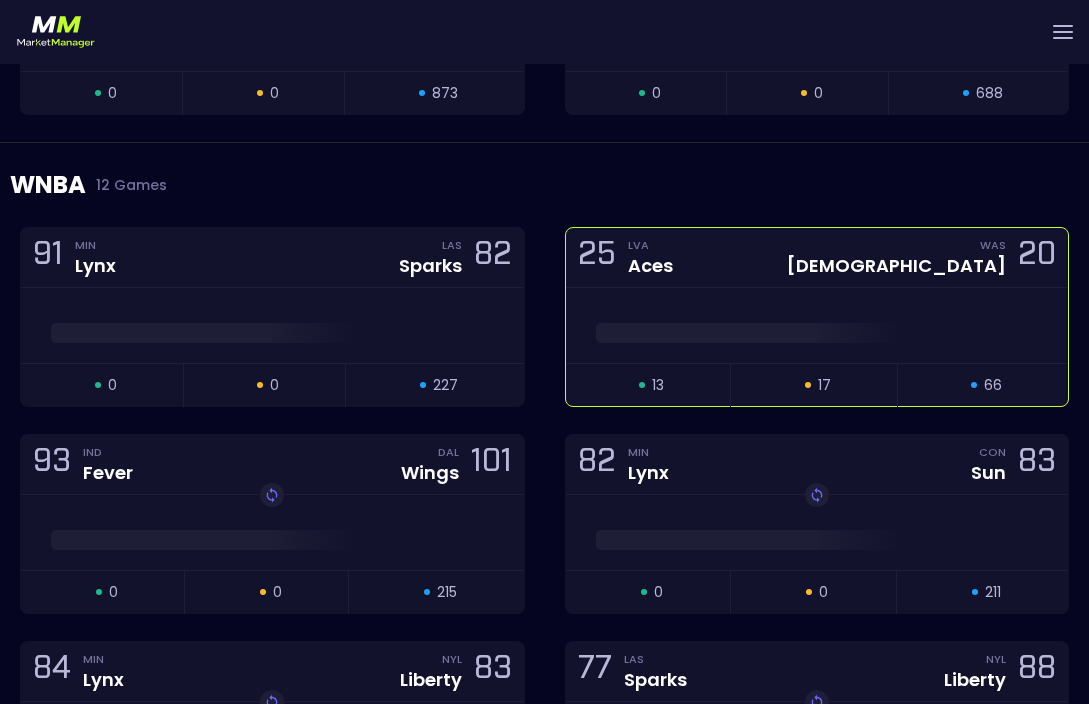 click on "open 13 suspended 17 closed 66" at bounding box center (817, 384) 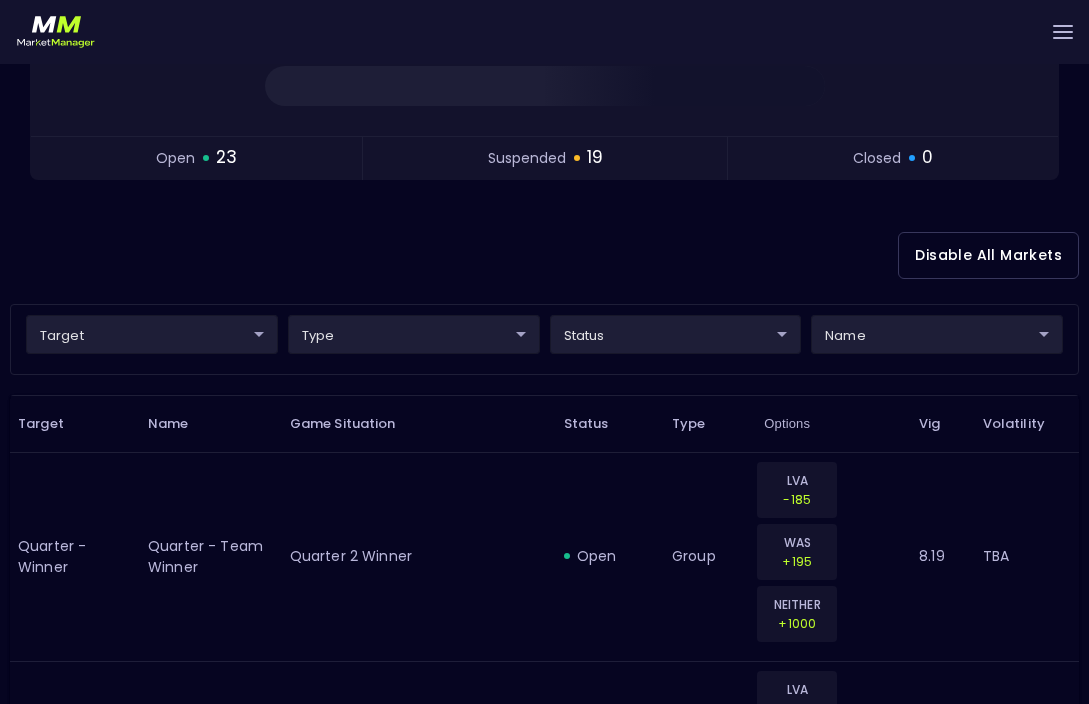 scroll, scrollTop: 349, scrollLeft: 0, axis: vertical 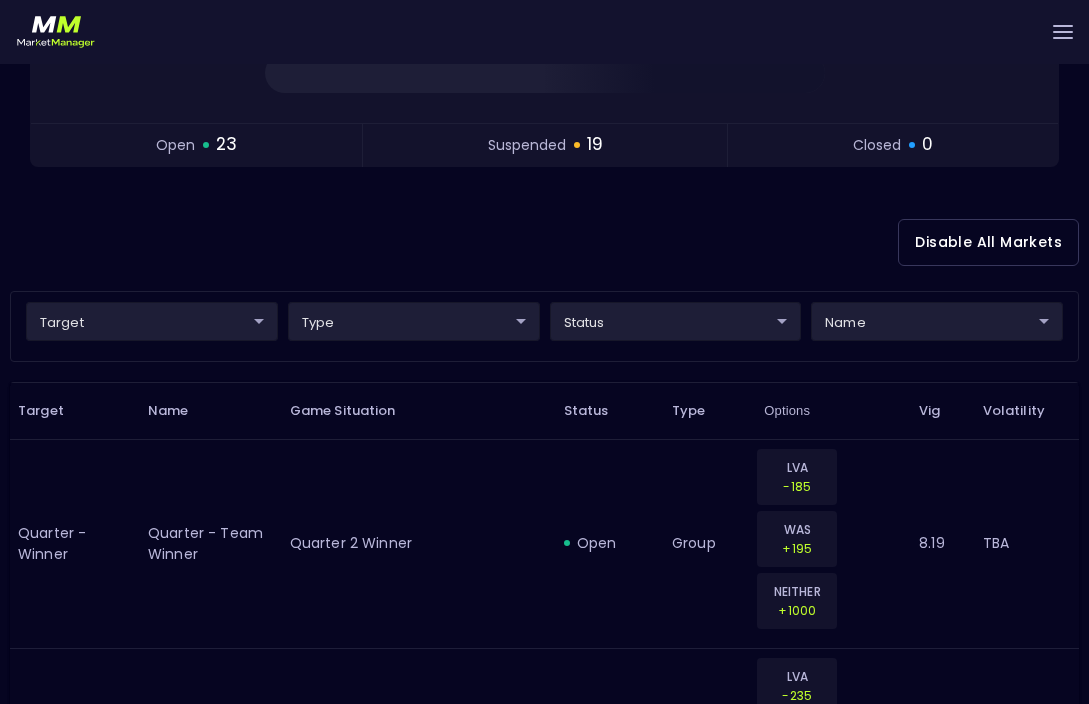 click on "Live Markets Market Configuration Profiles History Derek   Paris nVenue Settings Support Logout   Version 1.31  Powered by nVenue < All Games Thursday ,  July   10 th 8:04:40 PM Current Profile BAS - All 0d810fa5-e353-4d9c-b11d-31f095cae871 Select Target Market Status Type Vig Volatility Options Close 25 LVA Aces WAS Mystics 20 open 23 suspended 19 closed 0 Disable All Markets target ​ ​ type ​ ​ status ​ ​ name ​ ​ Target Name Game Situation Status Type Options Vig Volatility Quarter - Winner Quarter - Team Winner Quarter 2 Winner  open group LVA -185 WAS +195 NEITHER +1000 8.19 TBA Quarter - Winner Quarter - Team Winner Quarter 2 Winner  open group LVA -235 WAS +160 8.18 TBA Quarter - Winner Quarter - Team Winner Quarter 3 Winner  open group LVA +165 WAS -155 NEITHER +1000 8 TBA Quarter - Winner Quarter - Team Winner Quarter 3 Winner  open group LVA +140 WAS -195 8 TBA Next FG Type Next Field Goal Made 2nd 06:15 - LVA 25 - WAS 20  open group WAS-2PT -104 WAS-3PT +450 LVA-2PT +265 LVA-3PT TBA" at bounding box center (544, 2051) 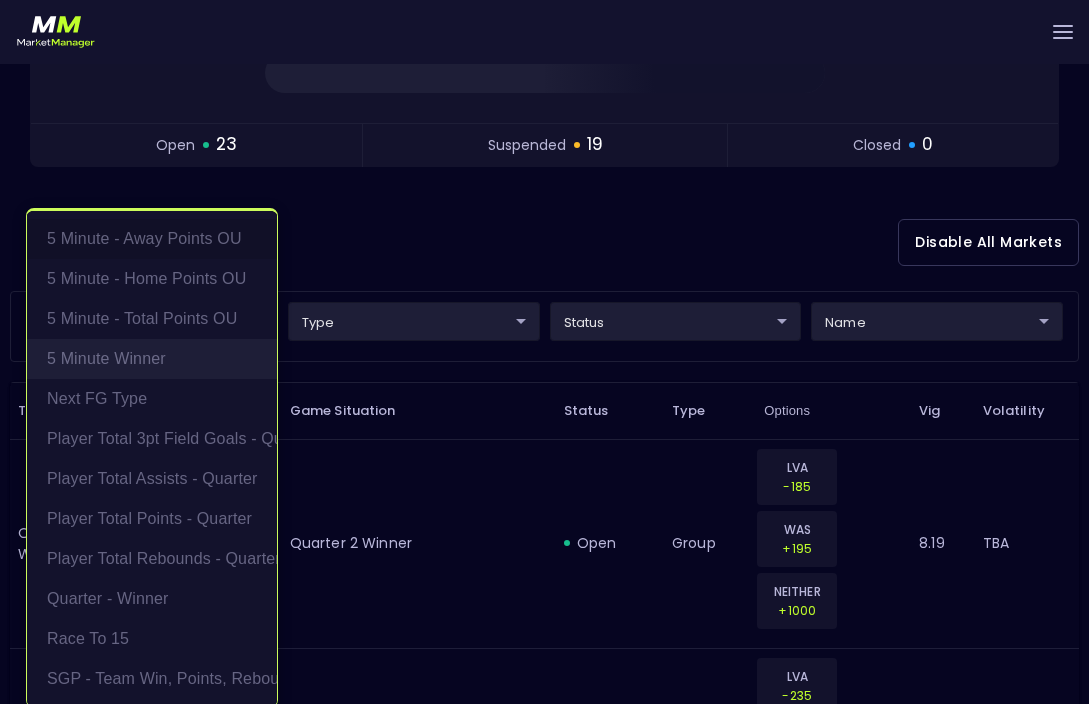 click on "5 Minute Winner" at bounding box center (152, 359) 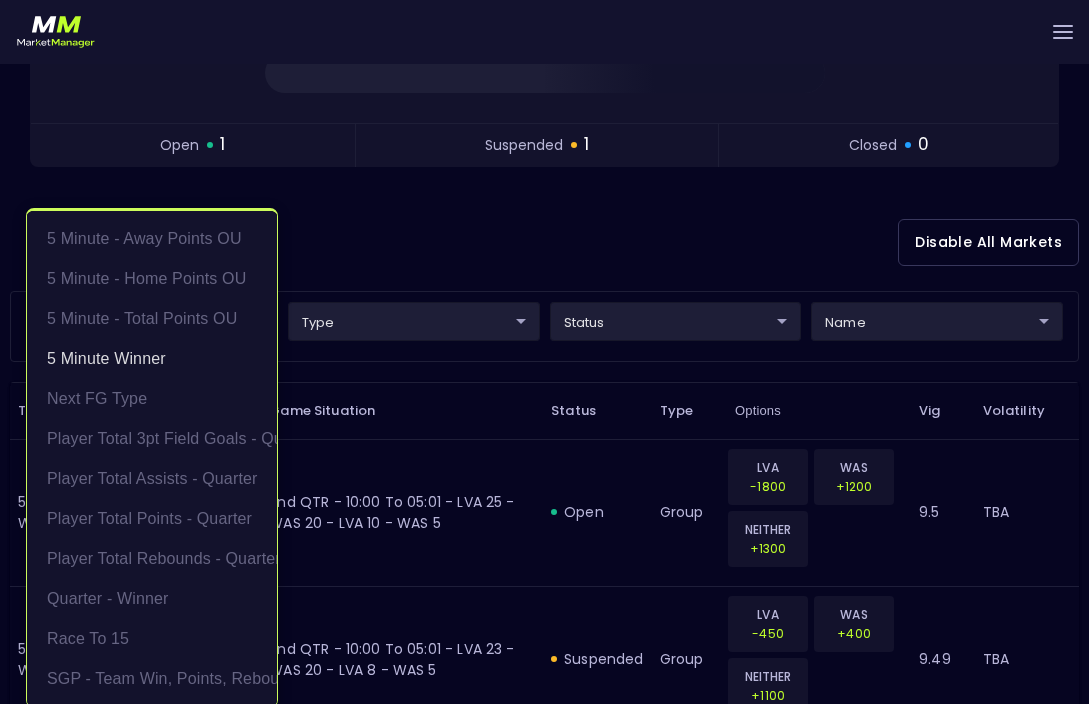 click at bounding box center (544, 352) 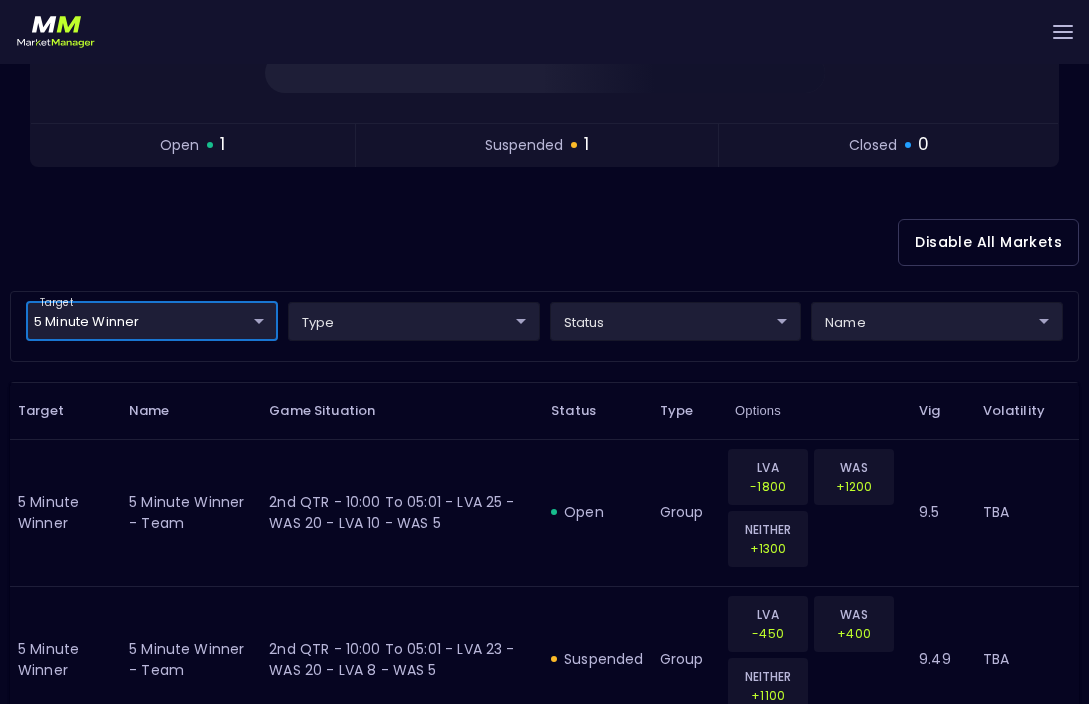 scroll, scrollTop: 0, scrollLeft: 0, axis: both 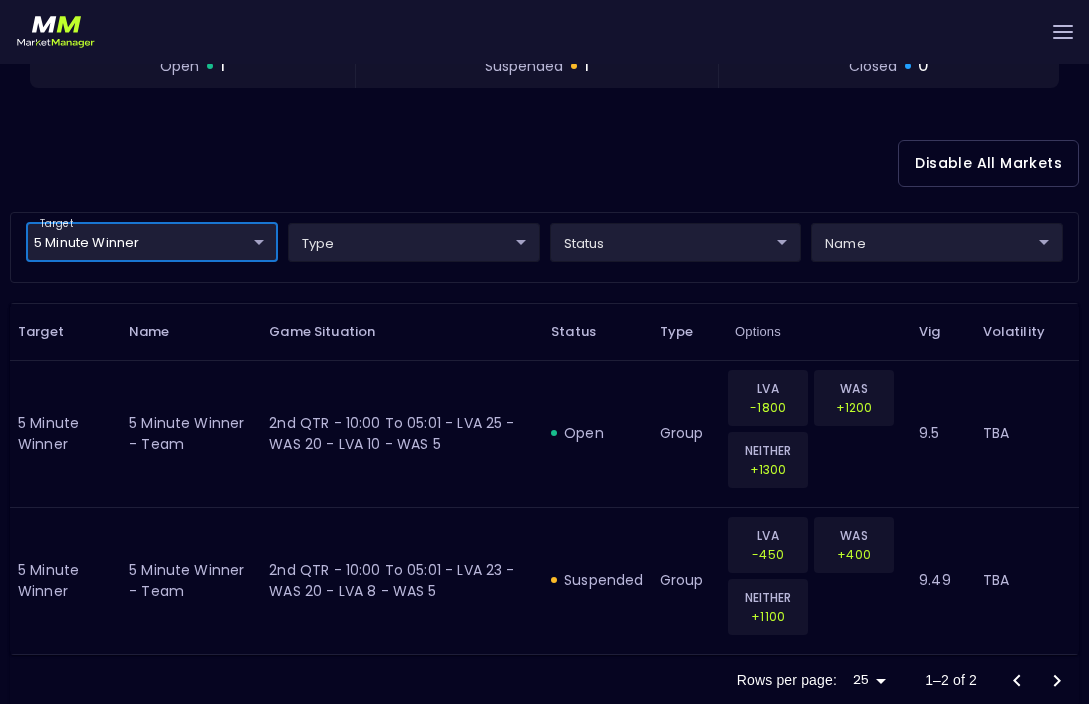 click on "Live Markets Market Configuration Profiles History Derek   Paris nVenue Settings Support Logout   Version 1.31  Powered by nVenue < All Games Thursday ,  July   10 th 8:04:58 PM Current Profile BAS - All 0d810fa5-e353-4d9c-b11d-31f095cae871 Select Target Market Status Type Vig Volatility Options Close 25 LVA Aces WAS Mystics 20 open 1 suspended 1 closed 0 Disable All Markets target 5 Minute Winner 5 Minute Winner ​ type ​ ​ status ​ ​ name ​ ​ Target Name Game Situation Status Type Options Vig Volatility 5 Minute Winner 5 minute winner - team 2nd QTR - 10:00 to 05:01 - LVA 25 - WAS 20 - LVA 10 - WAS 5  open group LVA -1800 WAS +1200 NEITHER +1300 9.5 TBA 5 Minute Winner 5 minute winner - team 2nd QTR - 10:00 to 05:01 - LVA 23 - WAS 20 - LVA 8 - WAS 5  suspended group LVA -450 WAS +400 NEITHER +1100 9.49 TBA Rows per page: 25 25 1–2 of 2" at bounding box center (544, 175) 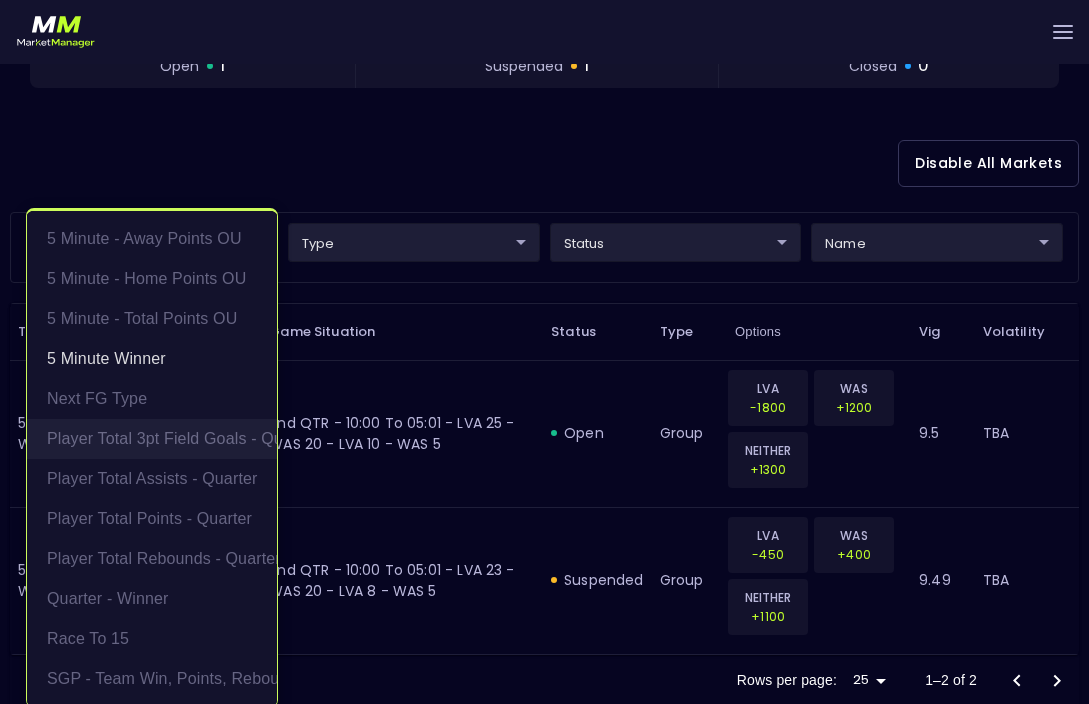 drag, startPoint x: 206, startPoint y: 360, endPoint x: 199, endPoint y: 454, distance: 94.26028 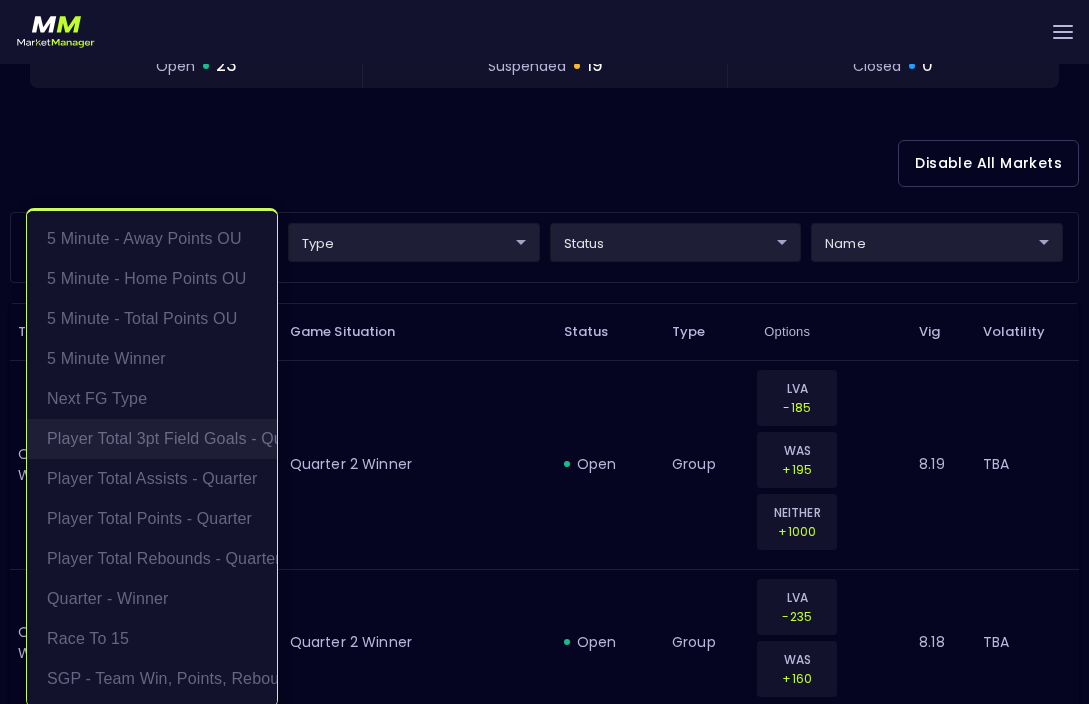 scroll, scrollTop: 4, scrollLeft: 0, axis: vertical 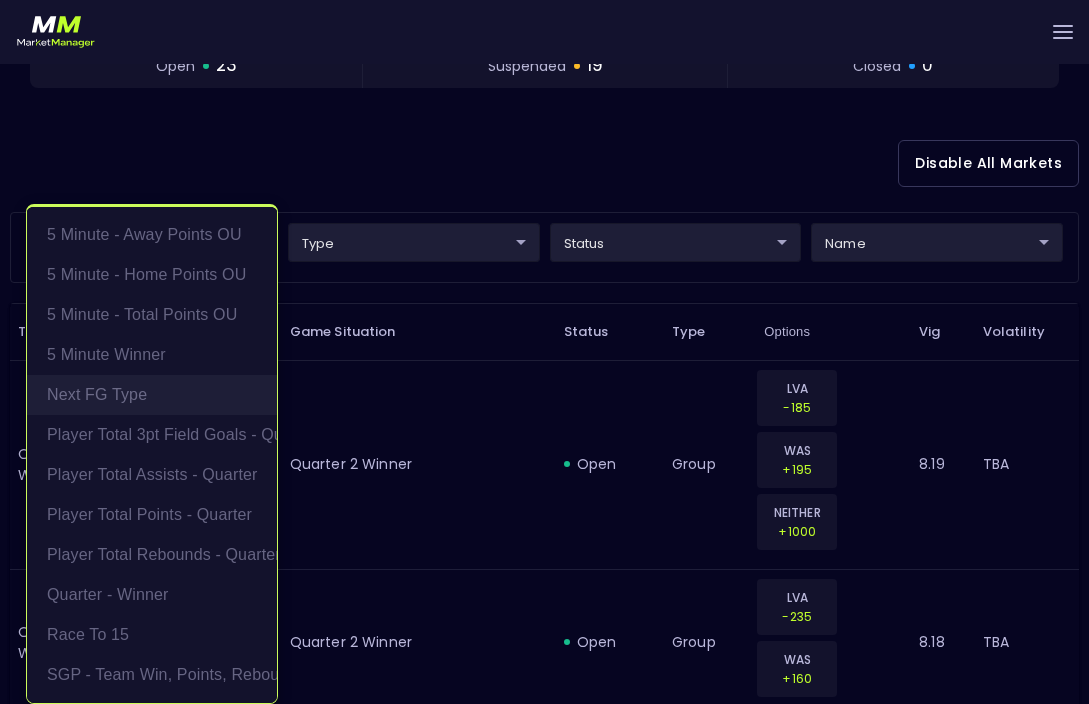 click on "Next FG Type" at bounding box center (152, 395) 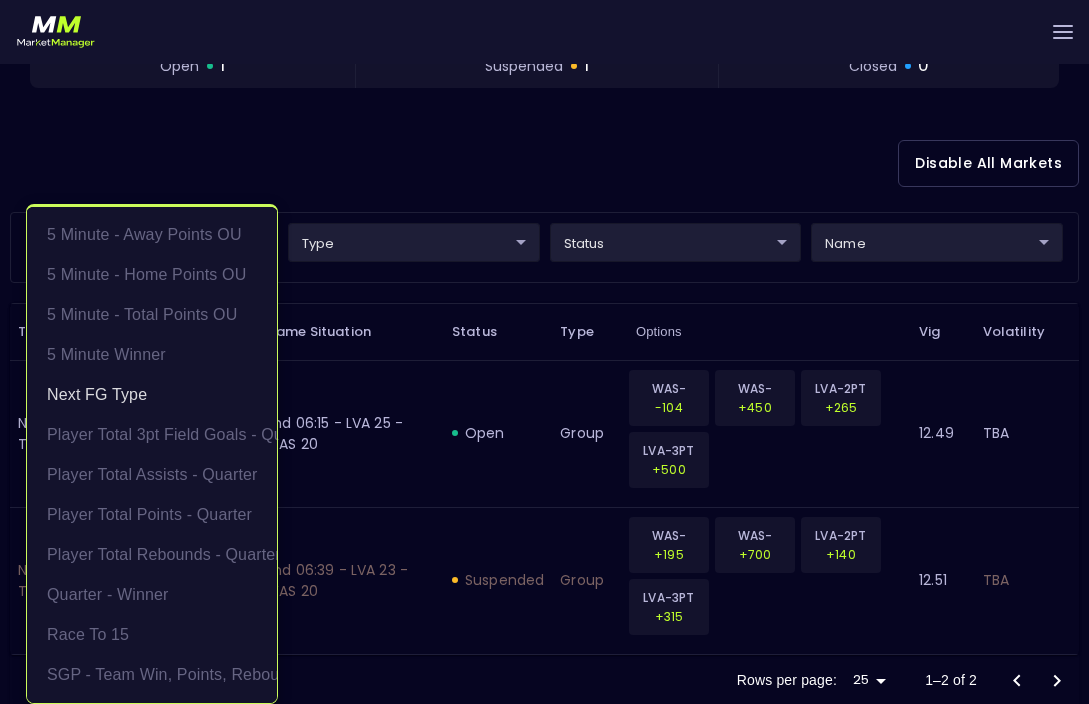 click at bounding box center [544, 352] 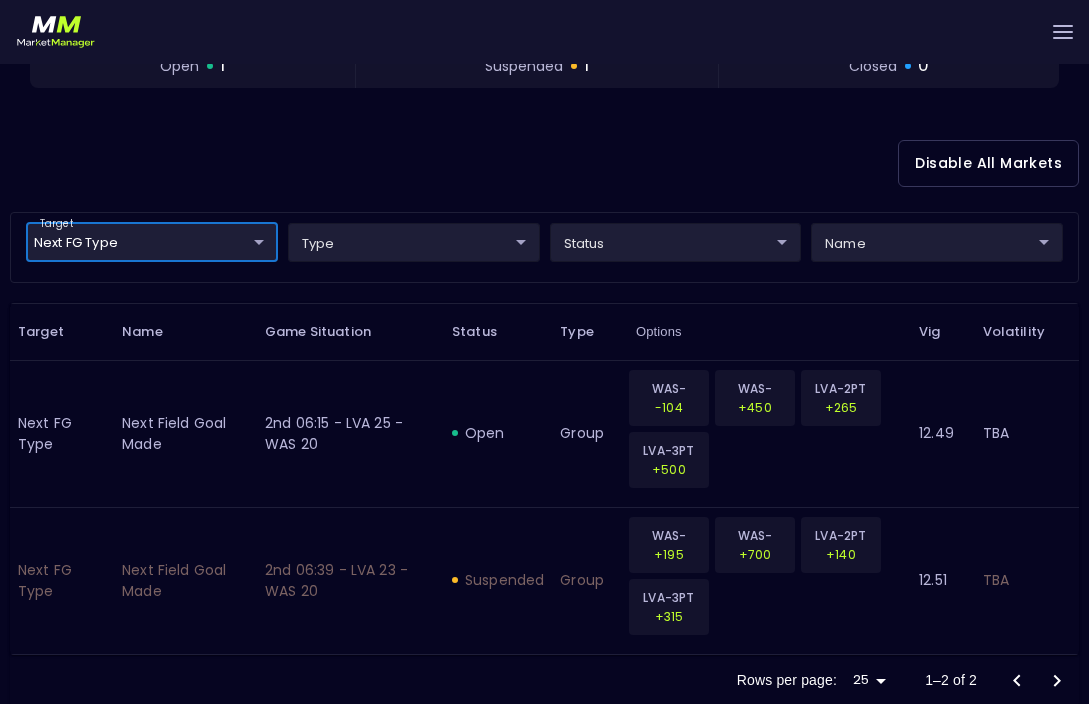 scroll, scrollTop: 0, scrollLeft: 0, axis: both 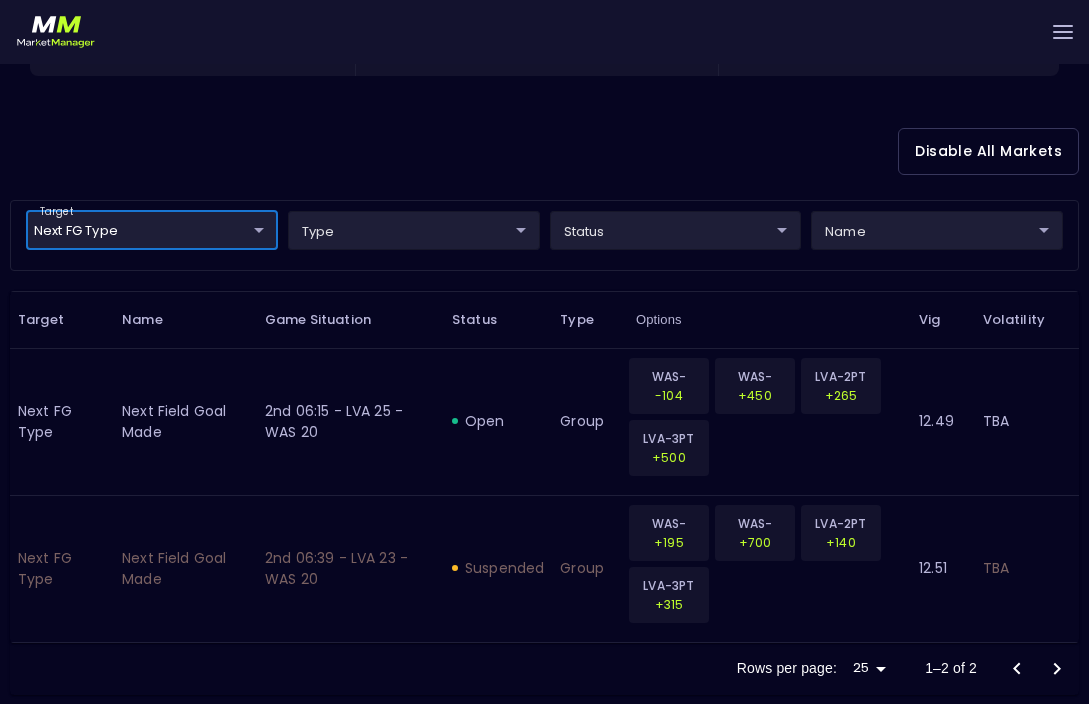 click on "Live Markets Market Configuration Profiles History Derek   Paris nVenue Settings Support Logout   Version 1.31  Powered by nVenue < All Games Thursday ,  July   10 th 8:05:25 PM Current Profile BAS - All 0d810fa5-e353-4d9c-b11d-31f095cae871 Select Target Market Status Type Vig Volatility Options Close 25 LVA Aces WAS Mystics 20 open 1 suspended 1 closed 0 Disable All Markets target Next FG Type Next FG Type ​ type ​ ​ status ​ ​ name ​ ​ Target Name Game Situation Status Type Options Vig Volatility Next FG Type Next Field Goal Made 2nd 06:15 - LVA 25 - WAS 20  open group WAS-2PT -104 WAS-3PT +450 LVA-2PT +265 LVA-3PT +500 12.49 TBA Next FG Type Next Field Goal Made 2nd 06:39 - LVA 23 - WAS 20  suspended group WAS-2PT +195 WAS-3PT +700 LVA-2PT +140 LVA-3PT +315 12.51 TBA Rows per page: 25 25 1–2 of 2" at bounding box center (544, 163) 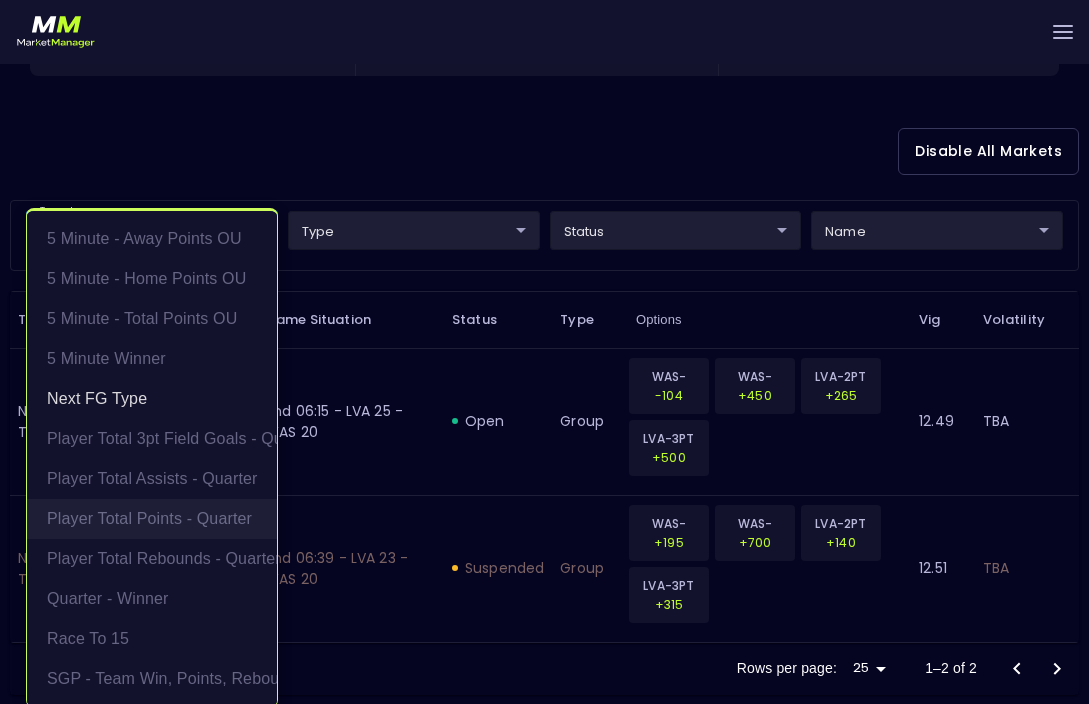 scroll, scrollTop: 4, scrollLeft: 0, axis: vertical 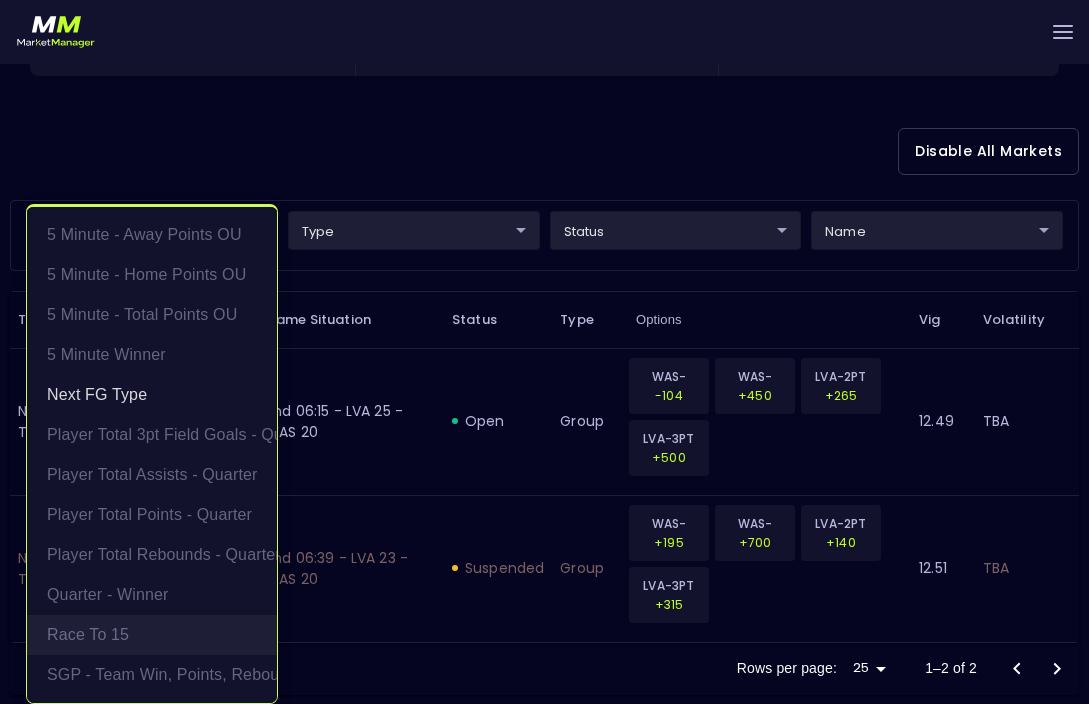 click on "Race to 15" at bounding box center [152, 635] 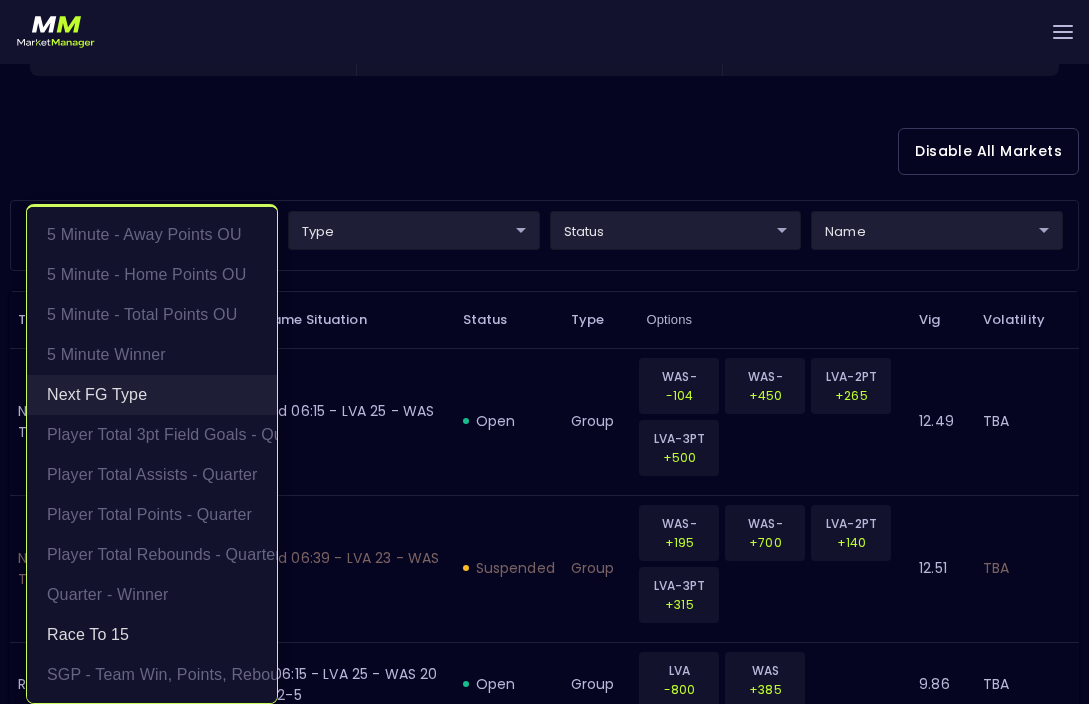 click on "Next FG Type" at bounding box center (152, 395) 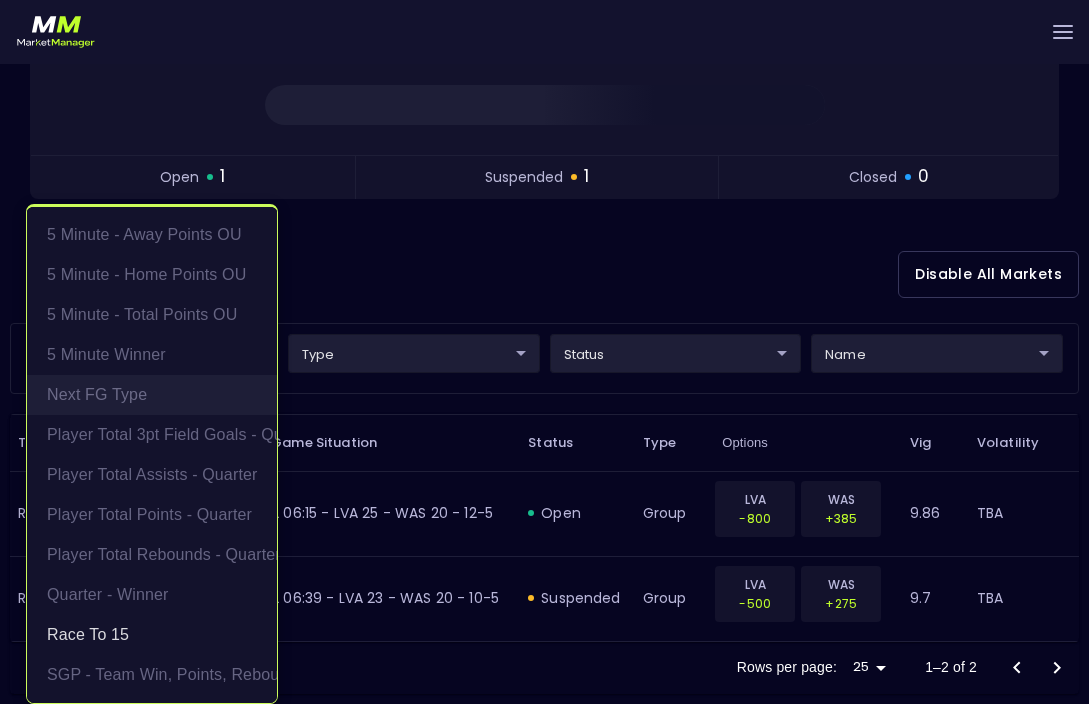 scroll, scrollTop: 316, scrollLeft: 0, axis: vertical 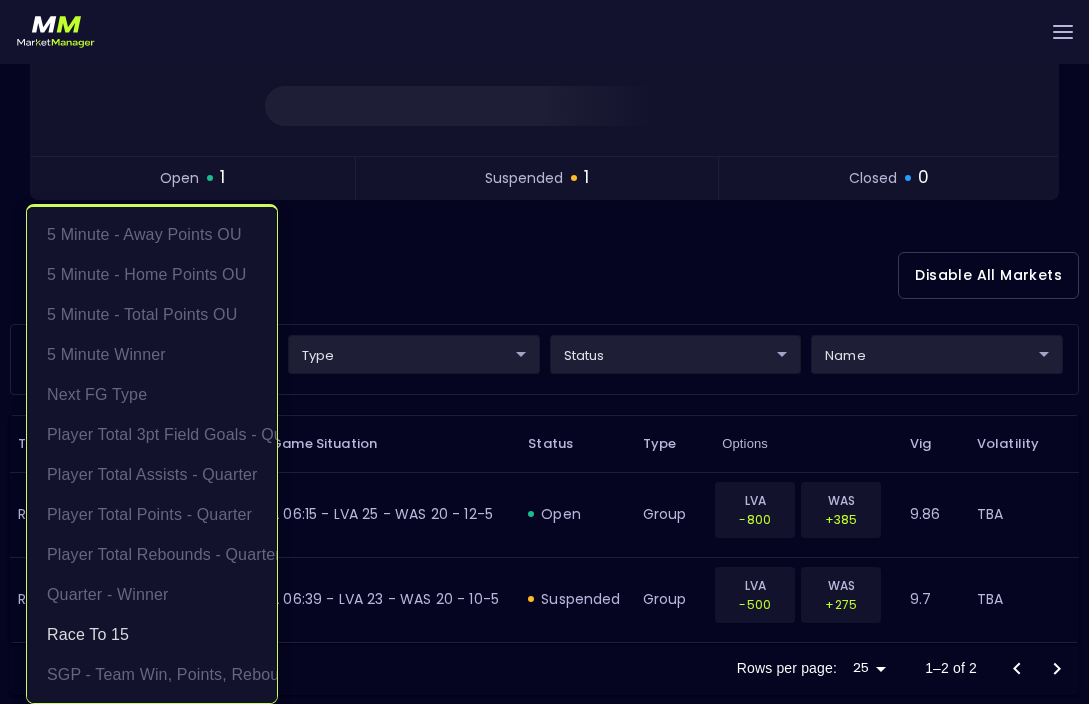 click at bounding box center [544, 352] 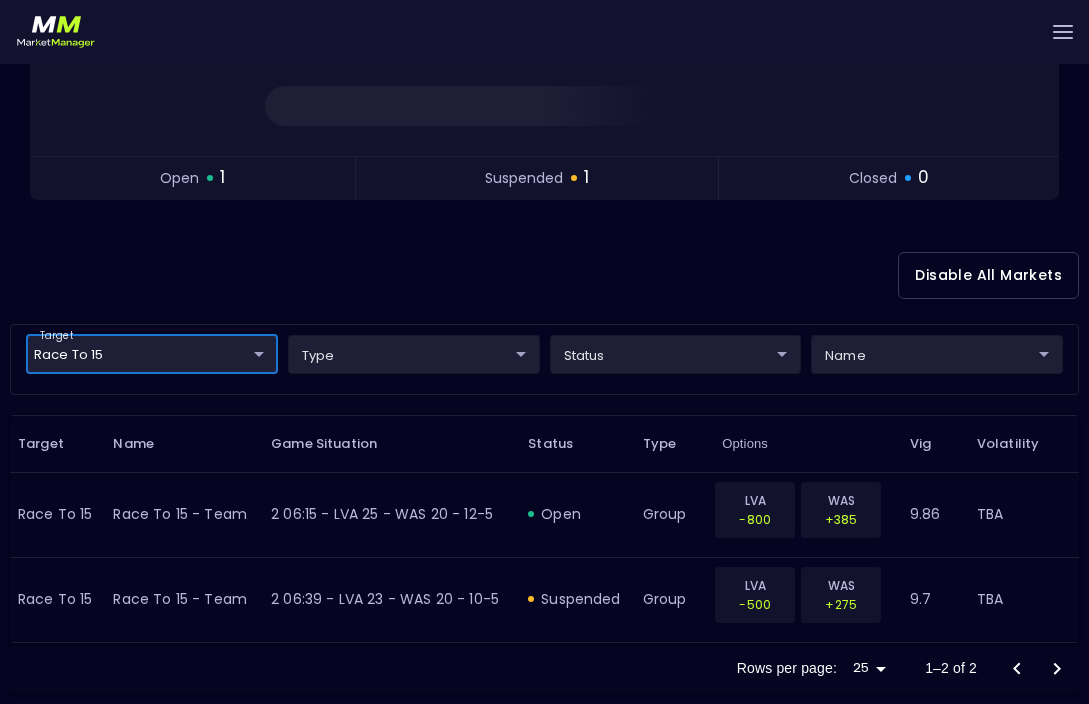 scroll, scrollTop: 0, scrollLeft: 0, axis: both 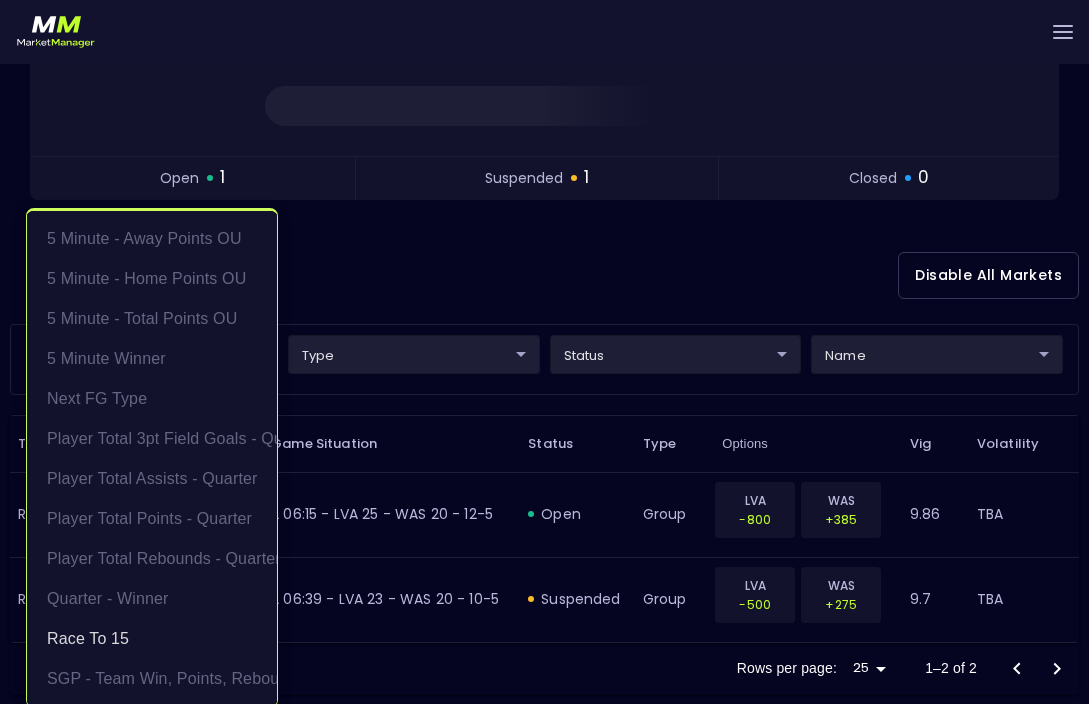 click on "Live Markets Market Configuration Profiles History Derek   Paris nVenue Settings Support Logout   Version 1.31  Powered by nVenue < All Games Thursday ,  July   10 th 8:06:10 PM Current Profile BAS - All 0d810fa5-e353-4d9c-b11d-31f095cae871 Select Target Market Status Type Vig Volatility Options Close 25 LVA Aces WAS Mystics 20 open 1 suspended 1 closed 0 Disable All Markets target Race to 15 Race to 15 ​ type ​ ​ status ​ ​ name ​ ​ Target Name Game Situation Status Type Options Vig Volatility Race to 15 Race to 15 - team 2 06:15 - LVA 25 - WAS 20 - 12-5  open group LVA -800 WAS +385 9.86 TBA Race to 15 Race to 15 - team 2 06:39 - LVA 23 - WAS 20 - 10-5  suspended group LVA -500 WAS +275 9.7 TBA Rows per page: 25 25 1–2 of 2 5 Minute - Away Points OU 5 Minute - Home Points OU 5 Minute - Total Points OU 5 Minute Winner Next FG Type Player Total 3pt Field Goals - Quarter Player Total Assists - Quarter Player Total Points - Quarter Player Total Rebounds - Quarter Quarter - Winner Race to 15" at bounding box center (544, 225) 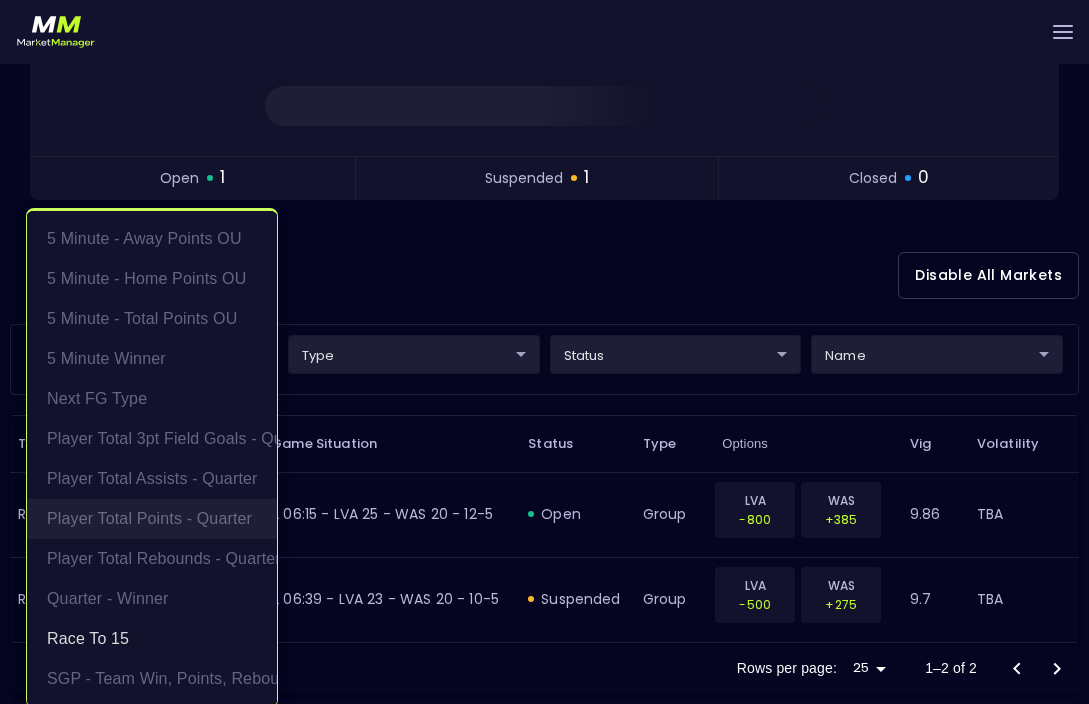 scroll, scrollTop: 4, scrollLeft: 0, axis: vertical 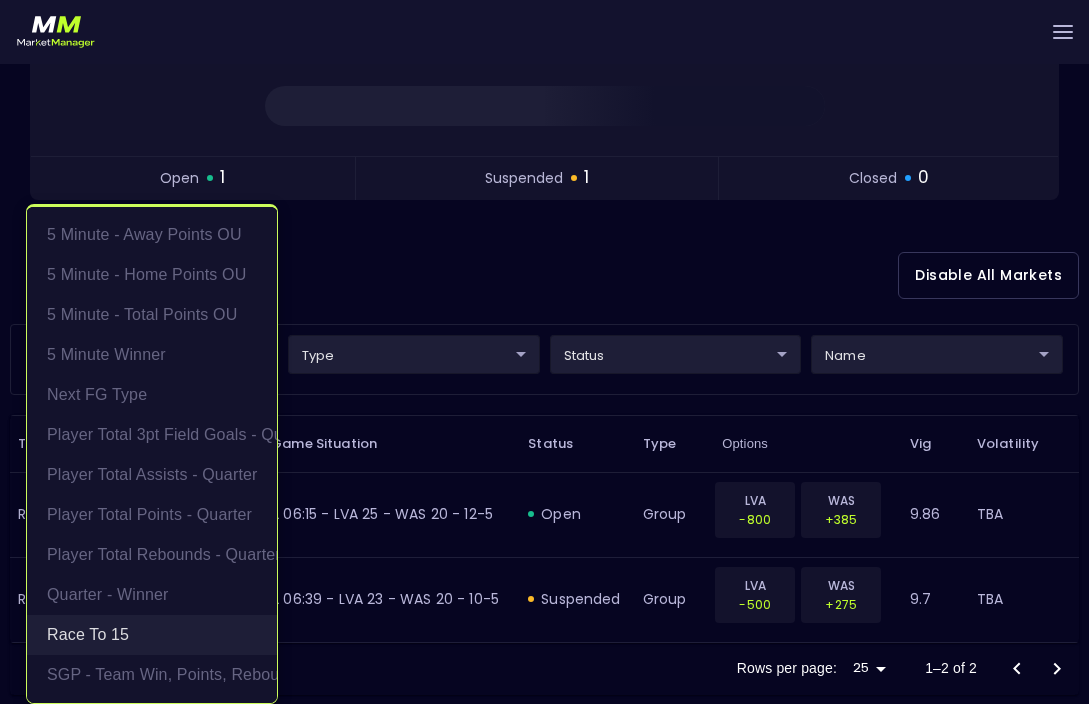 click on "Race to 15" at bounding box center (152, 635) 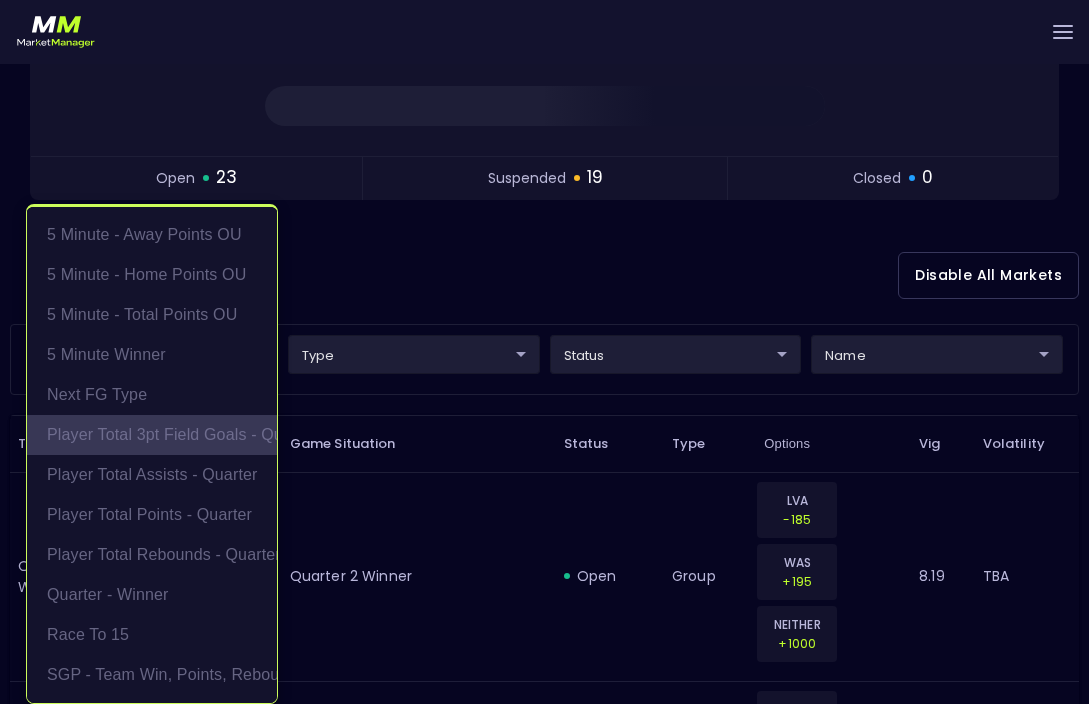 click on "Player Total 3pt Field Goals - Quarter" at bounding box center [152, 435] 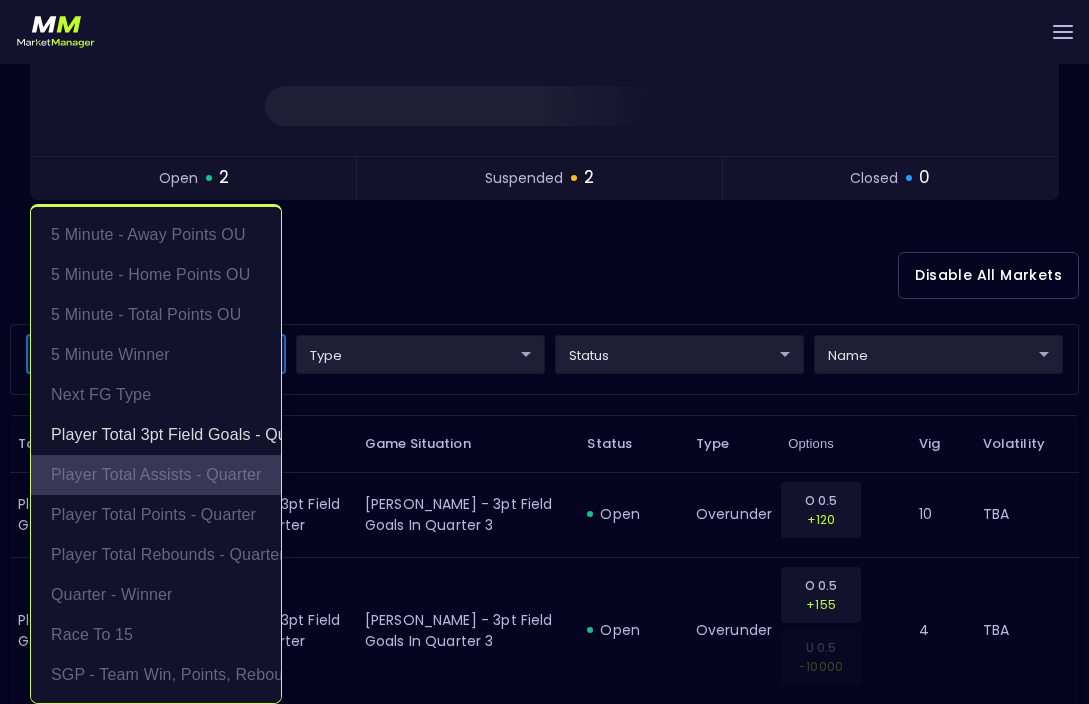 click on "Player Total Assists - Quarter" at bounding box center [156, 475] 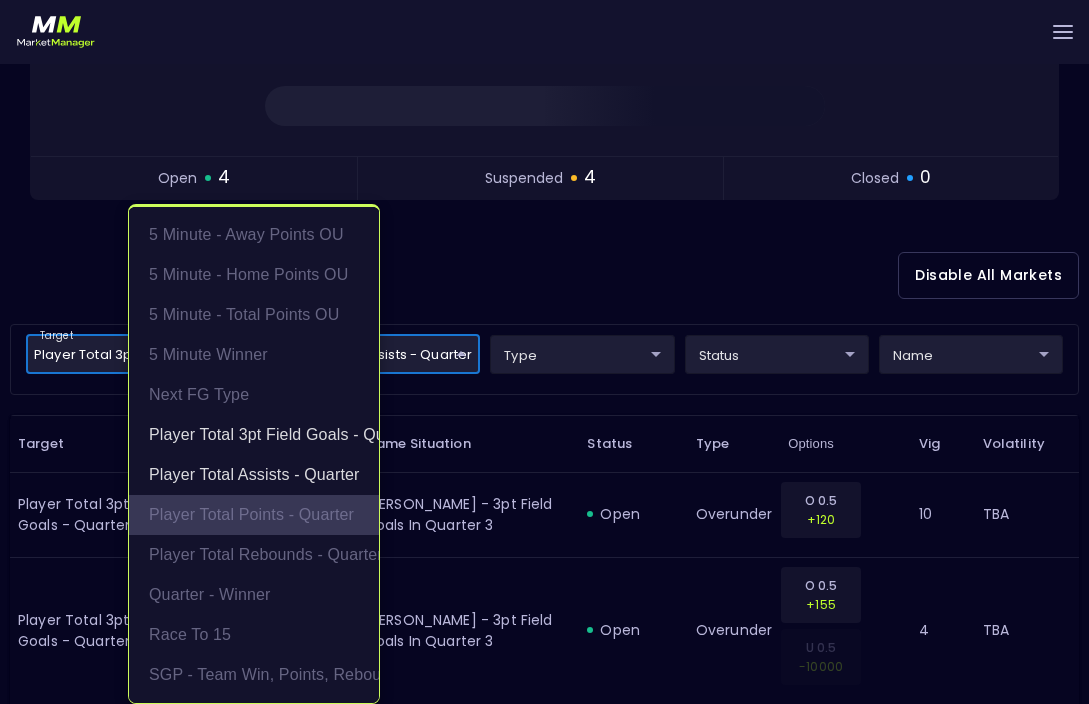 click on "Player Total Points - Quarter" at bounding box center [254, 515] 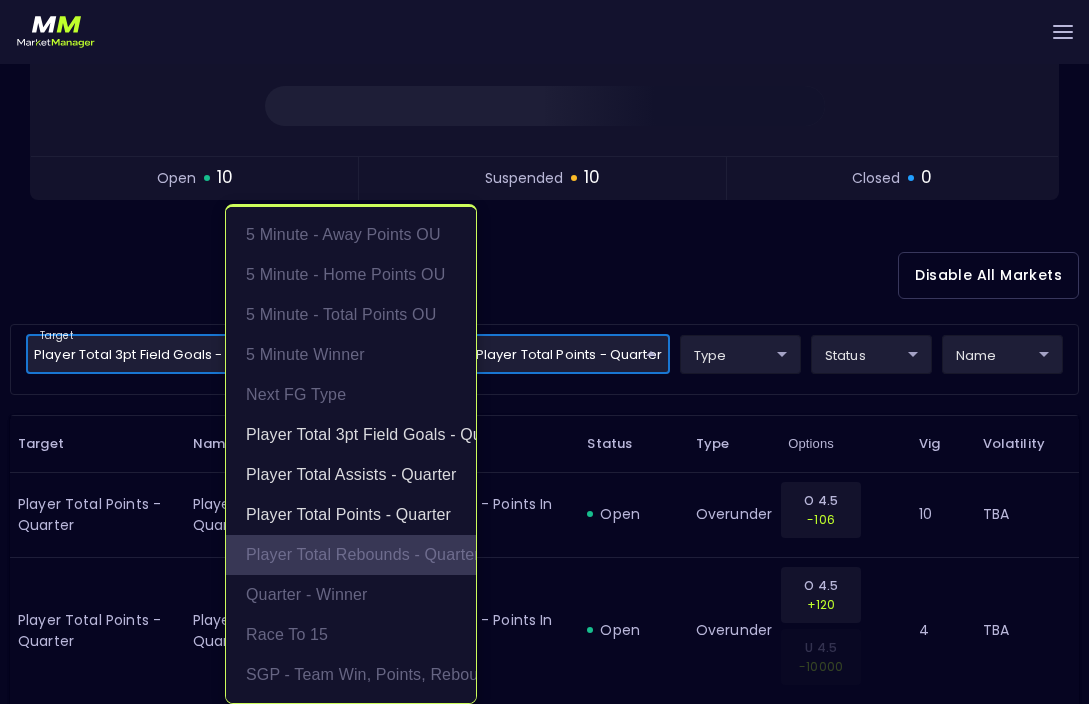 click on "Player Total Rebounds - Quarter" at bounding box center [351, 555] 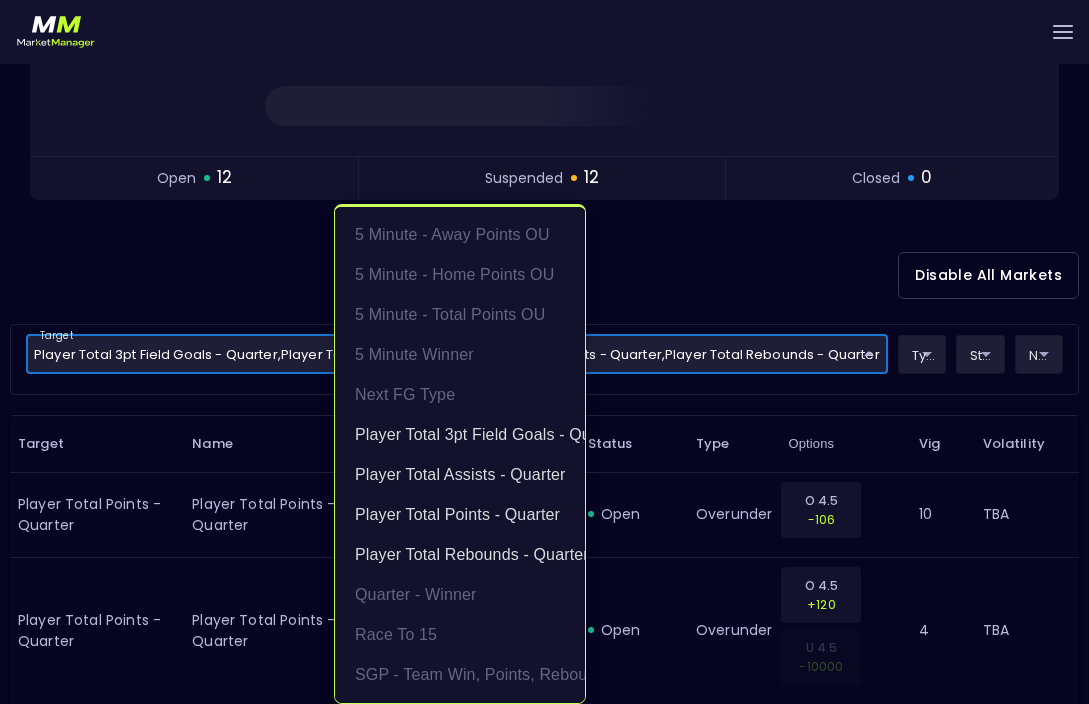 click at bounding box center [544, 352] 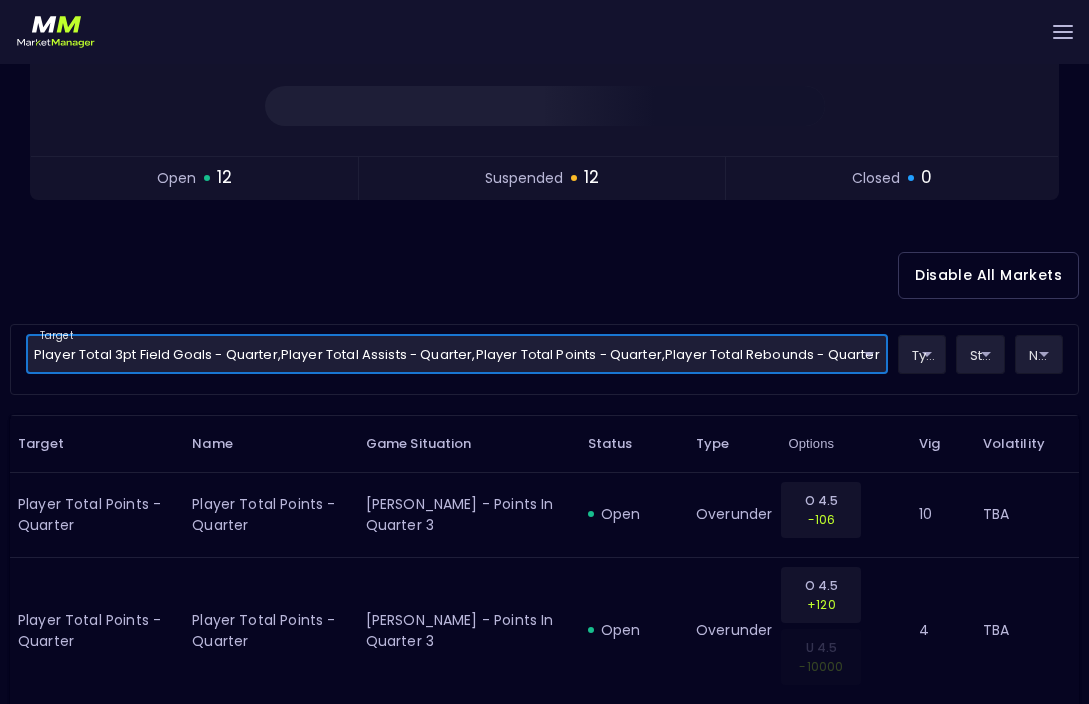 scroll, scrollTop: 0, scrollLeft: 0, axis: both 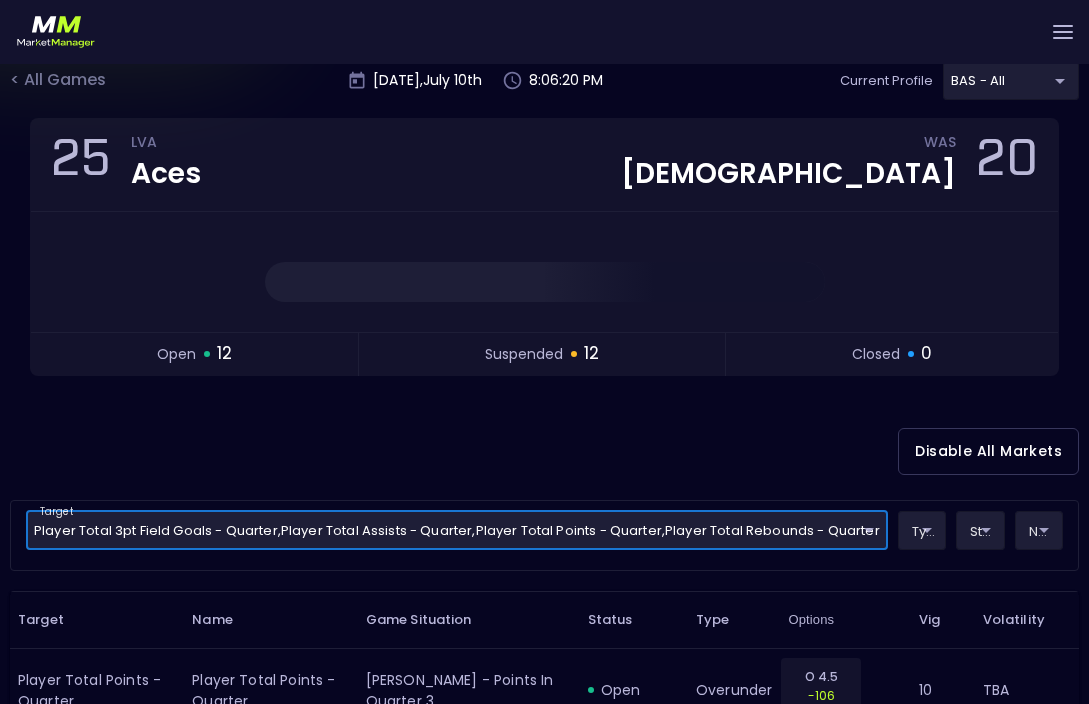 click on "Live Markets Market Configuration Profiles History Derek   Paris nVenue Settings Support Logout   Version 1.31  Powered by nVenue < All Games Thursday ,  July   10 th 8:06:20 PM Current Profile BAS - All 0d810fa5-e353-4d9c-b11d-31f095cae871 Select Target Market Status Type Vig Volatility Options Close 25 LVA Aces WAS Mystics 20 open 12 suspended 12 closed 0 Disable All Markets target Player Total 3pt Field Goals - Quarter ,  Player Total Assists - Quarter ,  Player Total Points - Quarter ,  Player Total Rebounds - Quarter Player Total 3pt Field Goals - Quarter,Player Total Assists - Quarter,Player Total Points - Quarter,Player Total Rebounds - Quarter ​ type ​ ​ status ​ ​ name ​ ​ Target Name Game Situation Status Type Options Vig Volatility Player Total Points - Quarter Player Total Points - Quarter Jackie Young - Points in Quarter 3  open overunder O 4.5 -106 10 TBA Player Total Points - Quarter Player Total Points - Quarter Jackie Young - Points in Quarter 3  open overunder O 4.5 +120 U 4.5" at bounding box center (544, 1708) 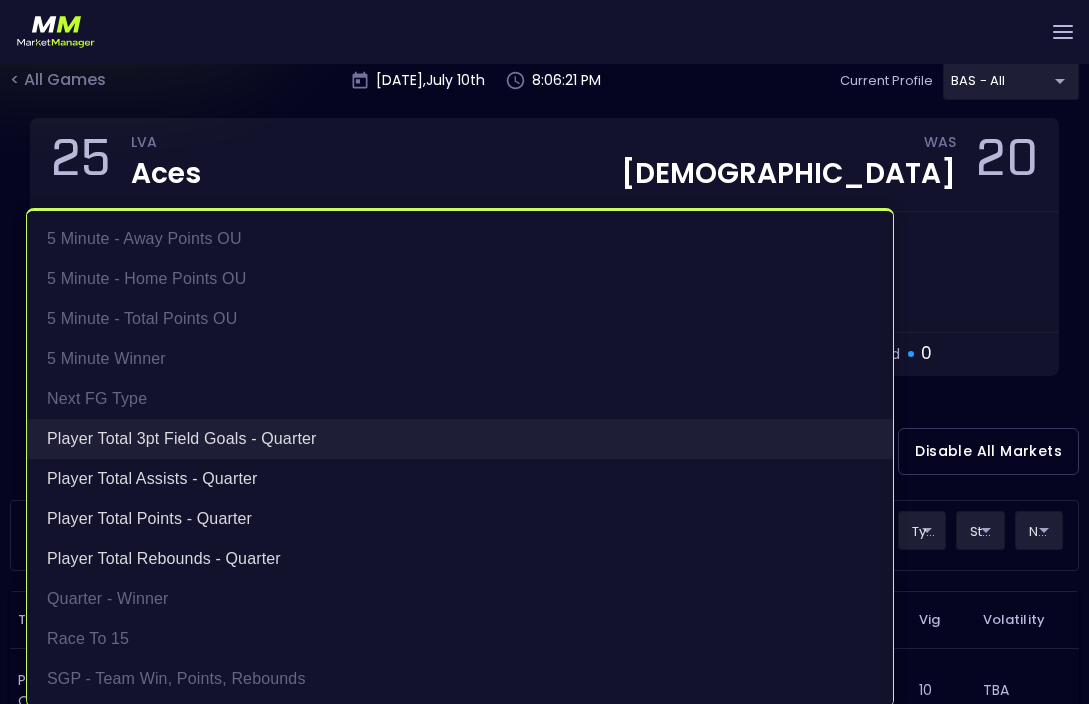 click on "Player Total 3pt Field Goals - Quarter" at bounding box center [460, 439] 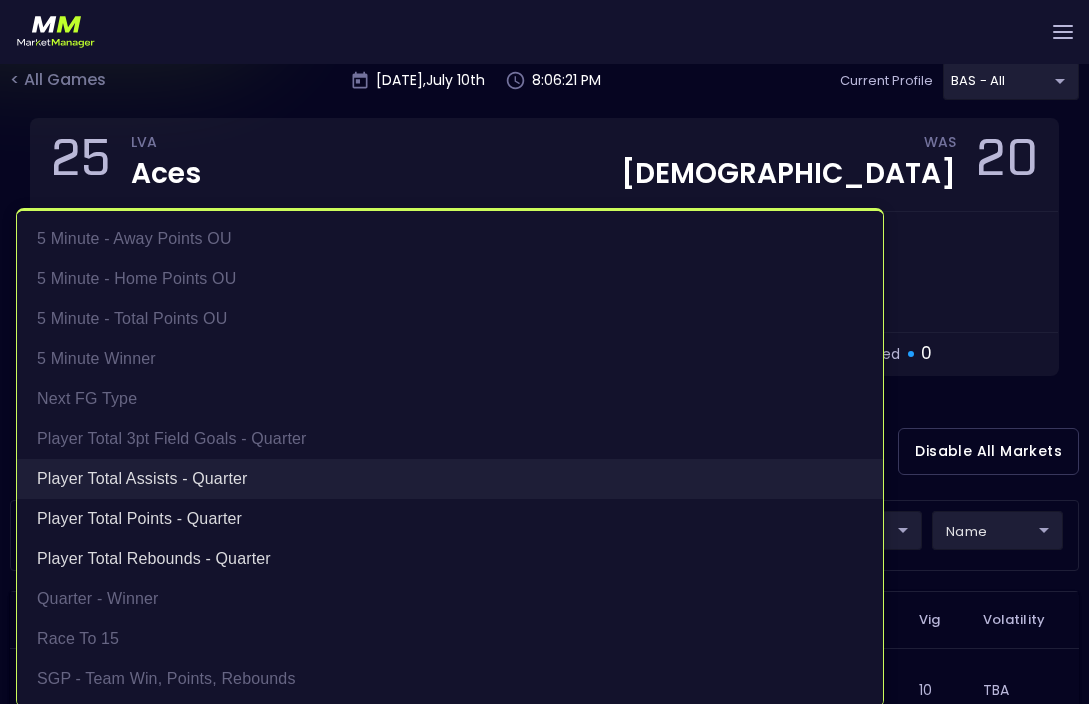 click on "Player Total Assists - Quarter" at bounding box center (450, 479) 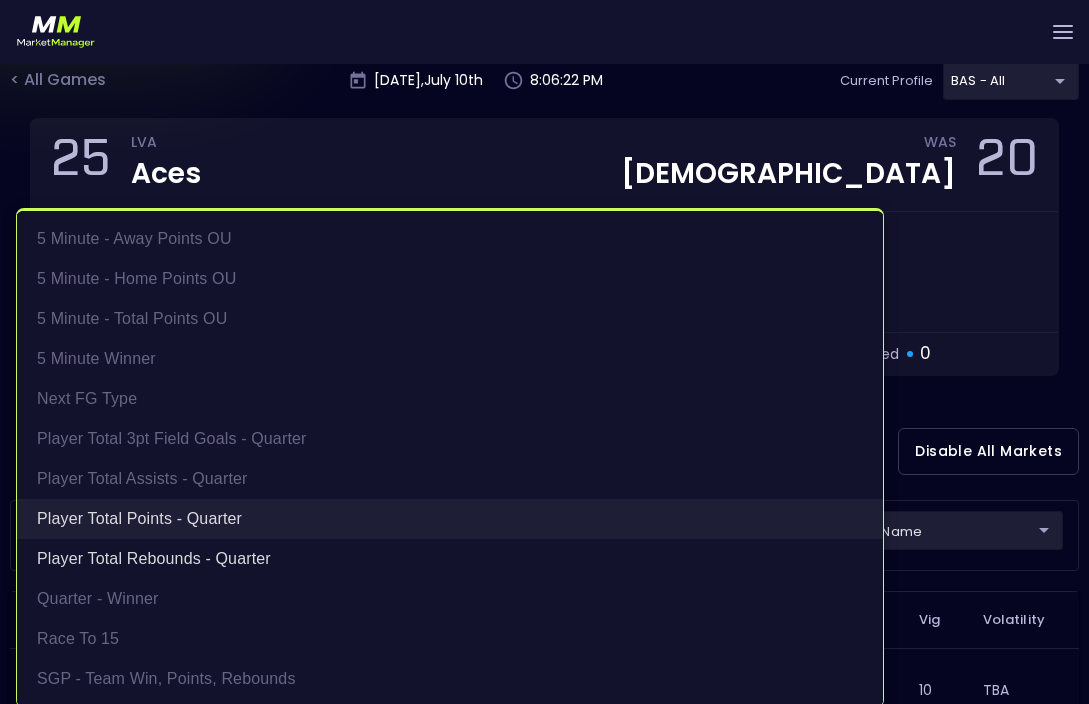 click on "Player Total Points - Quarter" at bounding box center [450, 519] 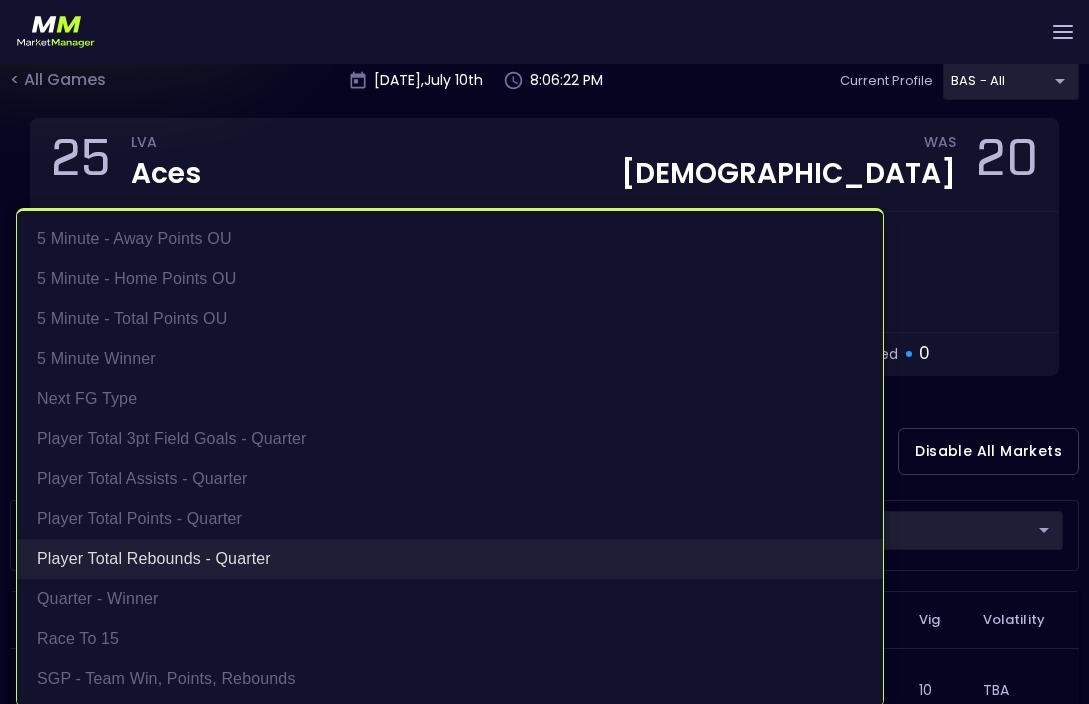 click on "Player Total Rebounds - Quarter" at bounding box center [450, 559] 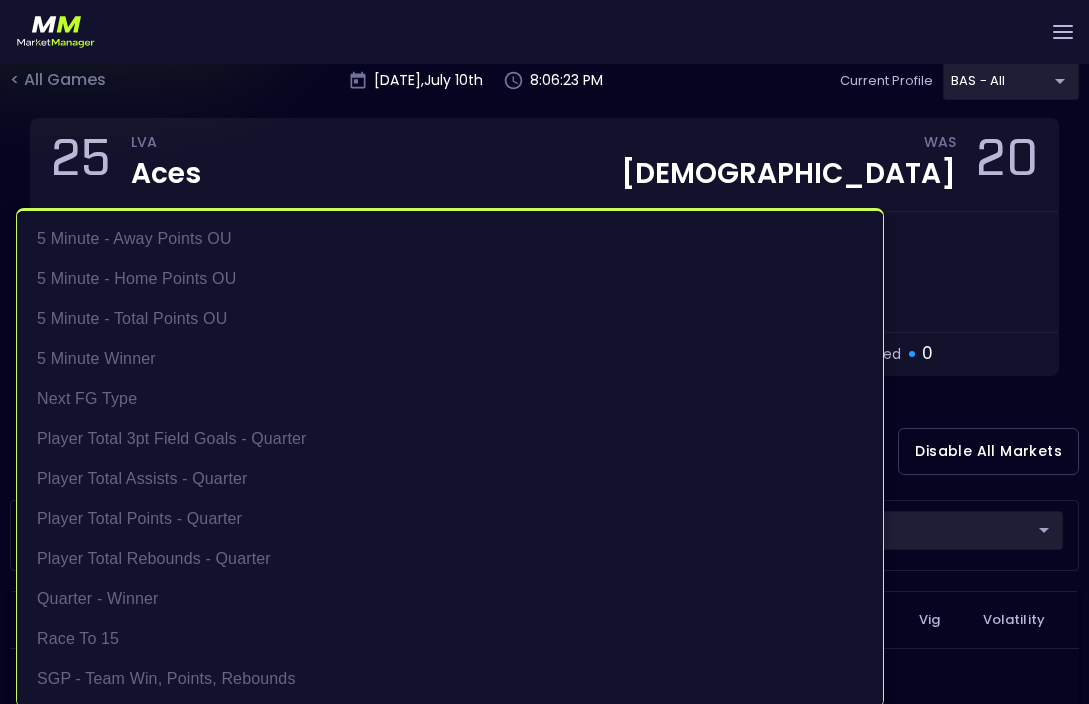 click at bounding box center (544, 352) 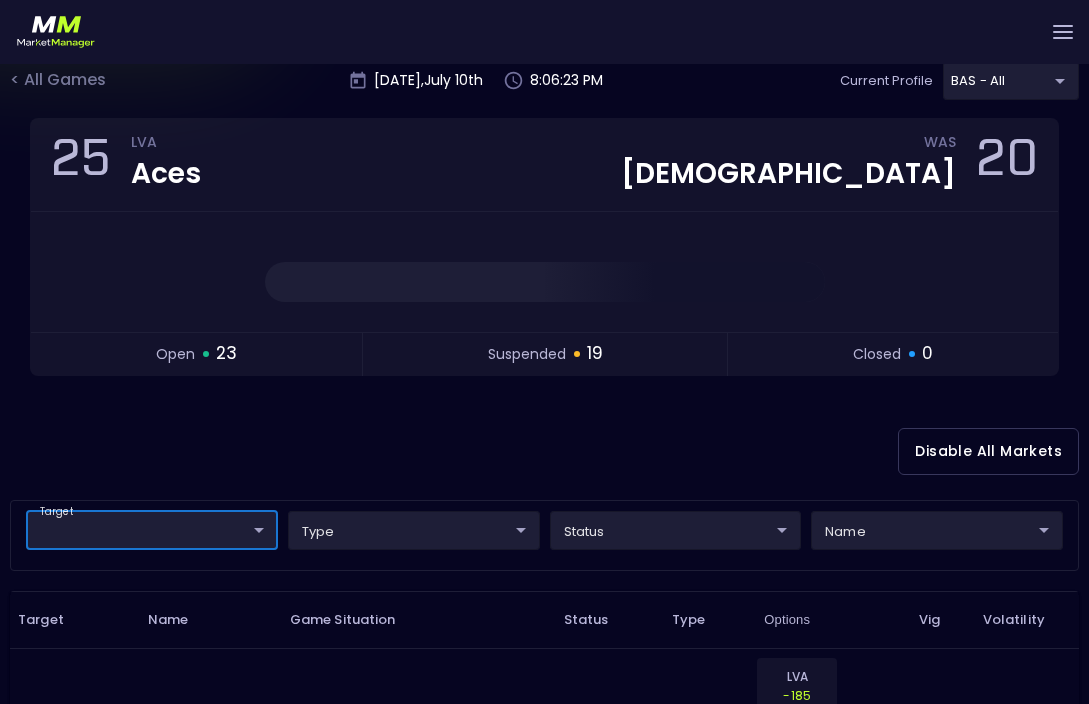 scroll, scrollTop: 0, scrollLeft: 0, axis: both 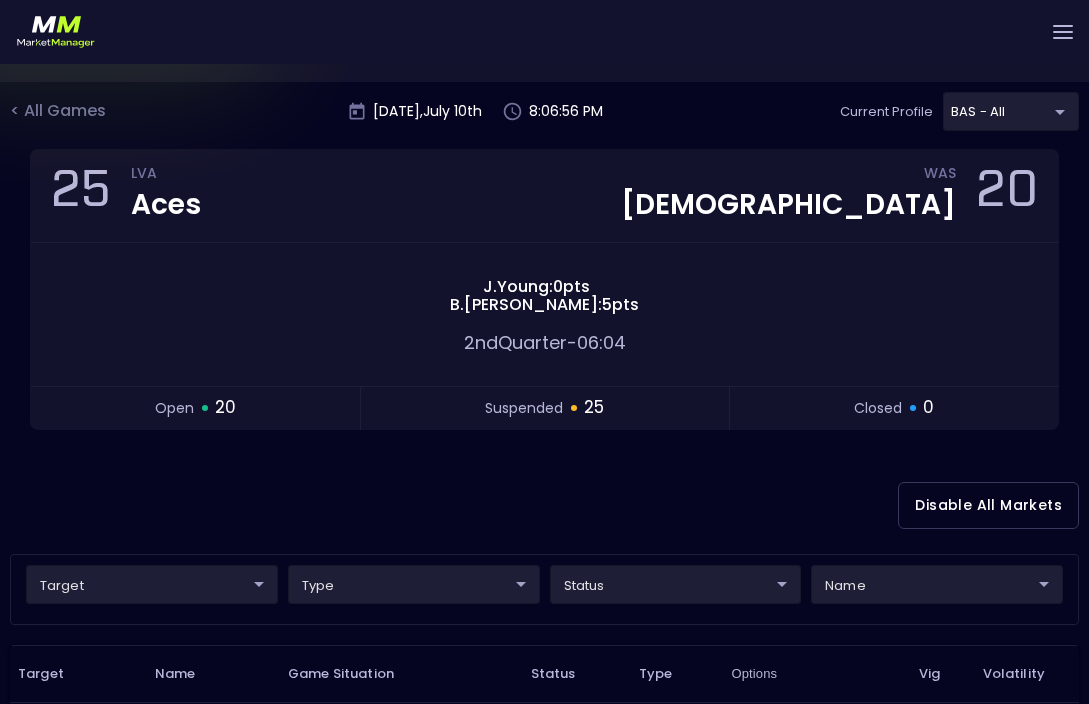 click on "< All Games Thursday ,  July   10 th 8:06:56 PM Current Profile BAS - All 0d810fa5-e353-4d9c-b11d-31f095cae871 Select" at bounding box center [544, 120] 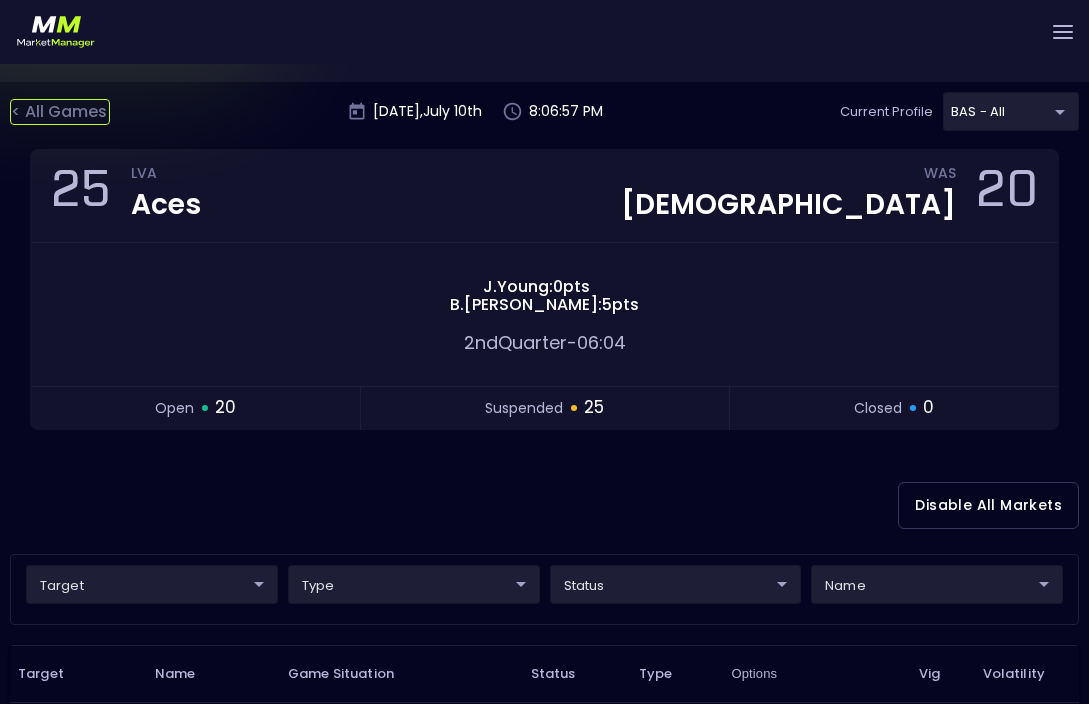 click on "< All Games" at bounding box center [60, 112] 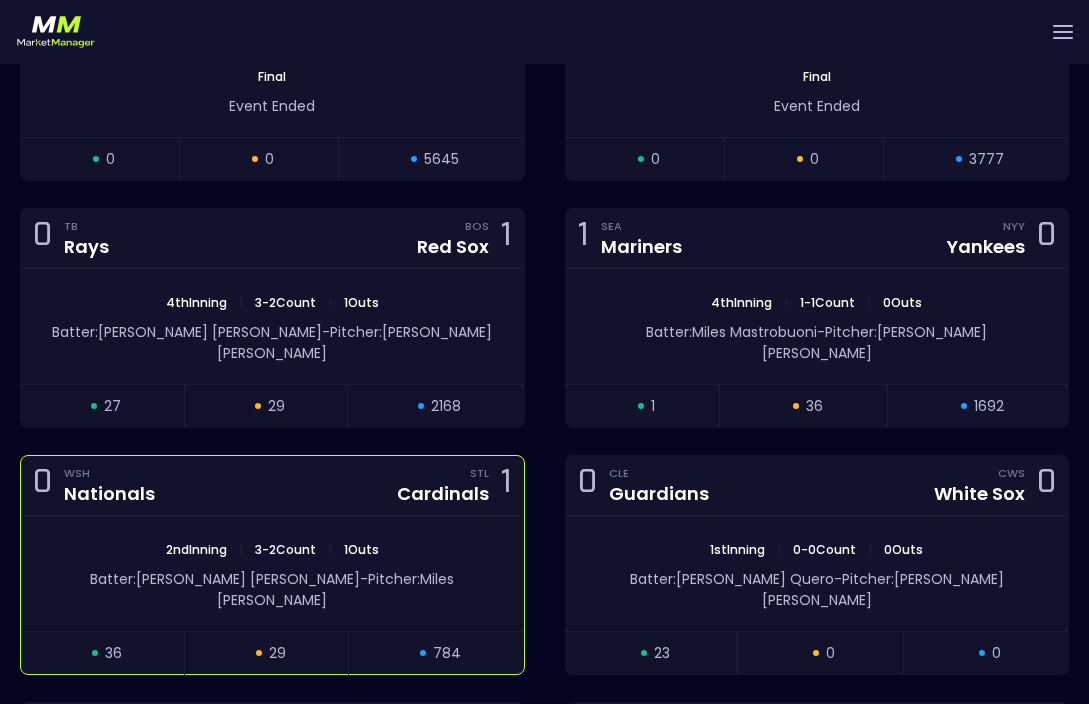 scroll, scrollTop: 2733, scrollLeft: 0, axis: vertical 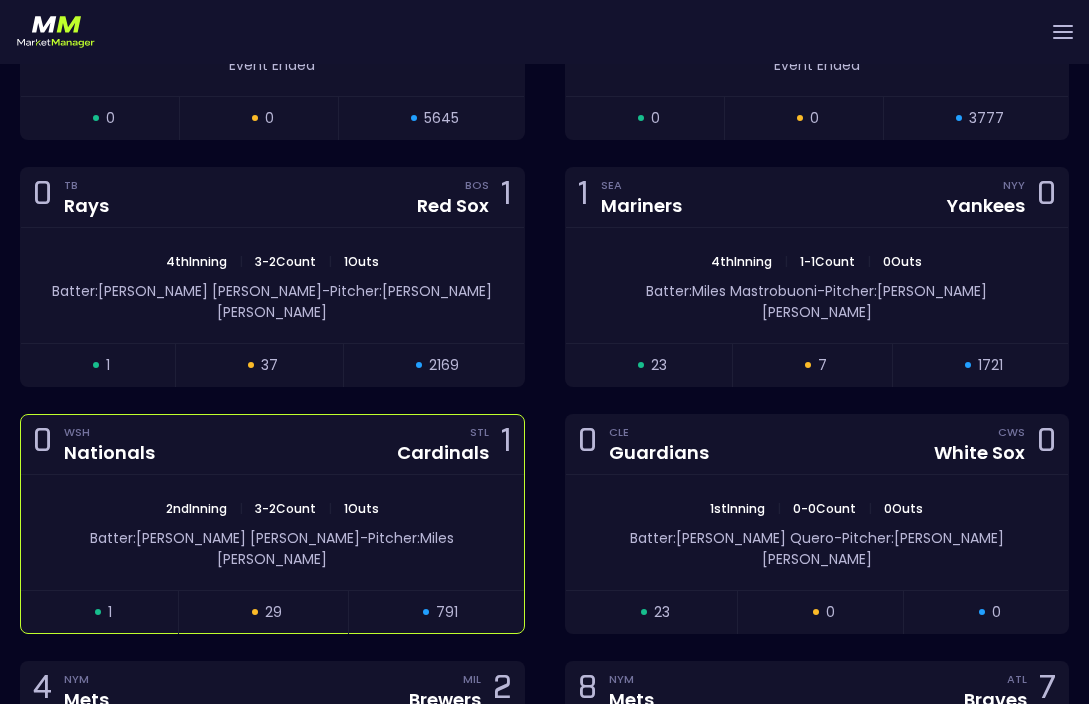click on "2nd  Inning | 3 - 2  Count | 1  Outs Batter:  Paul   DeJong  -   Pitcher:  Miles   Mikolas" at bounding box center [272, 532] 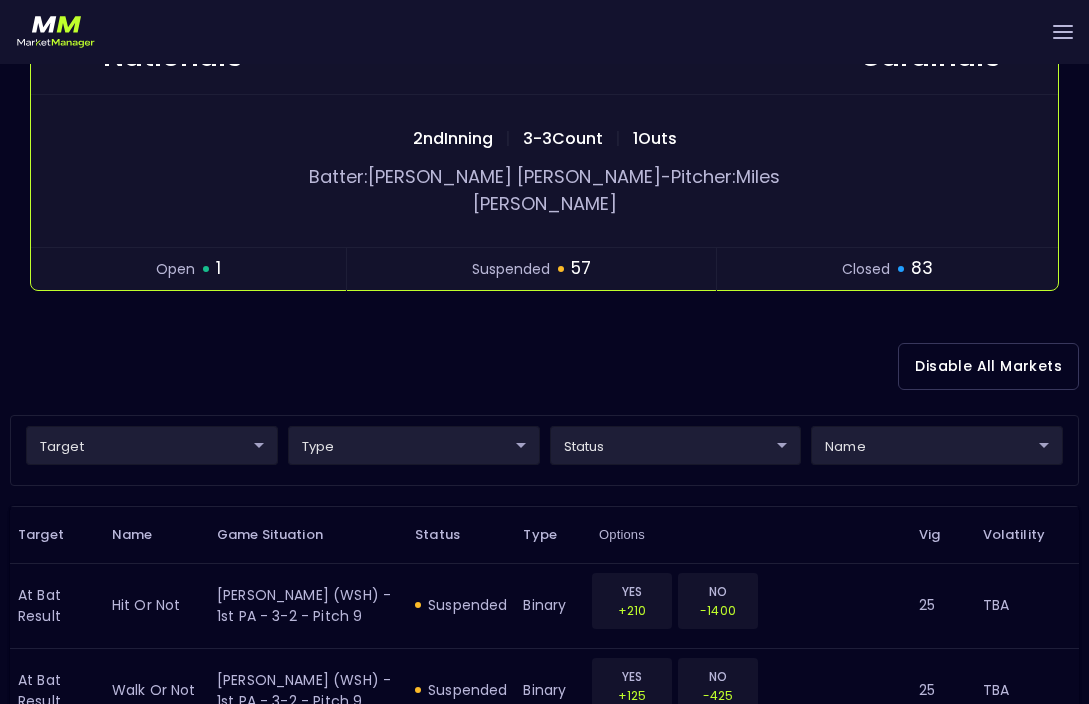 scroll, scrollTop: 277, scrollLeft: 0, axis: vertical 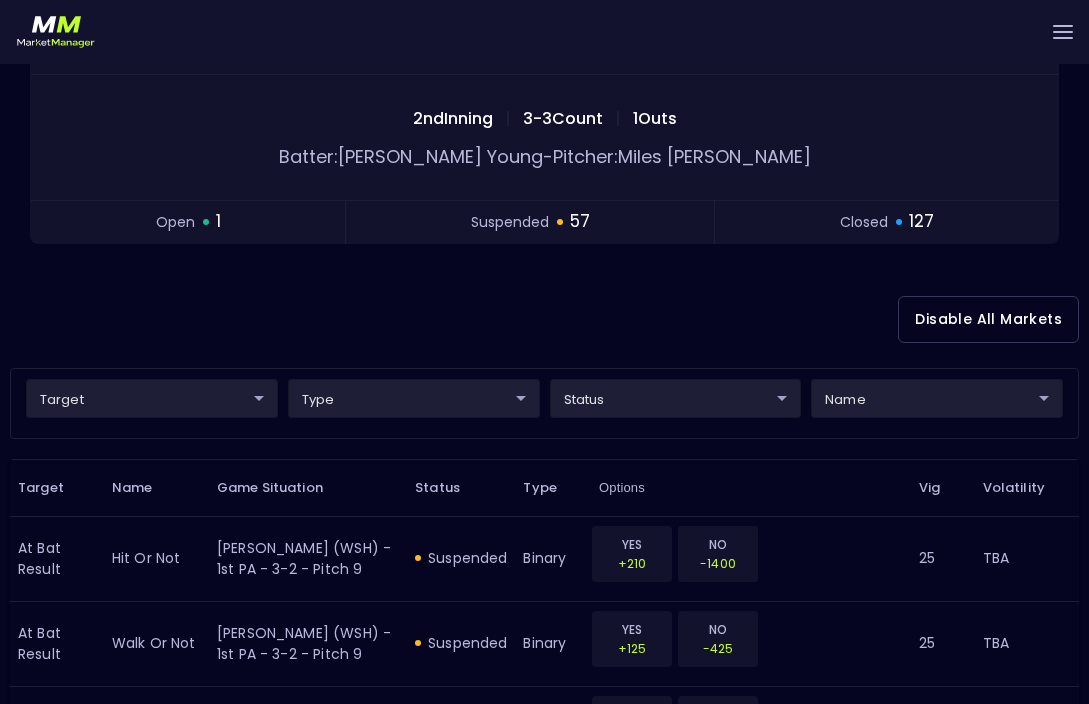 click on "Live Markets Market Configuration Profiles History Derek   Paris nVenue Settings Support Logout   Version 1.31  Powered by nVenue < All Games Thursday ,  July   10 th 8:09:11 PM Current Profile BAS - All 0d810fa5-e353-4d9c-b11d-31f095cae871 Select Target Market Status Type Vig Volatility Options Close 0 WSH Nationals STL Cardinals 1 2nd  Inning | 3 - 3  Count | 1  Outs Batter:  Jacob   Young  -   Pitcher:  Miles   Mikolas open 1 suspended 57 closed 127 Disable All Markets target ​ ​ type ​ ​ status ​ ​ name ​ ​ Target Name Game Situation Status Type Options Vig Volatility At Bat Result hit or not Paul DeJong (WSH) - 1st PA - 3-2 - Pitch 9  suspended binary YES +210 NO -1400 25 TBA At Bat Result walk or not Paul DeJong (WSH) - 1st PA - 3-2 - Pitch 9  suspended binary YES +125 NO -425 25 TBA At Bat Result single Paul DeJong (WSH) - 1st PA - 3-2 - Pitch 9  suspended binary YES +260 NO -5000 25 TBA At Bat Result double Paul DeJong (WSH) - 1st PA - 3-2 - Pitch 9  suspended binary YES +3000 25 TBA K" at bounding box center [544, 1461] 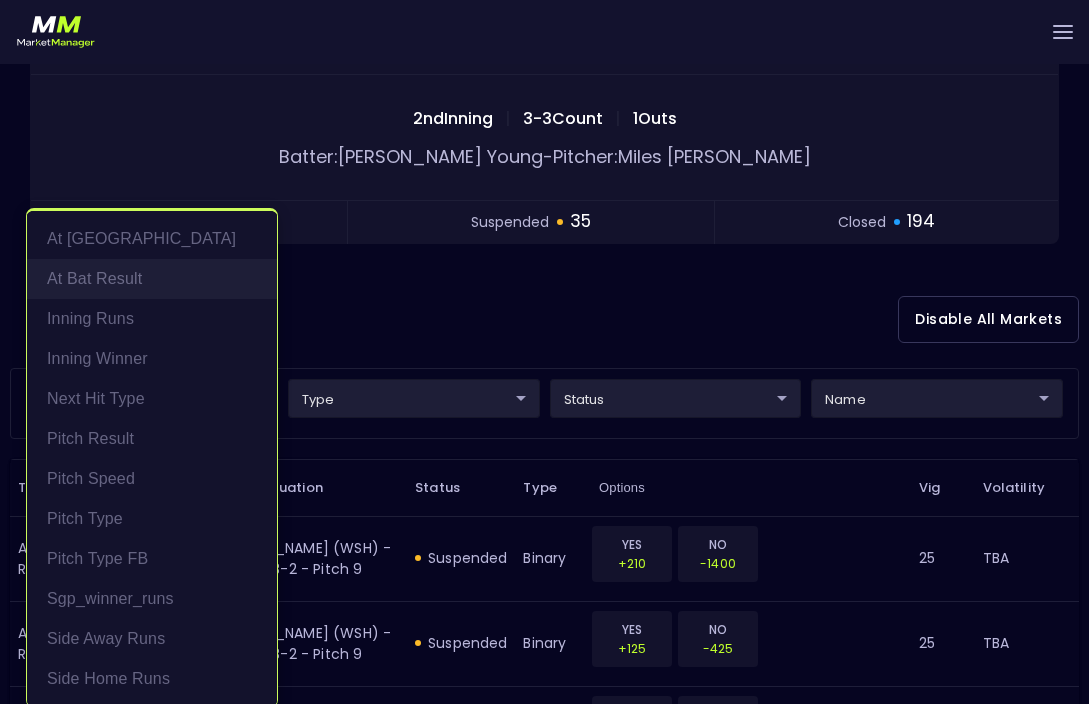 click on "At Bat Result" at bounding box center (152, 279) 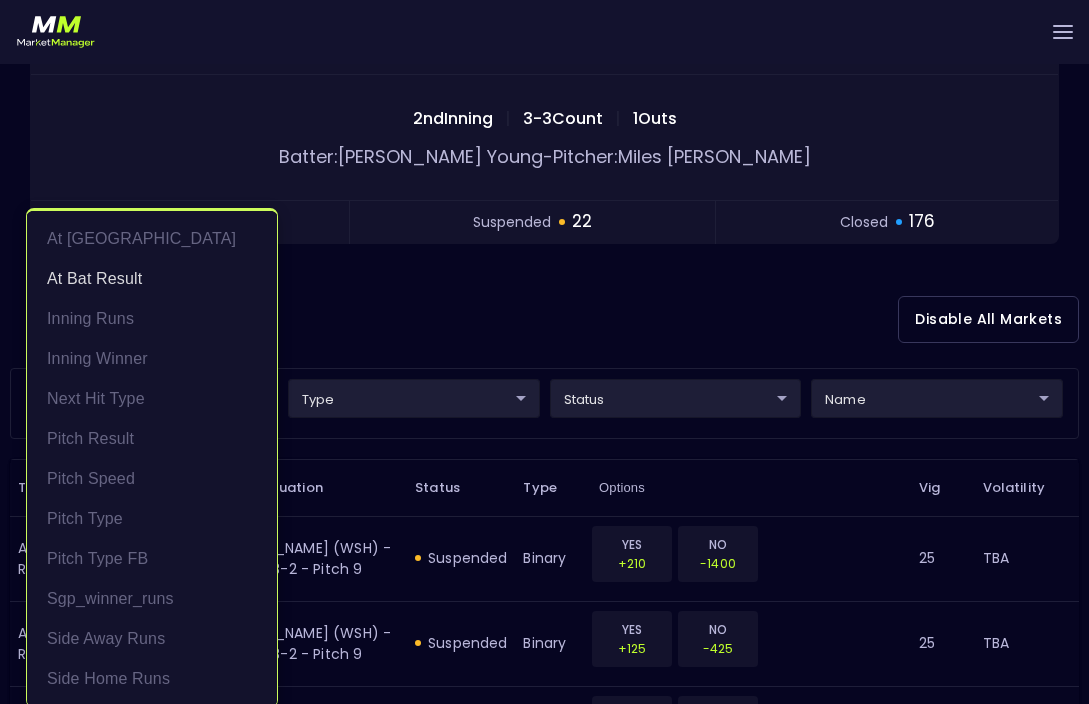 click at bounding box center [544, 352] 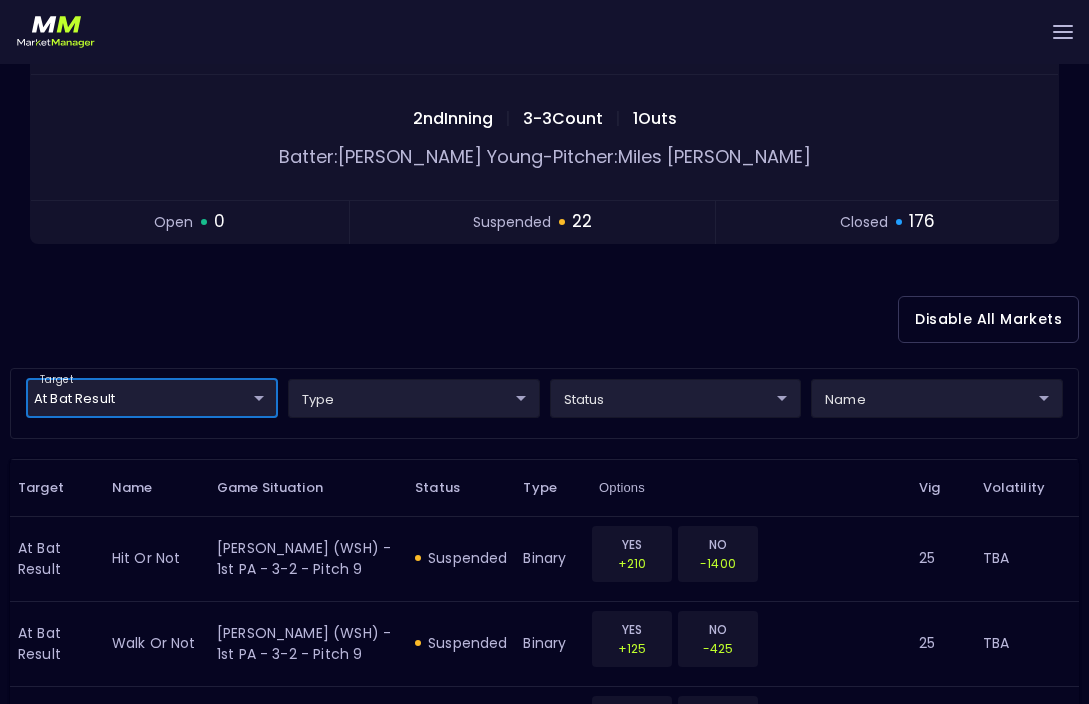 scroll, scrollTop: 0, scrollLeft: 0, axis: both 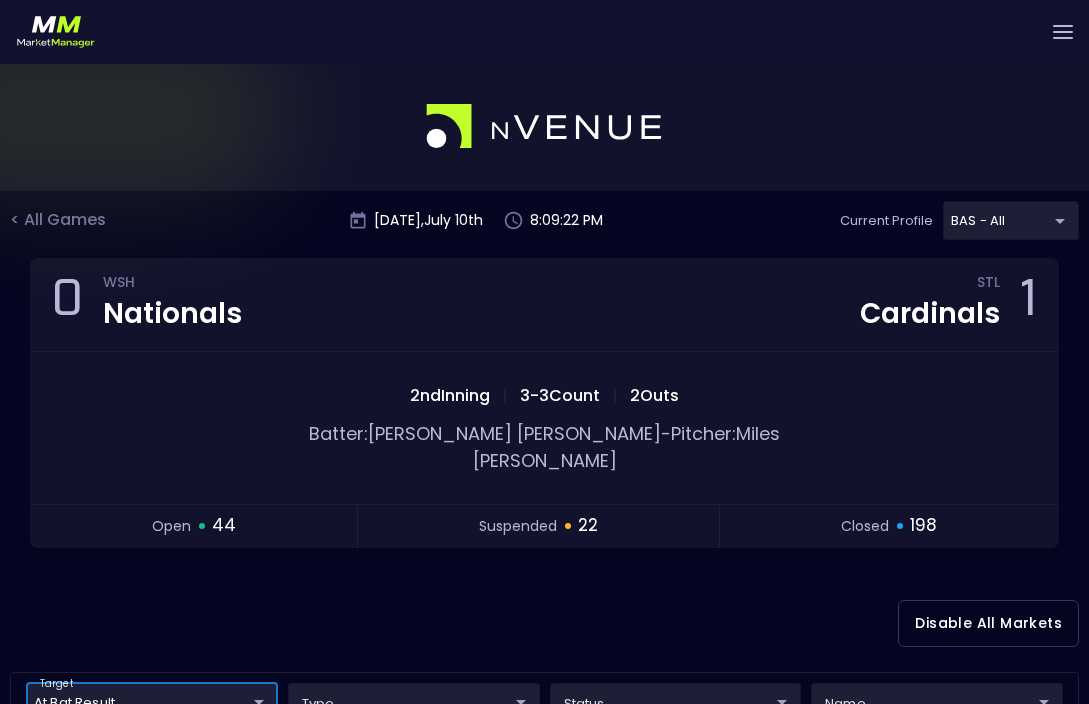 click on "< All Games" at bounding box center (60, 221) 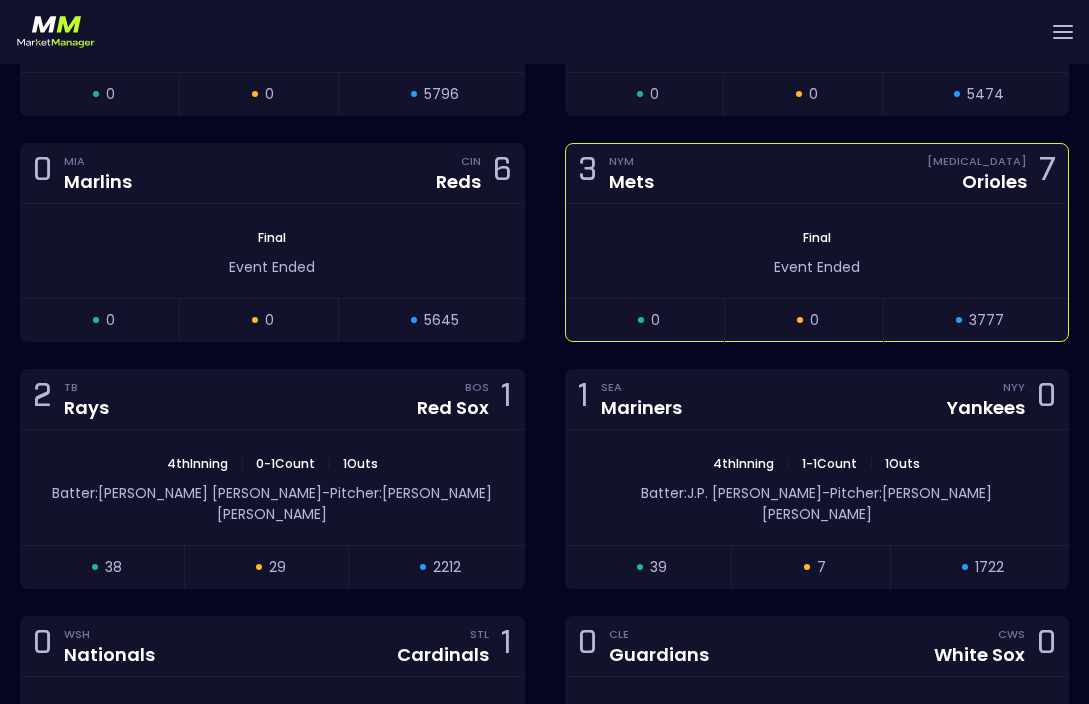 scroll, scrollTop: 2543, scrollLeft: 0, axis: vertical 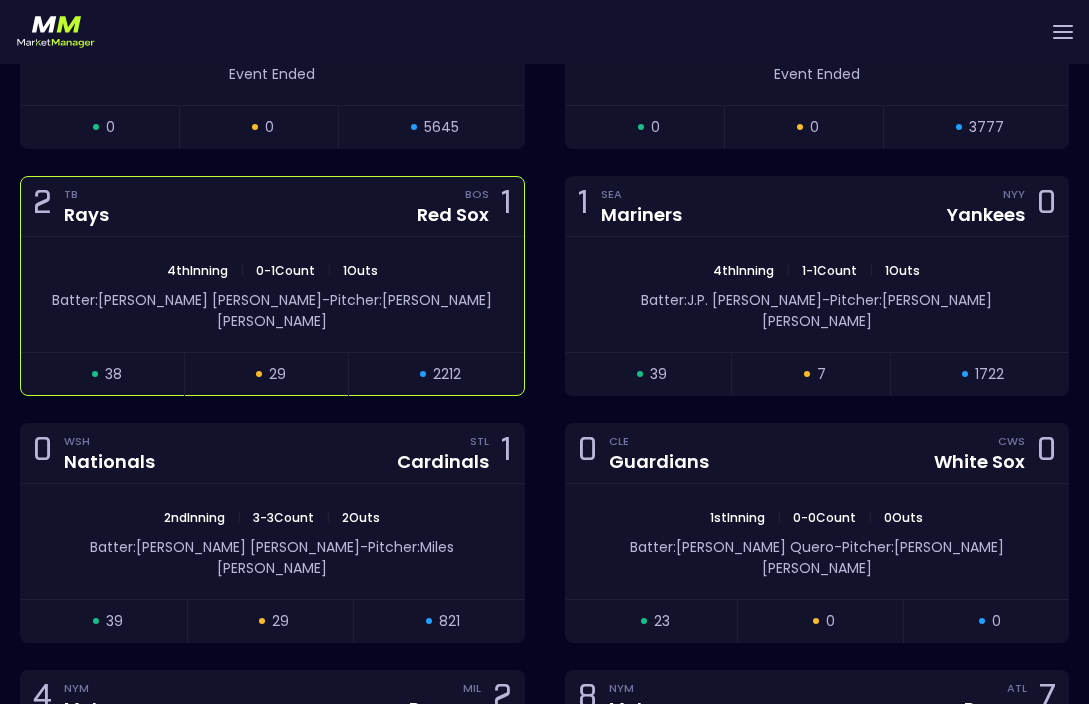 click on "4th  Inning | 0 - 1  Count | 1  Outs Batter:  Chandler   Simpson  -   Pitcher:  Walker   Buehler" at bounding box center (272, 294) 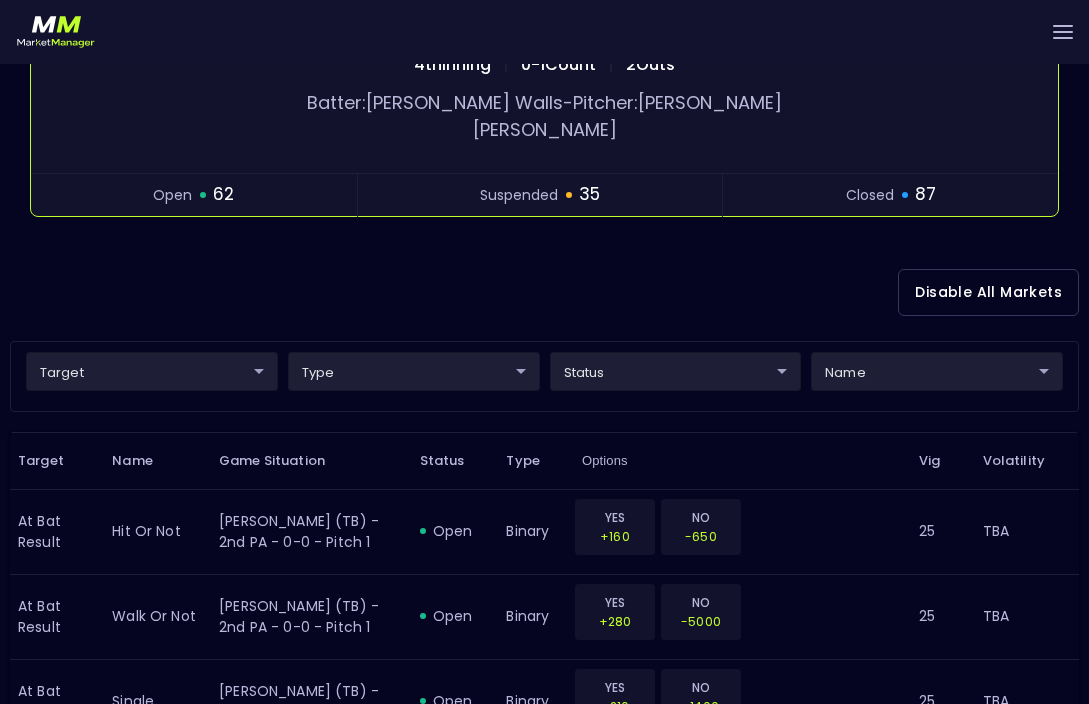 scroll, scrollTop: 424, scrollLeft: 0, axis: vertical 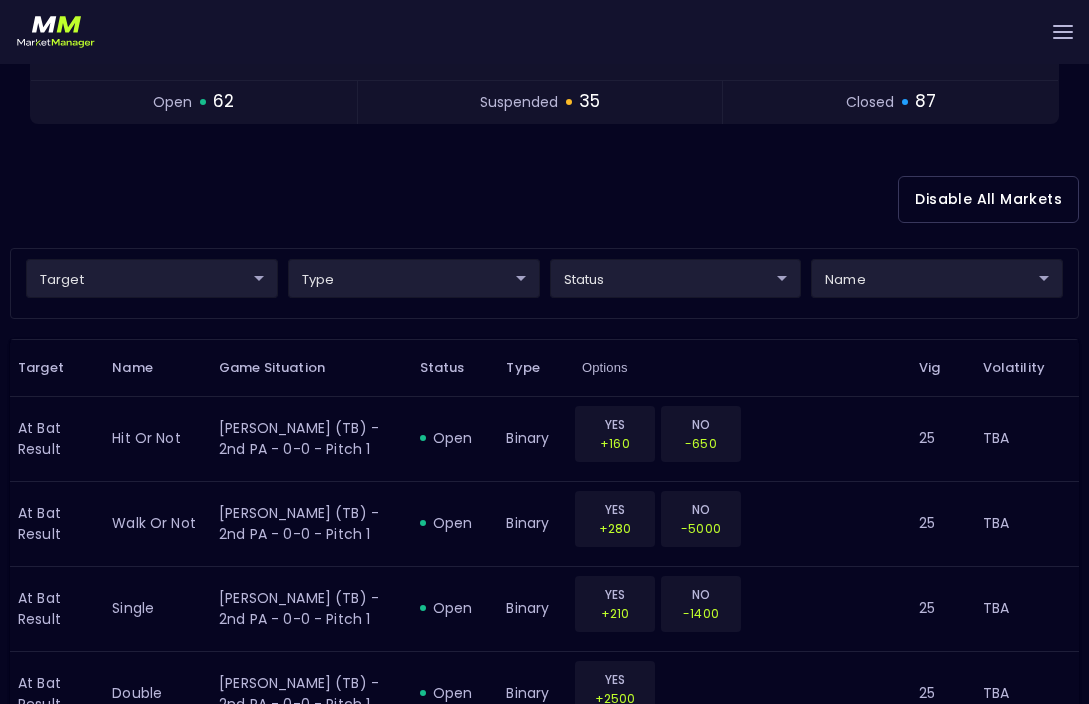click on "Live Markets Market Configuration Profiles History Derek   Paris nVenue Settings Support Logout   Version 1.31  Powered by nVenue < All Games Thursday ,  July   10 th 8:09:54 PM Current Profile BAS - All 0d810fa5-e353-4d9c-b11d-31f095cae871 Select Target Market Status Type Vig Volatility Options Close 2 TB Rays BOS Red Sox 1 4th  Inning | 0 - 1  Count | 2  Outs Batter:  Taylor   Walls  -   Pitcher:  Walker   Buehler open 62 suspended 35 closed 87 Disable All Markets target ​ ​ type ​ ​ status ​ ​ name ​ ​ Target Name Game Situation Status Type Options Vig Volatility At Bat Result hit or not Taylor Walls (TB) - 2nd PA - 0-0 - Pitch 1  open binary YES +160 NO -650 25 TBA At Bat Result walk or not Taylor Walls (TB) - 2nd PA - 0-0 - Pitch 1  open binary YES +280 NO -5000 25 TBA At Bat Result single Taylor Walls (TB) - 2nd PA - 0-0 - Pitch 1  open binary YES +210 NO -1400 25 TBA At Bat Result double Taylor Walls (TB) - 2nd PA - 0-0 - Pitch 1  open binary YES +2500 25 TBA At Bat Result triple open K" at bounding box center (544, 1328) 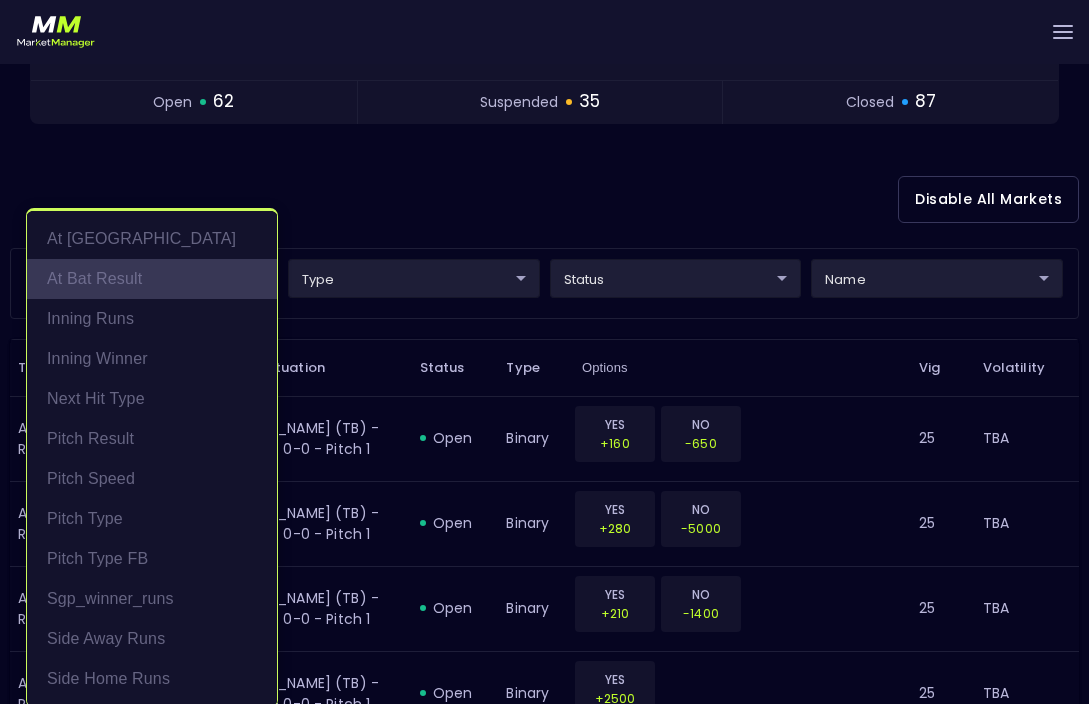 click on "At Bat Result" at bounding box center [152, 279] 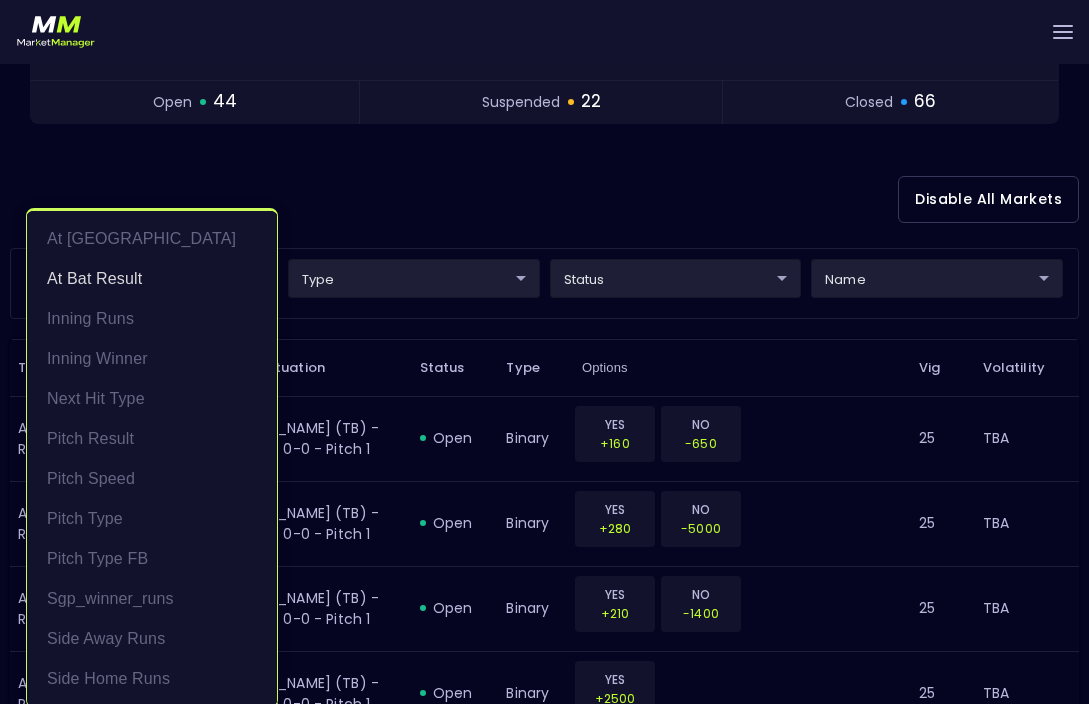 click at bounding box center (544, 352) 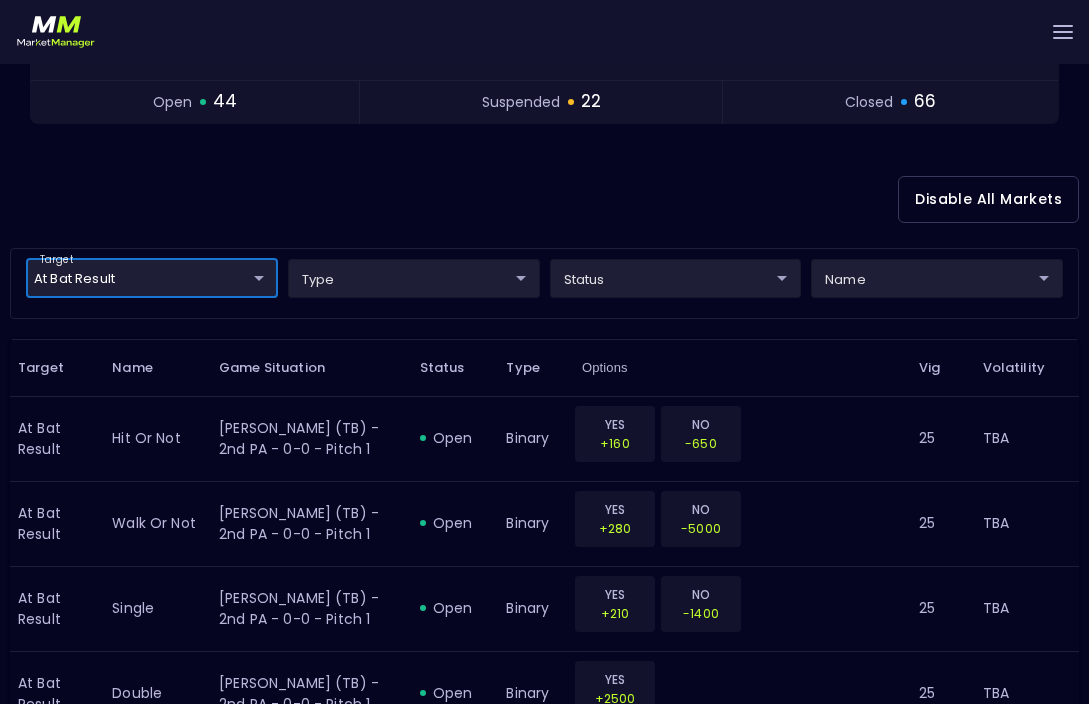 scroll, scrollTop: 0, scrollLeft: 0, axis: both 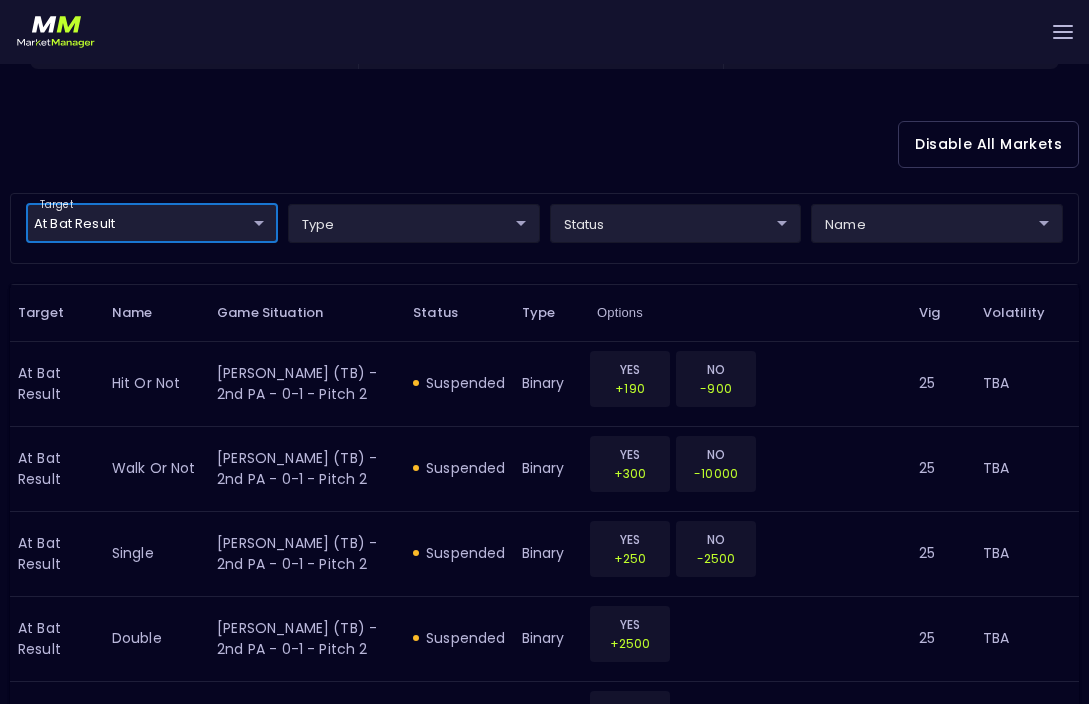 click on "name ​ ​" at bounding box center [937, 228] 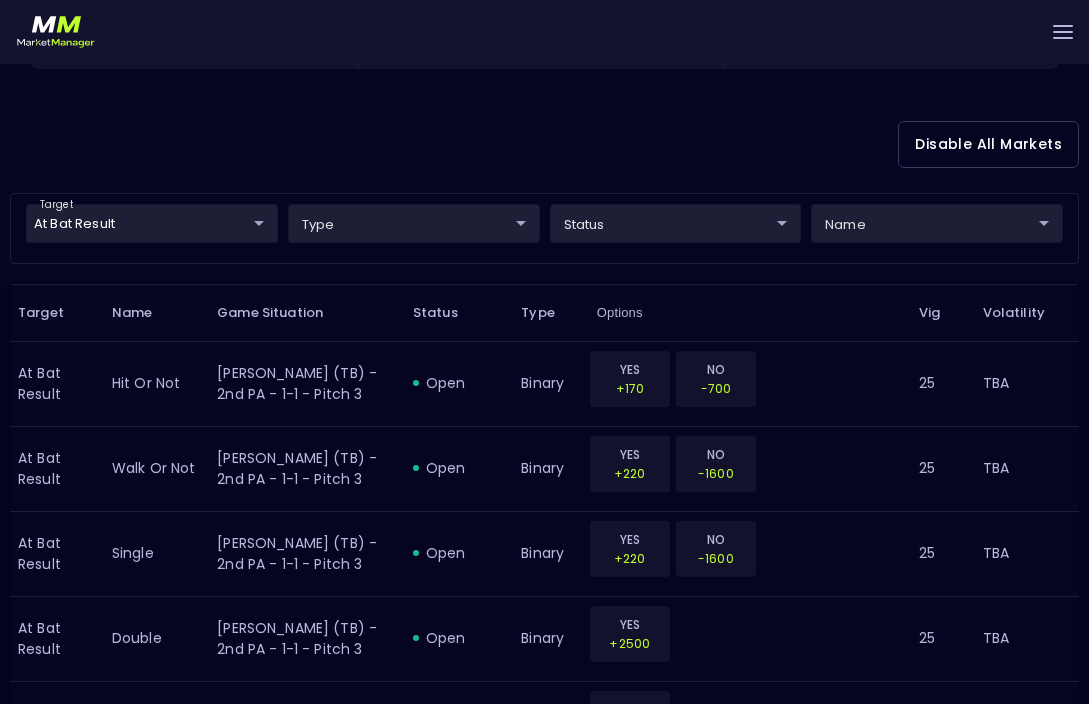 click on "Live Markets Market Configuration Profiles History Derek   Paris nVenue Settings Support Logout   Version 1.31  Powered by nVenue < All Games Thursday ,  July   10 th 8:10:23 PM Current Profile BAS - All 0d810fa5-e353-4d9c-b11d-31f095cae871 Select Target Market Status Type Vig Volatility Options Close 2 TB Rays BOS Red Sox 1 4th  Inning | 0 - 1  Count | 2  Outs Batter:  Christopher   Morel  -   Pitcher:  Walker   Buehler open 44 suspended 66 closed 66 Disable All Markets target At Bat Result At Bat Result ​ type ​ ​ status ​ ​ name ​ ​ Target Name Game Situation Status Type Options Vig Volatility At Bat Result hit or not Christopher Morel (TB) - 2nd PA - 1-1 - Pitch 3  open binary YES +170 NO -700 25 TBA At Bat Result walk or not Christopher Morel (TB) - 2nd PA - 1-1 - Pitch 3  open binary YES +220 NO -1600 25 TBA At Bat Result single Christopher Morel (TB) - 2nd PA - 1-1 - Pitch 3  open binary YES +220 NO -1600 25 TBA At Bat Result double Christopher Morel (TB) - 2nd PA - 1-1 - Pitch 3  open 25" at bounding box center (544, 1273) 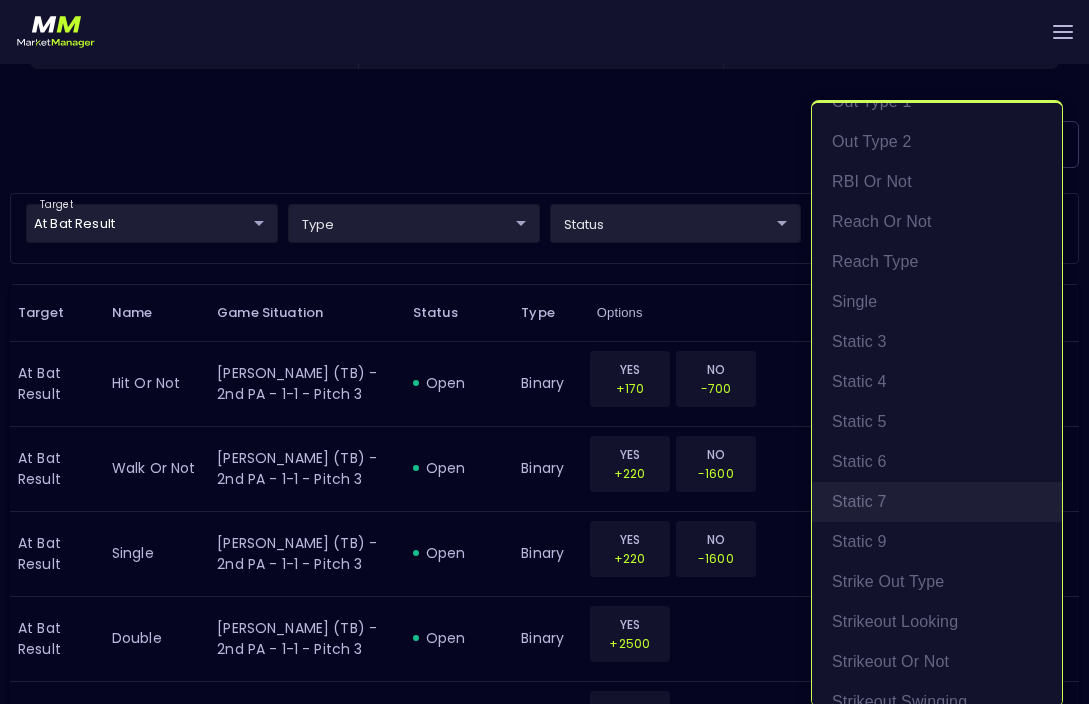 click on "Static 7" at bounding box center [937, 502] 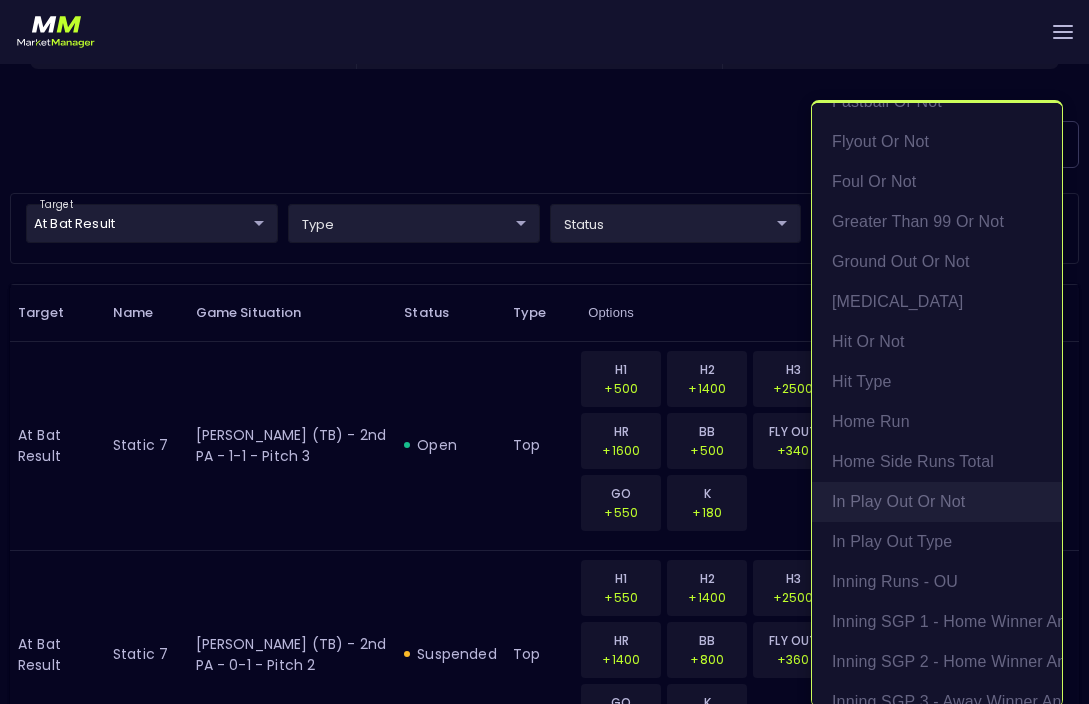 scroll, scrollTop: 2286, scrollLeft: 0, axis: vertical 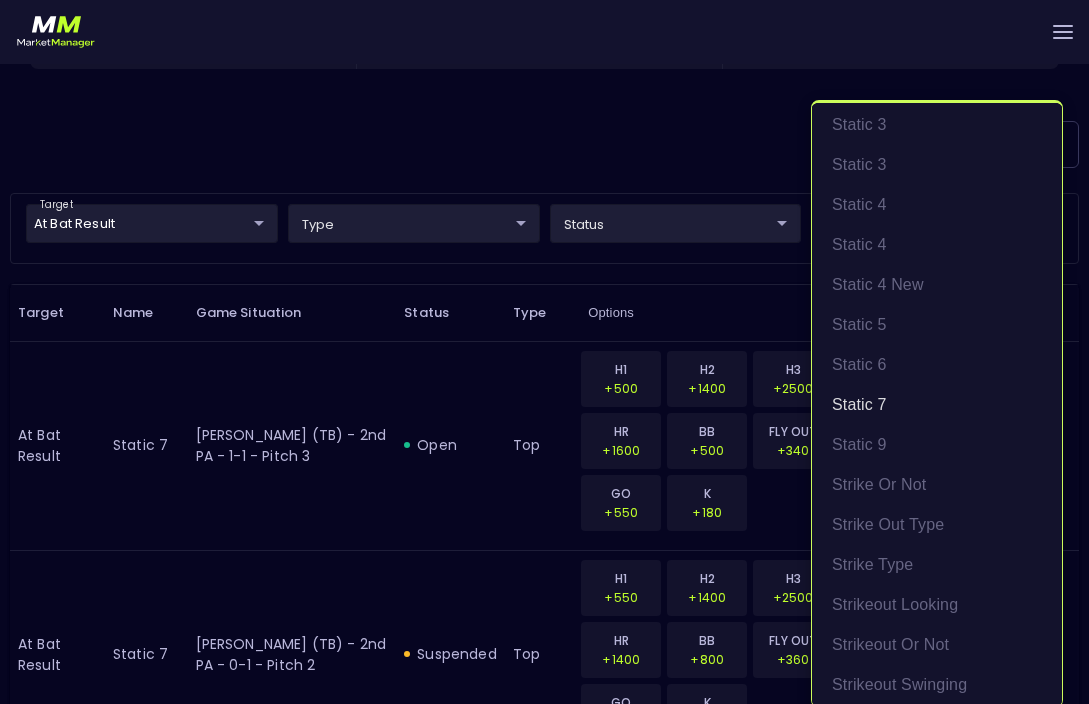 click at bounding box center [544, 352] 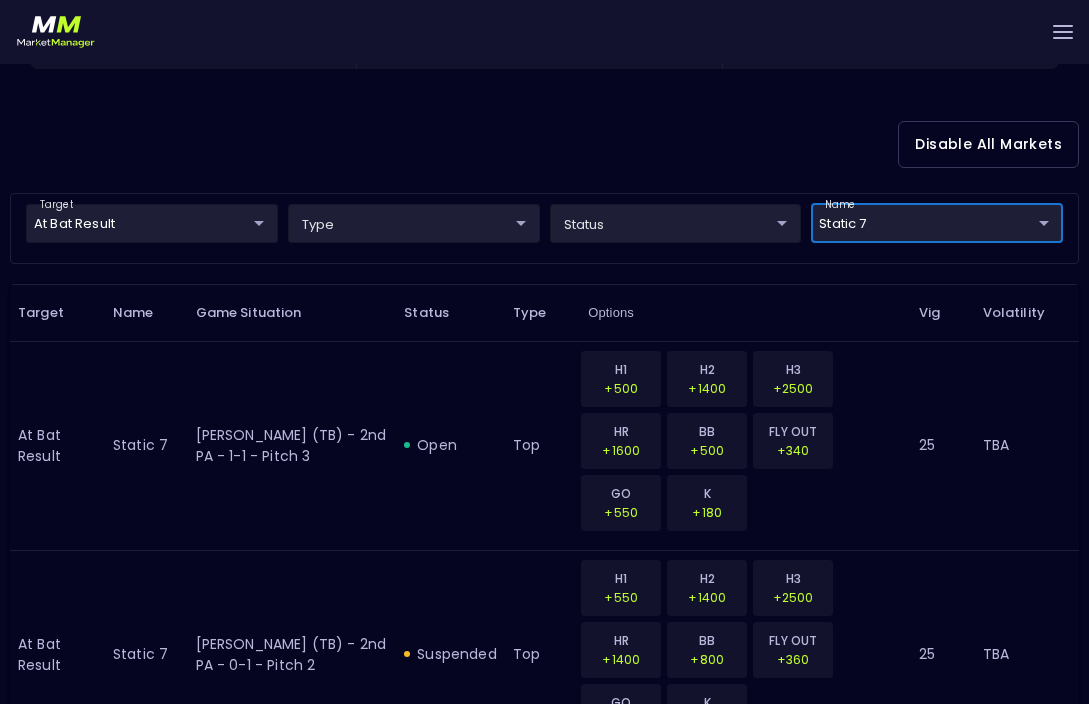scroll, scrollTop: 0, scrollLeft: 0, axis: both 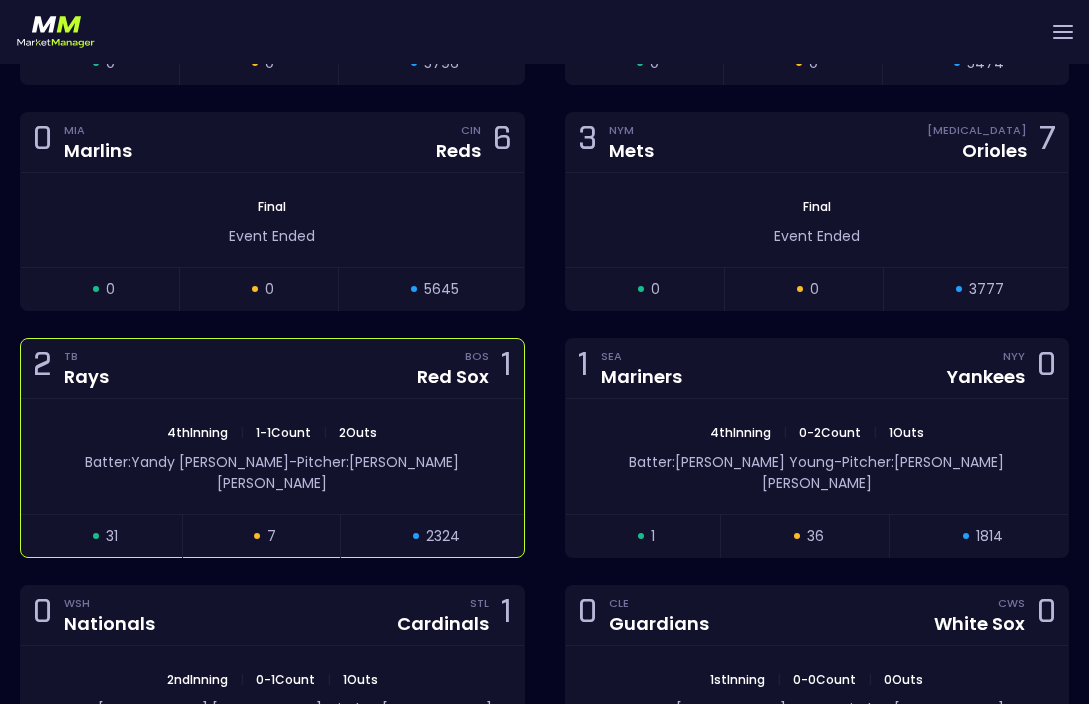 click on "4th  Inning | 1 - 1  Count | 2  Outs Batter:  [PERSON_NAME]:  [PERSON_NAME]" at bounding box center (272, 456) 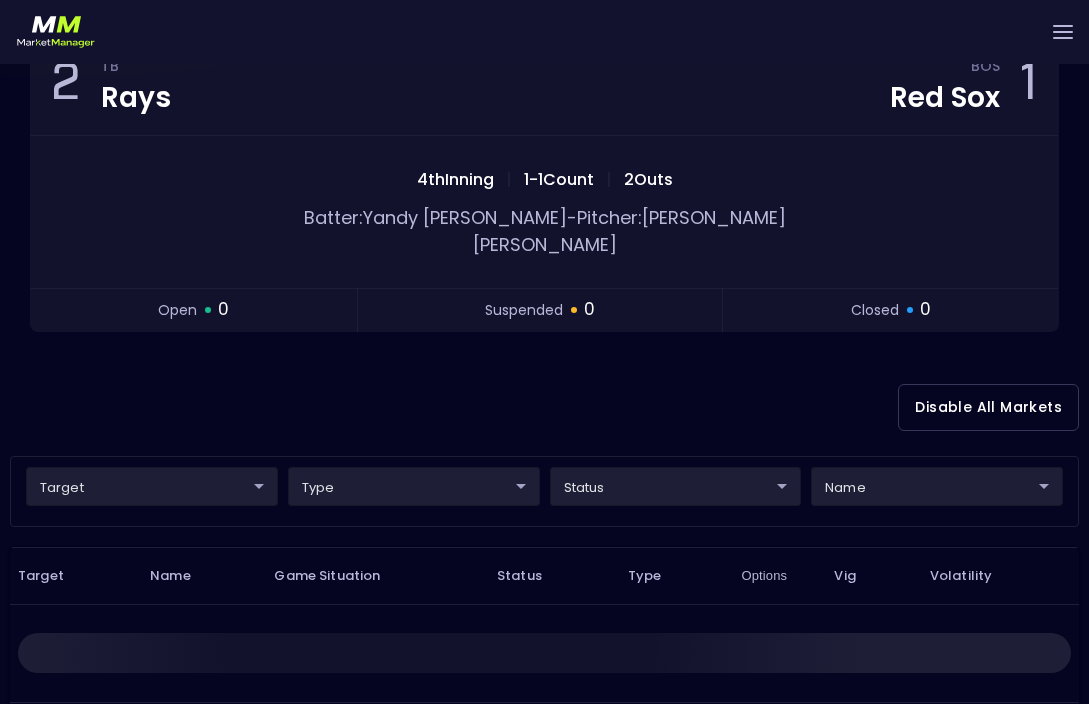scroll, scrollTop: 252, scrollLeft: 0, axis: vertical 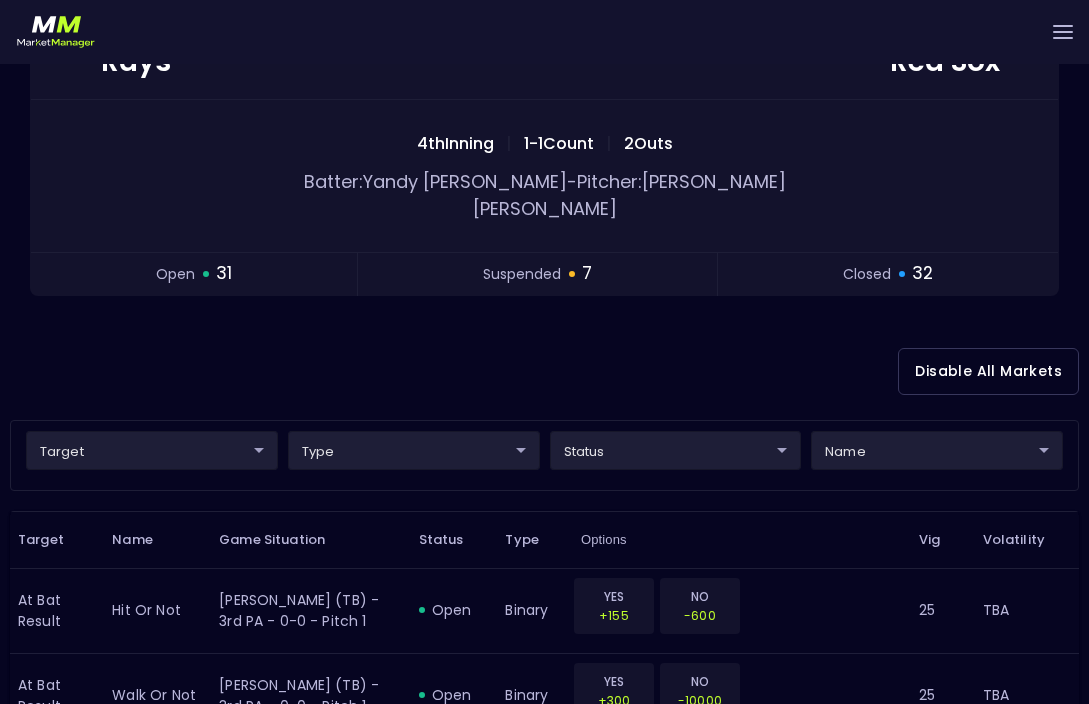 click on "Live Markets Market Configuration Profiles History [PERSON_NAME] nVenue Settings Support Logout   Version 1.31  Powered by nVenue < All Games [DATE] 8:12:43 PM Current Profile BAS - All 0d810fa5-e353-4d9c-b11d-31f095cae871 Select Target Market Status Type Vig Volatility Options Close 2 TB Rays BOS Red Sox 1 4th  Inning | 1 - 1  Count | 2  Outs Batter:  [PERSON_NAME]:  [PERSON_NAME] open 31 suspended 7 closed 32 Disable All Markets target ​ ​ type ​ ​ status ​ ​ name ​ ​ Target Name Game Situation Status Type Options Vig Volatility At Bat Result hit or not [PERSON_NAME] (TB) - 3rd PA - 0-0 - Pitch 1  open binary YES +155 NO -600 25 TBA At Bat Result walk or not [PERSON_NAME] (TB) - 3rd PA - 0-0 - Pitch 1  open binary YES +300 NO -10000 25 TBA At Bat Result single [PERSON_NAME] (TB) - 3rd PA - 0-0 - Pitch 1  open binary YES +210 NO -1400 25 TBA At Bat Result double [PERSON_NAME] (TB) - 3rd PA - 0-0 - Pitch 1  open binary YES +2000 25 TBA At Bat Result triple open binary" at bounding box center [544, 1500] 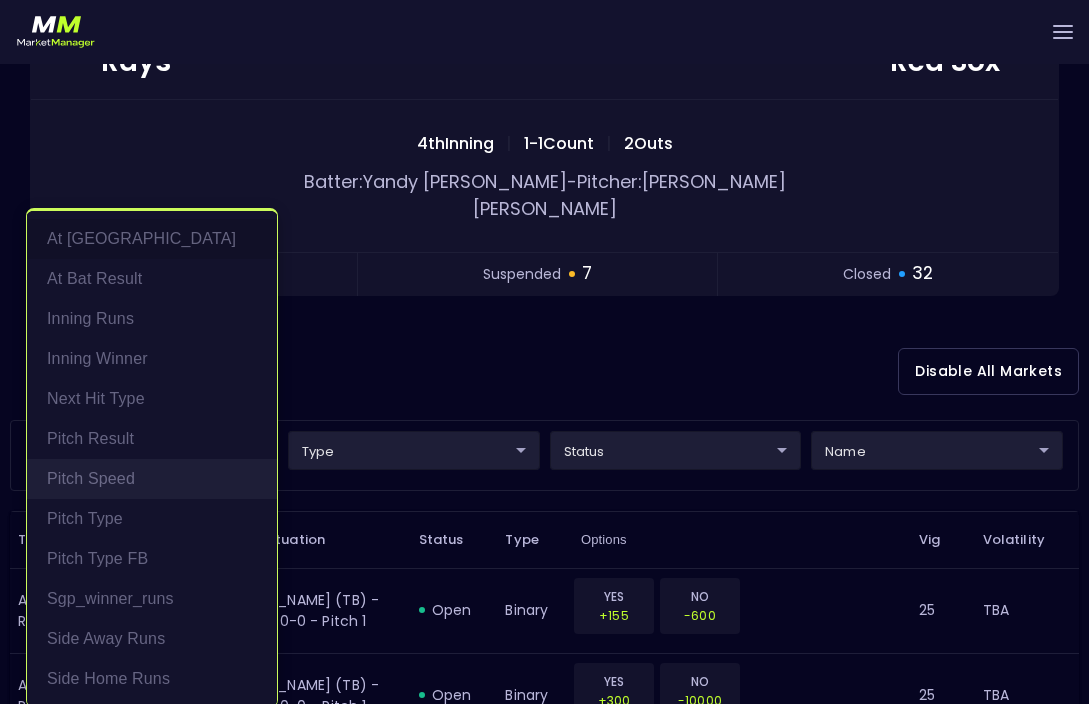 scroll, scrollTop: 4, scrollLeft: 0, axis: vertical 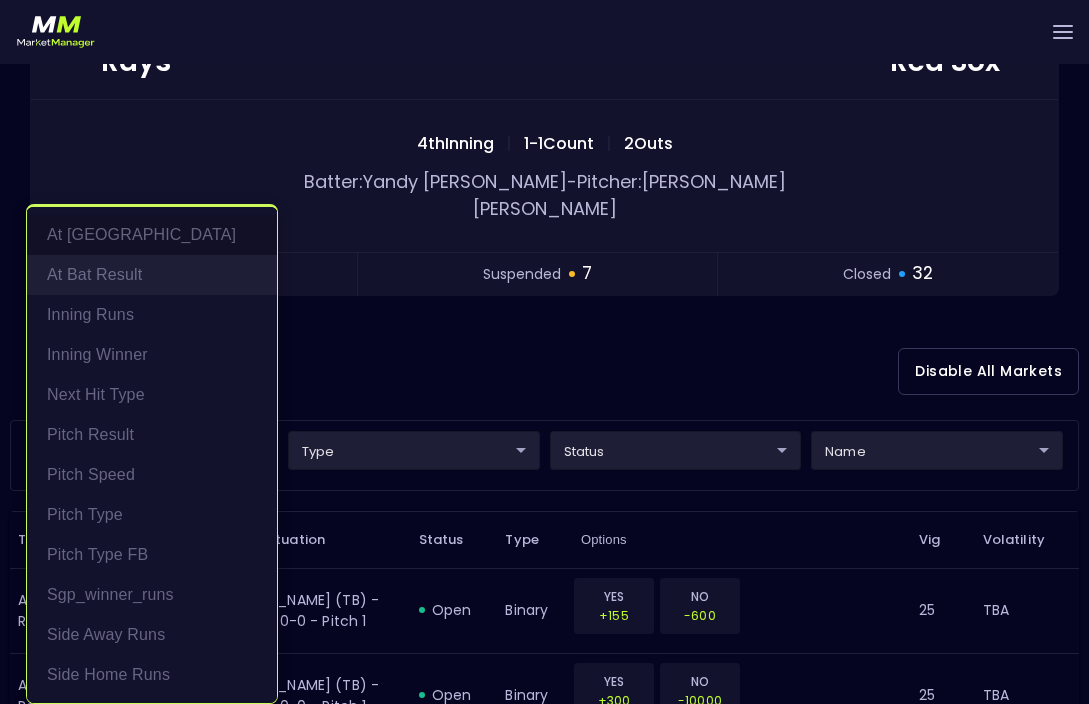 click on "At Bat Result" at bounding box center [152, 275] 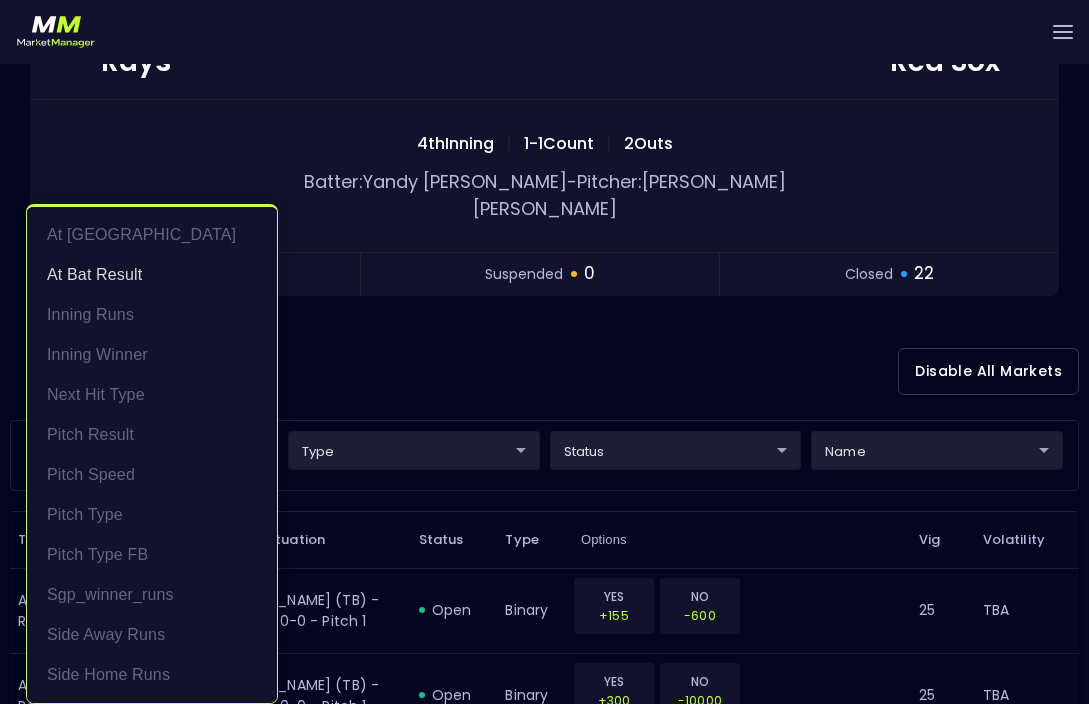 click at bounding box center (544, 352) 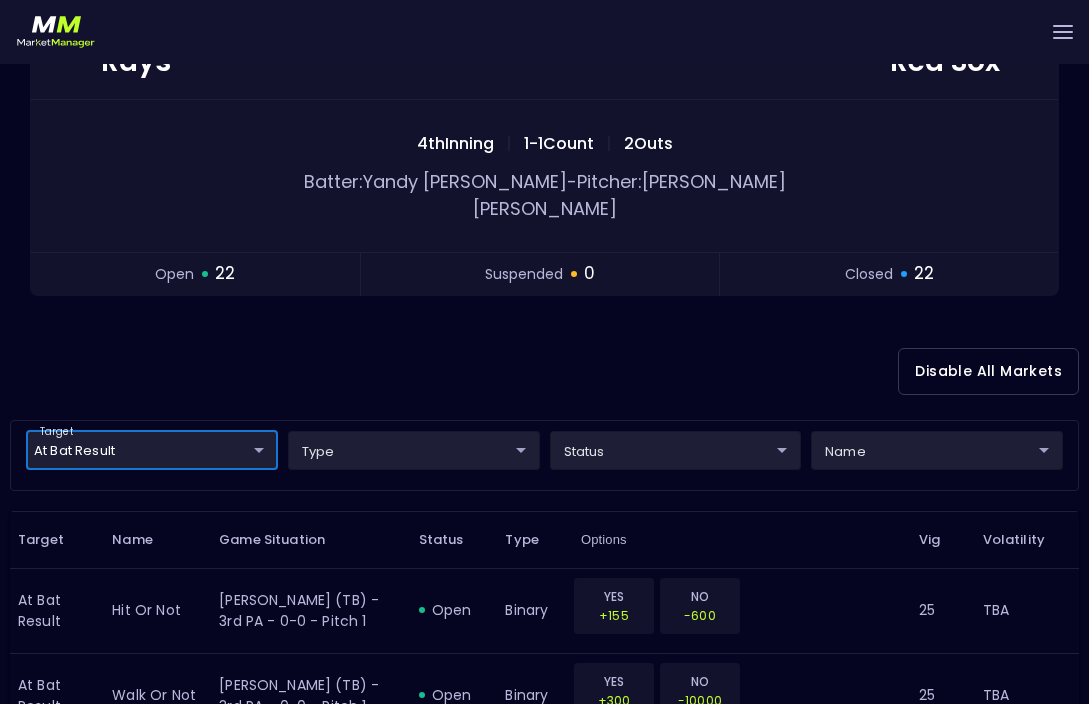 scroll, scrollTop: 0, scrollLeft: 0, axis: both 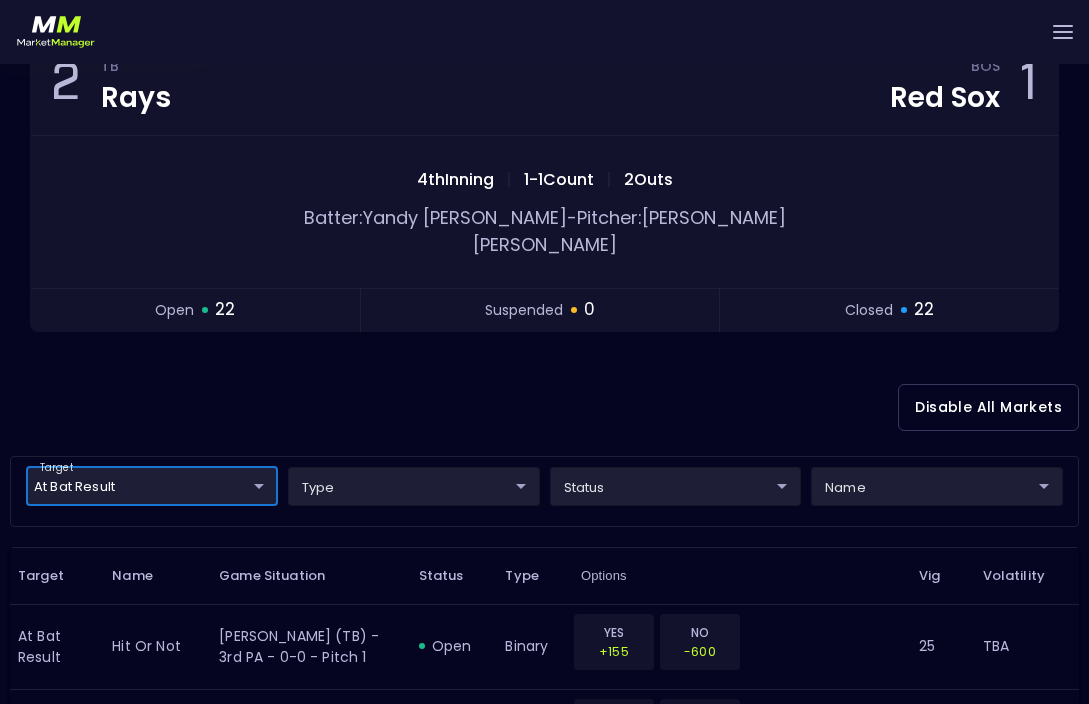 click on "Live Markets Market Configuration Profiles History [PERSON_NAME] nVenue Settings Support Logout   Version 1.31  Powered by nVenue < All Games [DATE] 8:13:02 PM Current Profile BAS - All 0d810fa5-e353-4d9c-b11d-31f095cae871 Select Target Market Status Type Vig Volatility Options Close 2 TB Rays BOS Red Sox 1 4th  Inning | 1 - 1  Count | 2  Outs Batter:  [PERSON_NAME]:  [PERSON_NAME] open 22 suspended 0 closed 22 Disable All Markets target At Bat Result At Bat Result ​ type ​ ​ status ​ ​ name ​ ​ Target Name Game Situation Status Type Options Vig Volatility At Bat Result hit or not [PERSON_NAME] (TB) - 3rd PA - 0-0 - Pitch 1  open binary YES +155 NO -600 25 TBA At Bat Result walk or not [PERSON_NAME] (TB) - 3rd PA - 0-0 - Pitch 1  open binary YES +300 NO -10000 25 TBA At Bat Result single [PERSON_NAME] (TB) - 3rd PA - 0-0 - Pitch 1  open binary YES +210 NO -1400 25 TBA At Bat Result double [PERSON_NAME] (TB) - 3rd PA - 0-0 - Pitch 1  open binary YES +2000 25 TBA triple K" at bounding box center (544, 1536) 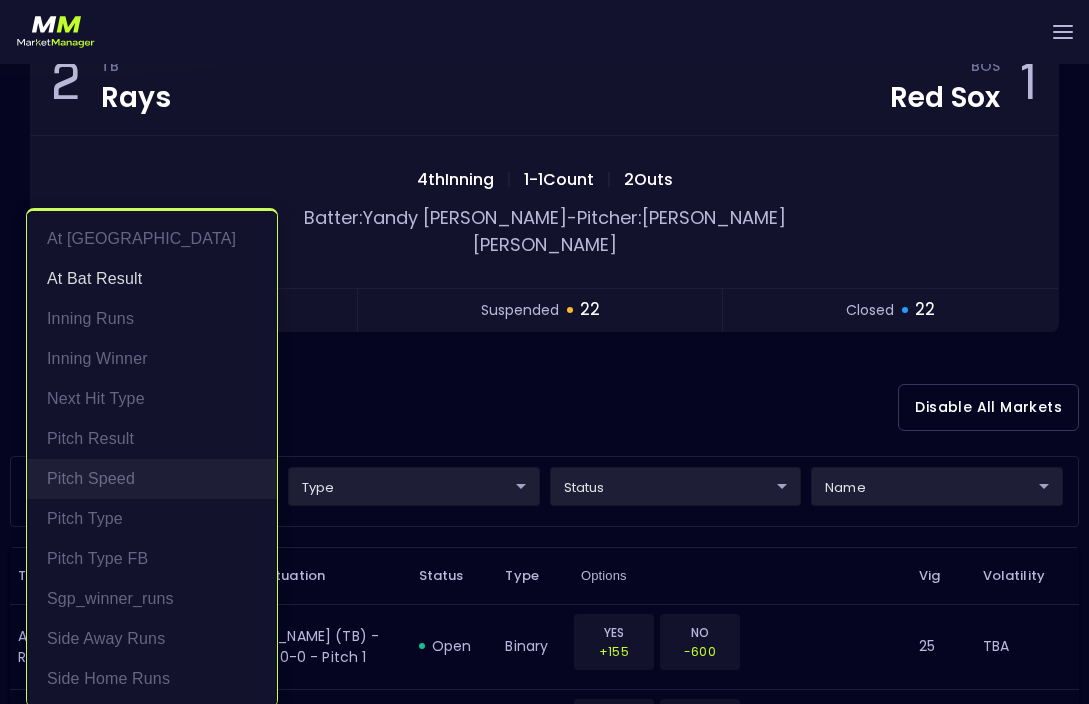 scroll, scrollTop: 4, scrollLeft: 0, axis: vertical 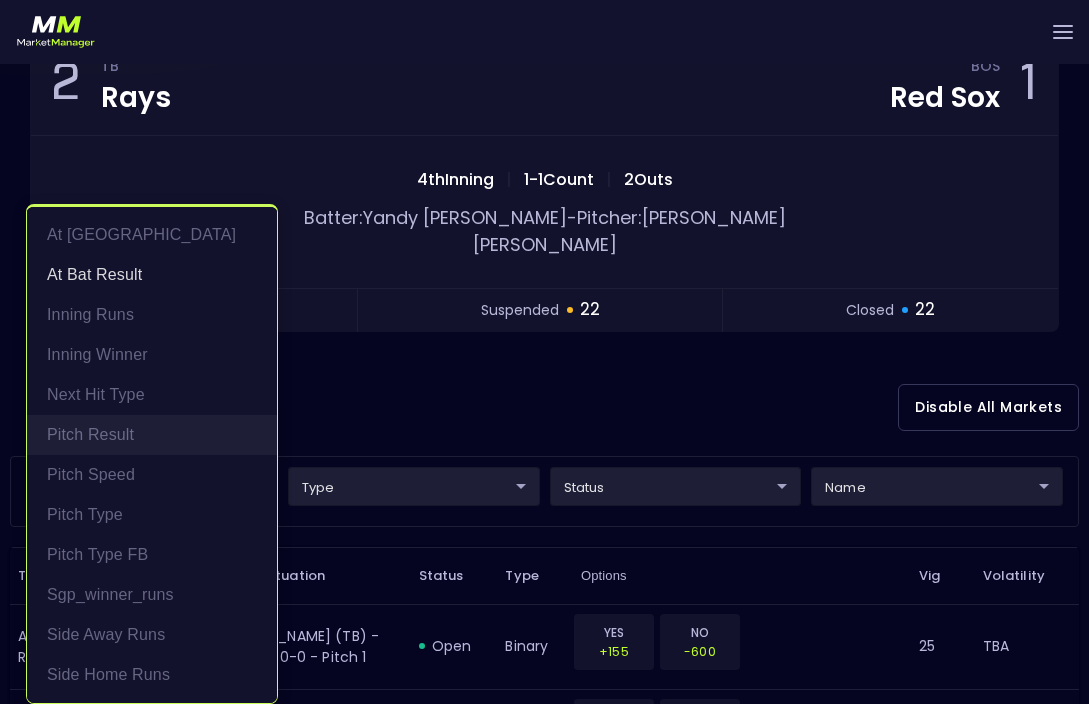 click on "Pitch Result" at bounding box center (152, 435) 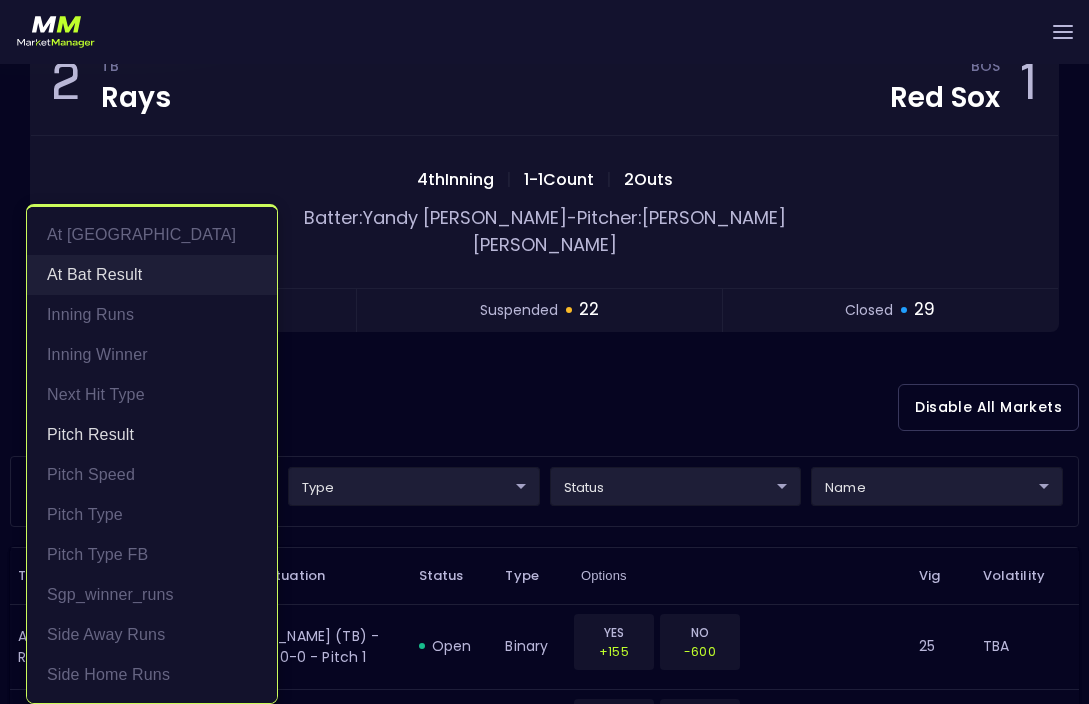 click on "At Bat Result" at bounding box center [152, 275] 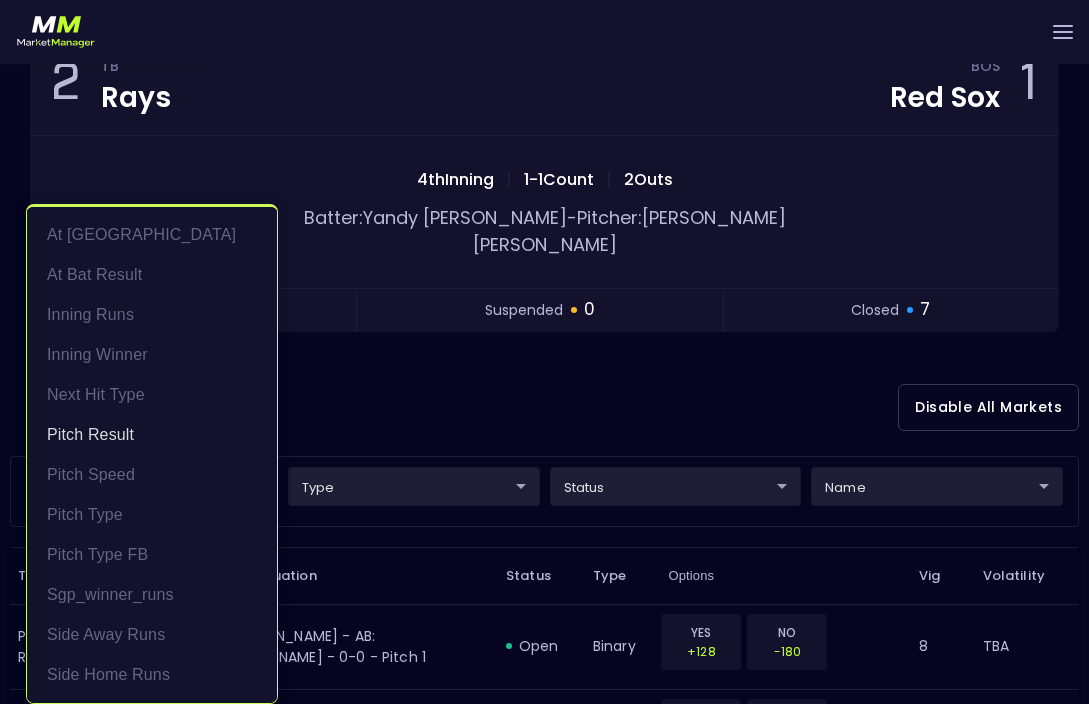 click at bounding box center (544, 352) 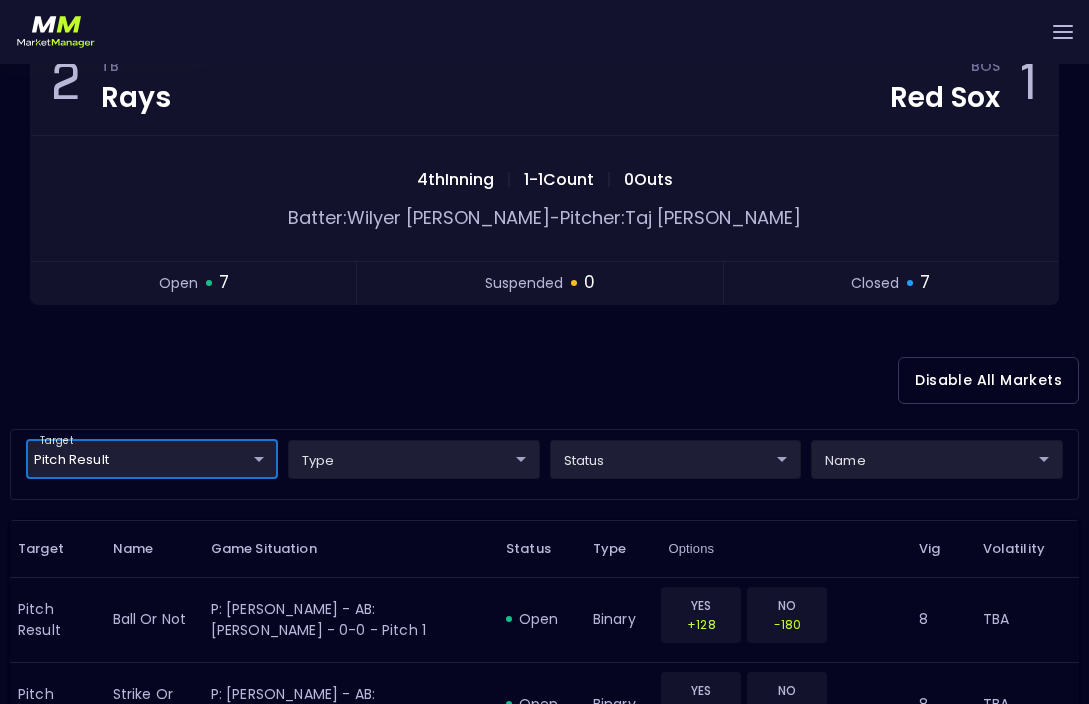 scroll, scrollTop: 0, scrollLeft: 0, axis: both 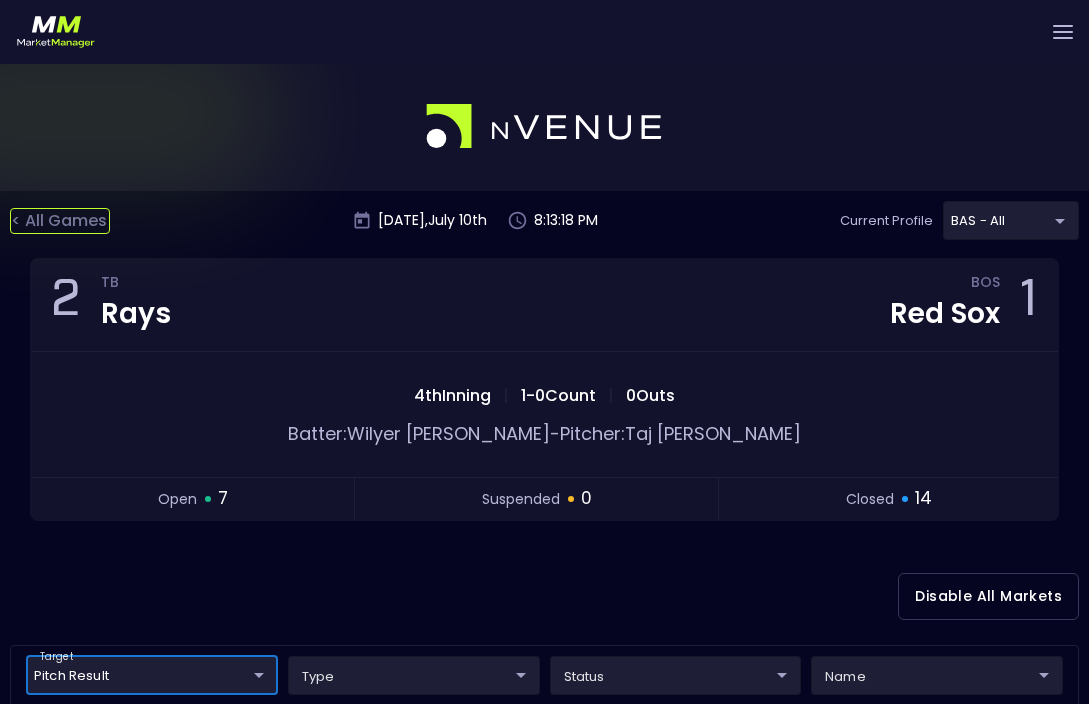 click on "< All Games" at bounding box center (60, 221) 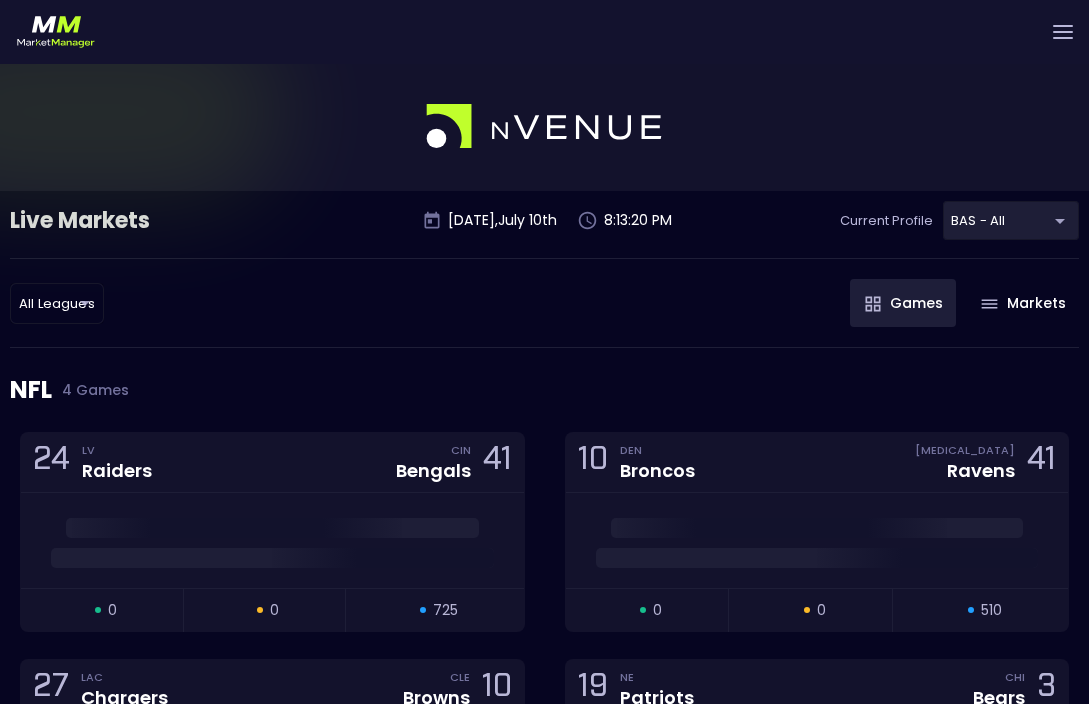 click on "Live Markets Market Configuration Profiles History [PERSON_NAME] nVenue Settings Support Logout   Version 1.31  Powered by nVenue Live Markets [DATE] 8:13:20 PM Current Profile BAS - All 0d810fa5-e353-4d9c-b11d-31f095cae871 Select All Leagues all leagues ​  Games  Markets NFL   4   Games 24 LV Raiders CIN Bengals 41 open 0 suspended 0 closed 725 10 DEN Broncos [MEDICAL_DATA] Ravens 41 open 0 suspended 0 closed 510 27 LAC Chargers CLE Browns 10 open 0 suspended 0 closed 873 19 NE Patriots CHI Bears 3 open 0 suspended 0 closed 688 WNBA   12   Games 91 MIN Lynx LAS Sparks 82 Final Event Ended open 0 suspended 0 closed 227 29 LVA Aces WAS Mystics 23 [PERSON_NAME] :  0  pts [PERSON_NAME] :  6  pts 2nd  Quarter  -  03:02 open 7 suspended 17 closed 78 93 IND Fever DAL Wings 101 Replay Game Final Event Ended open 0 suspended 0 closed 215 82 MIN Lynx CON Sun 83 Replay Game Final Event Ended open 0 suspended 0 closed 211 84 MIN Lynx NYL Liberty 83 Replay Game Final Event Ended open 0 suspended 0 closed 223 80 LAS 0" at bounding box center [544, 2784] 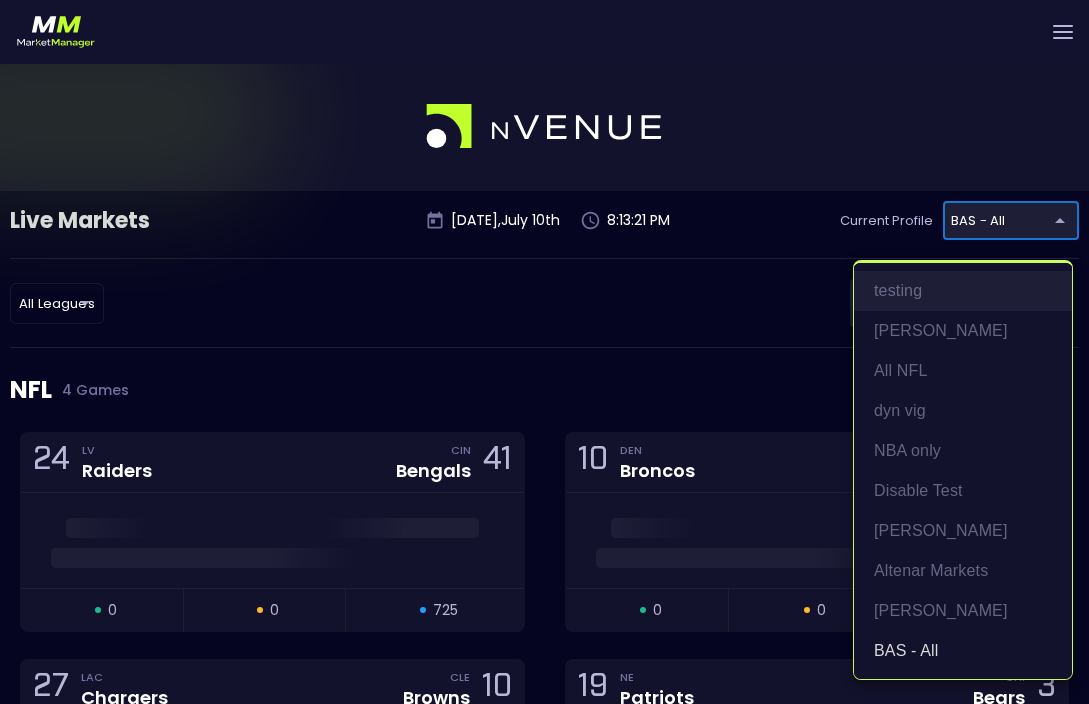 click on "testing" at bounding box center (963, 291) 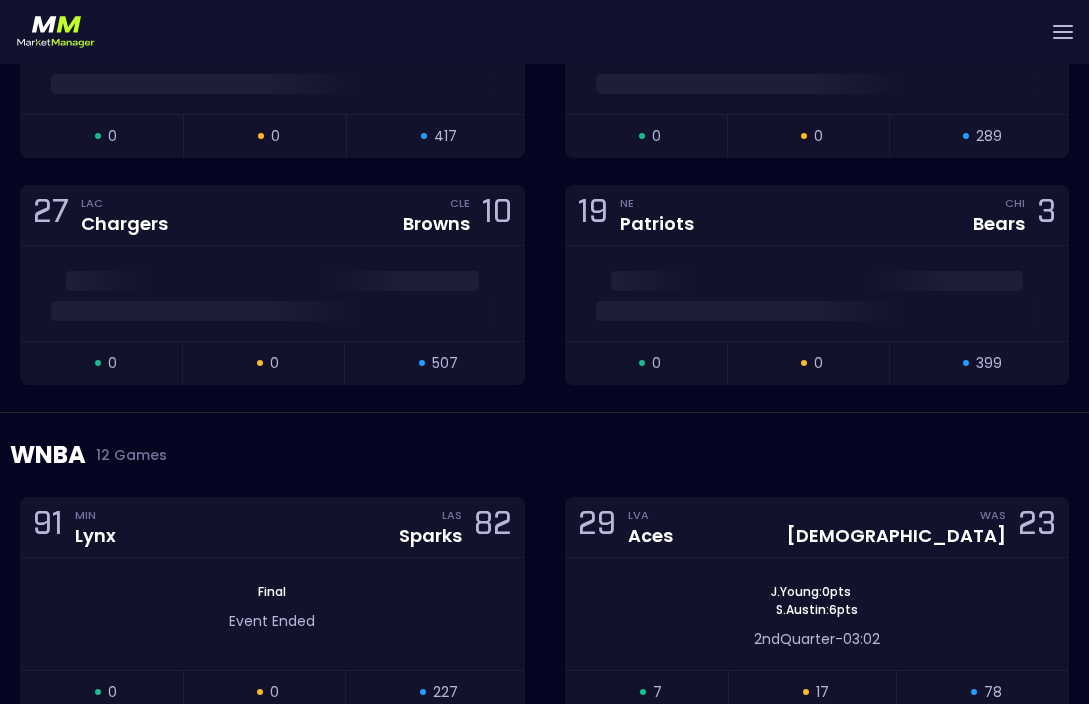 scroll, scrollTop: 559, scrollLeft: 0, axis: vertical 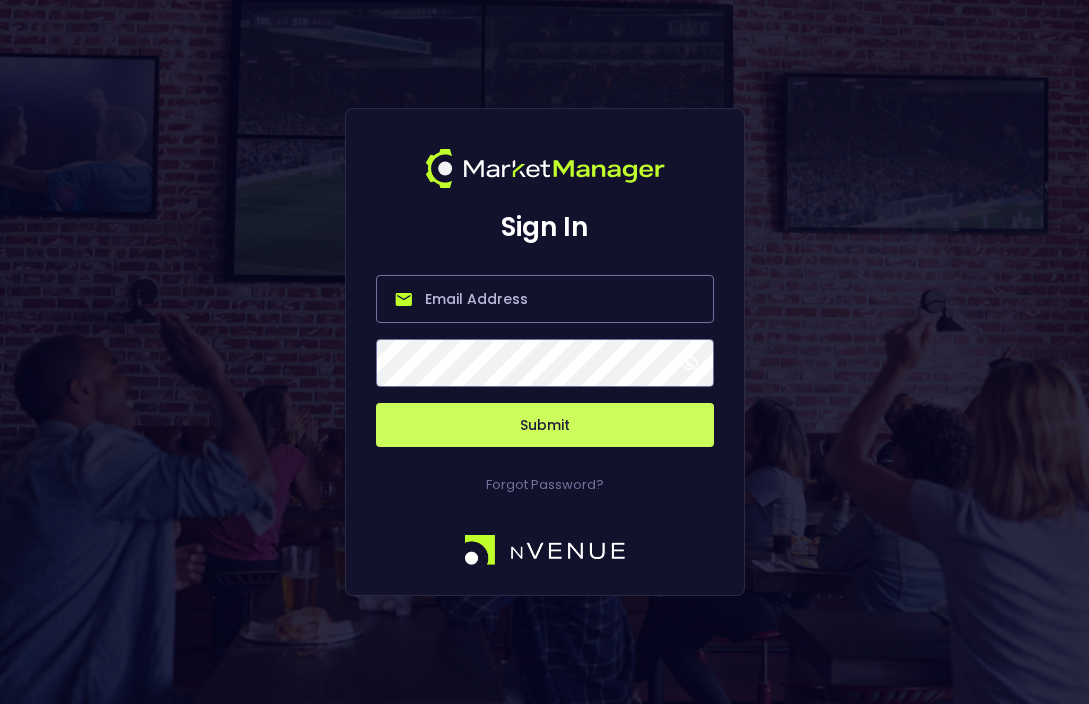 click at bounding box center [545, 299] 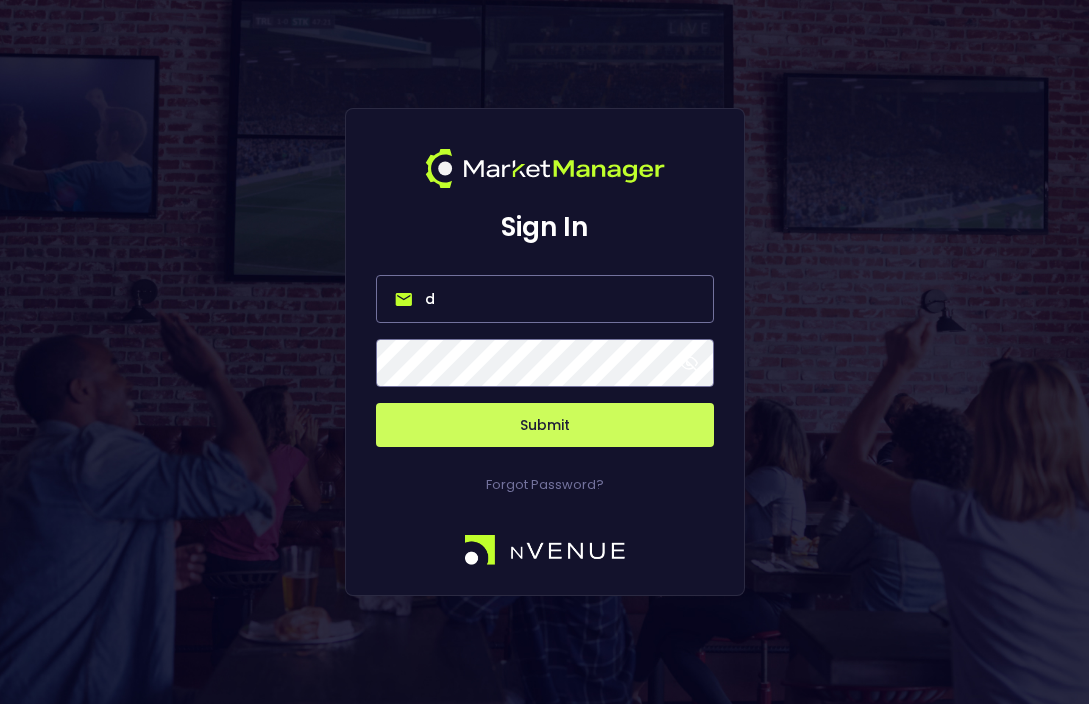 type on "[PERSON_NAME][EMAIL_ADDRESS][DOMAIN_NAME]" 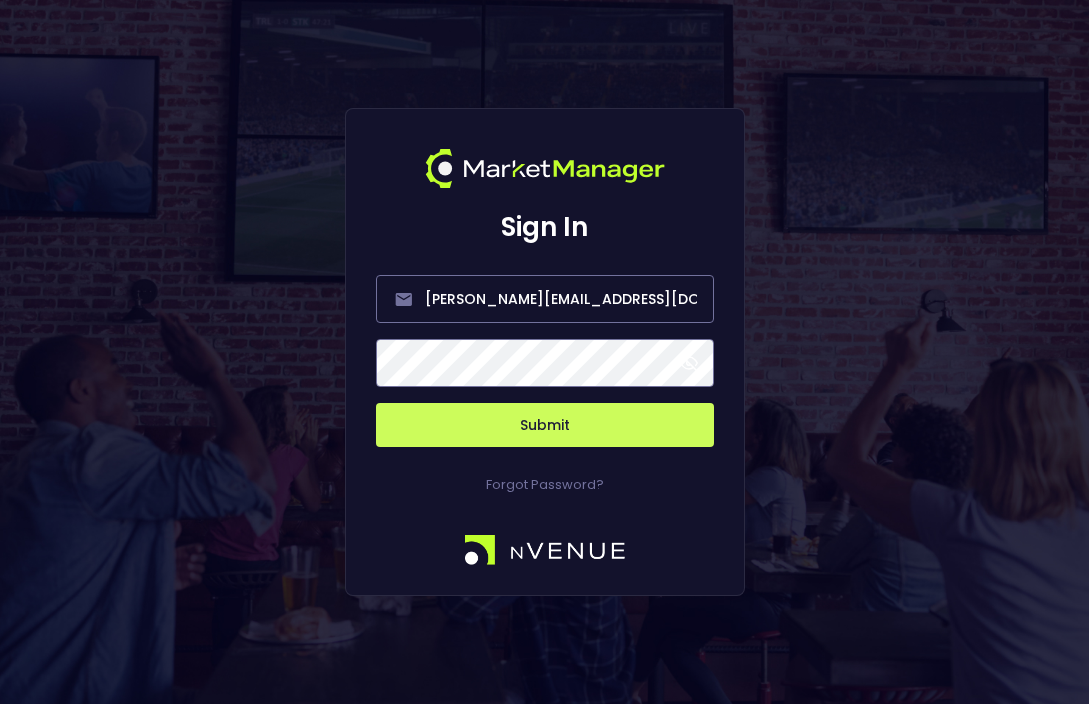 click on "Submit" at bounding box center (545, 425) 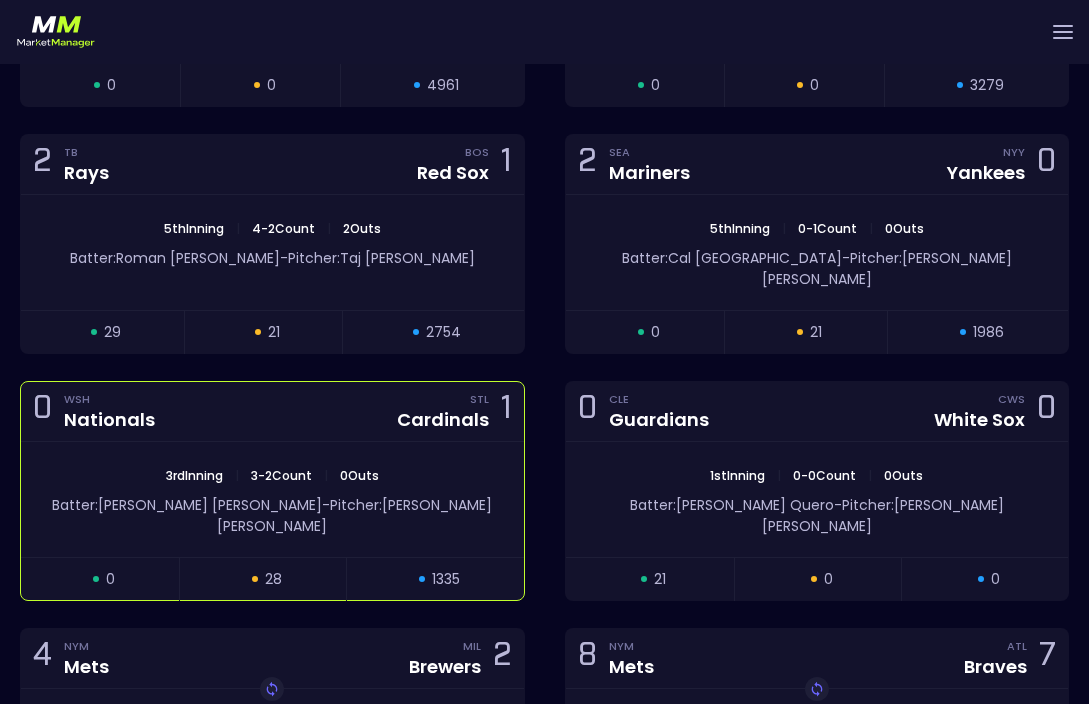 scroll, scrollTop: 2625, scrollLeft: 0, axis: vertical 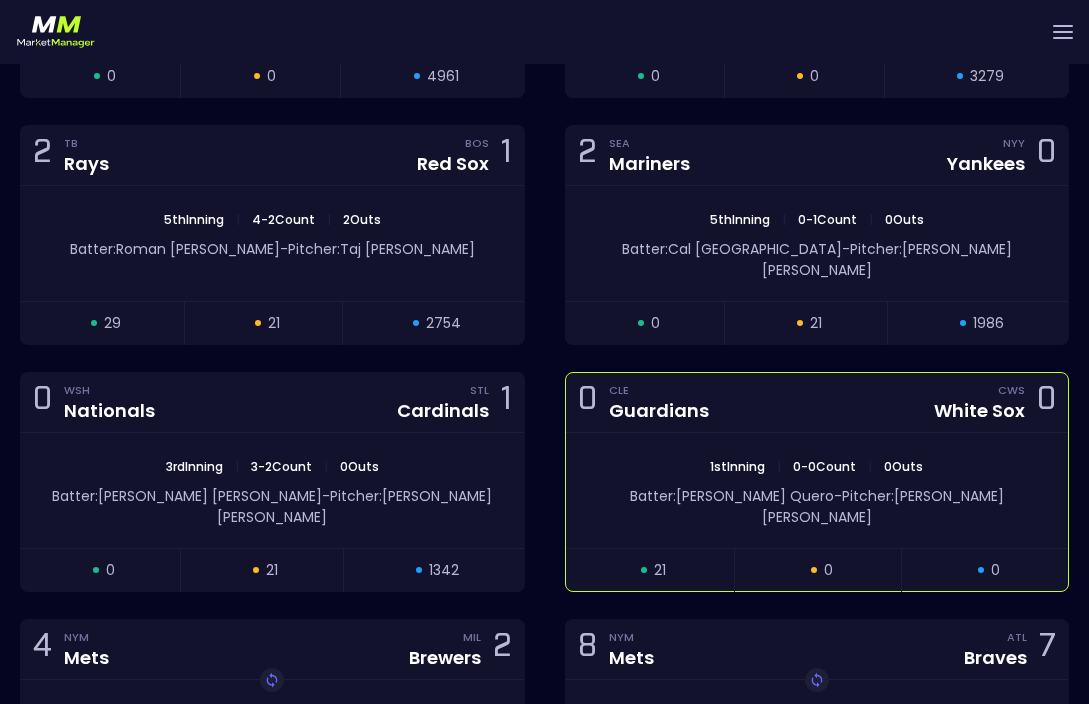 click on "1st  Inning | 0 - 0  Count | 0  Outs" at bounding box center [817, 467] 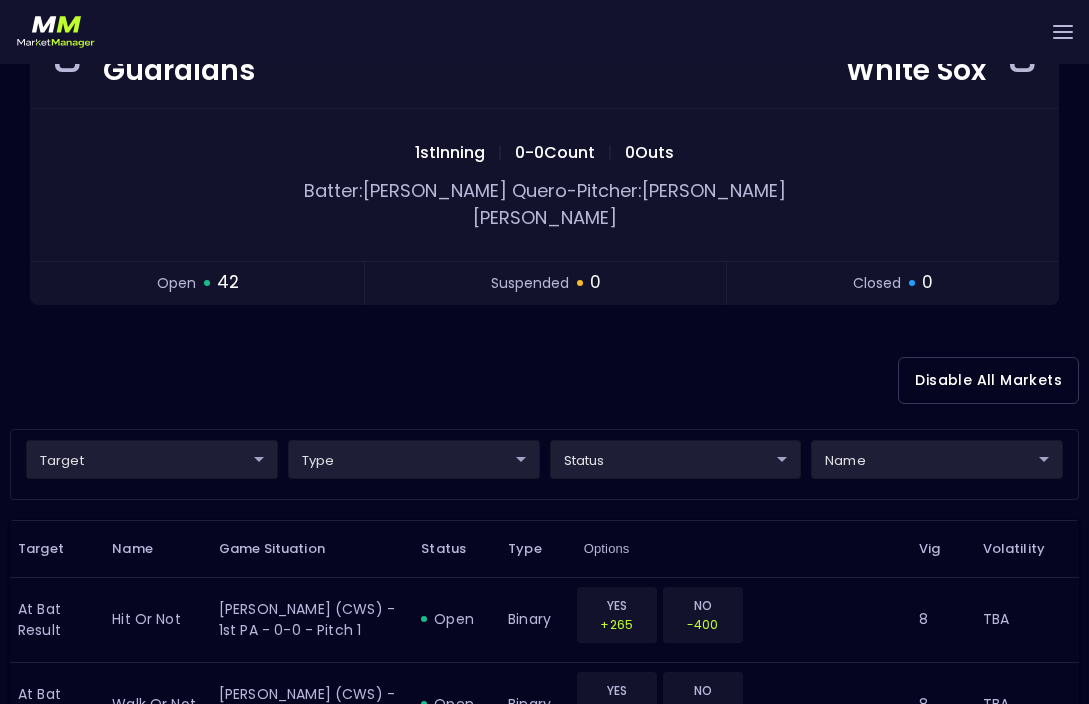 scroll, scrollTop: 443, scrollLeft: 0, axis: vertical 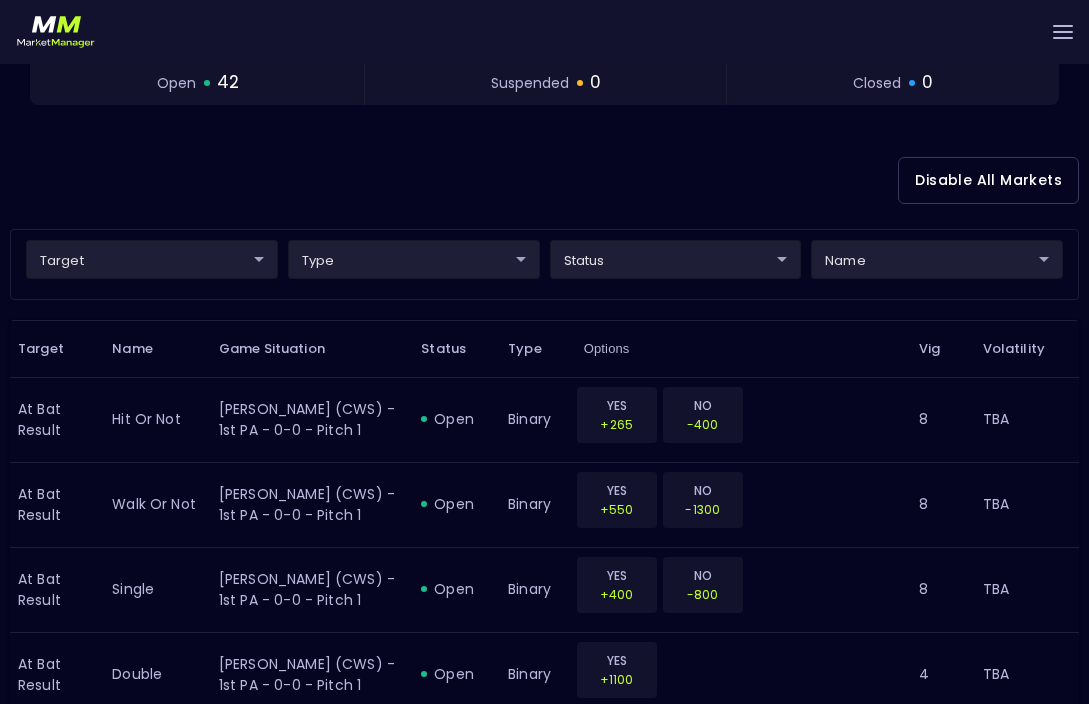 click on "Live Markets Market Configuration Profiles History [PERSON_NAME] nVenue Settings Support Logout   Version 1.31  Powered by nVenue < All Games [DATE] 8:29:29 PM Current Profile testing d66ee90f-df8e-430e-a05c-aaf70ad95ad9 Select Target Market Status Type Vig Volatility Options Close 0 CLE Guardians CWS White Sox 0 1st  Inning | 0 - 0  Count | 0  Outs Batter:  [PERSON_NAME]:  [PERSON_NAME] open 42 suspended 0 closed 0 Disable All Markets target ​ ​ type ​ ​ status ​ ​ name ​ ​ Target Name Game Situation Status Type Options Vig Volatility At Bat Result hit or not [PERSON_NAME] (CWS) - 1st PA - 0-0 - Pitch 1  open binary YES +265 NO -400 8 TBA At Bat Result walk or not [PERSON_NAME] (CWS) - 1st PA - 0-0 - Pitch 1  open binary YES +550 NO -1300 8 TBA At Bat Result single [PERSON_NAME] (CWS) - 1st PA - 0-0 - Pitch 1  open binary YES +400 NO -800 8 TBA At Bat Result double [PERSON_NAME] (CWS) - 1st PA - 0-0 - Pitch 1  open binary YES +1100 4 TBA At Bat Result triple YES" at bounding box center (544, 1309) 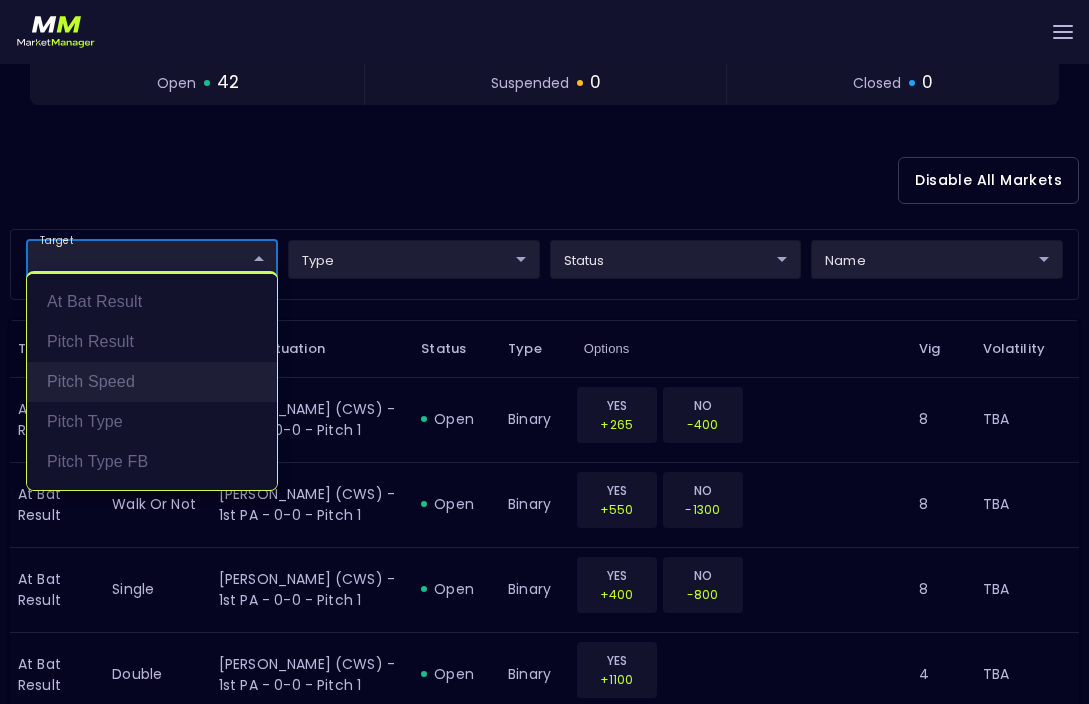 click on "At Bat Result" at bounding box center (152, 302) 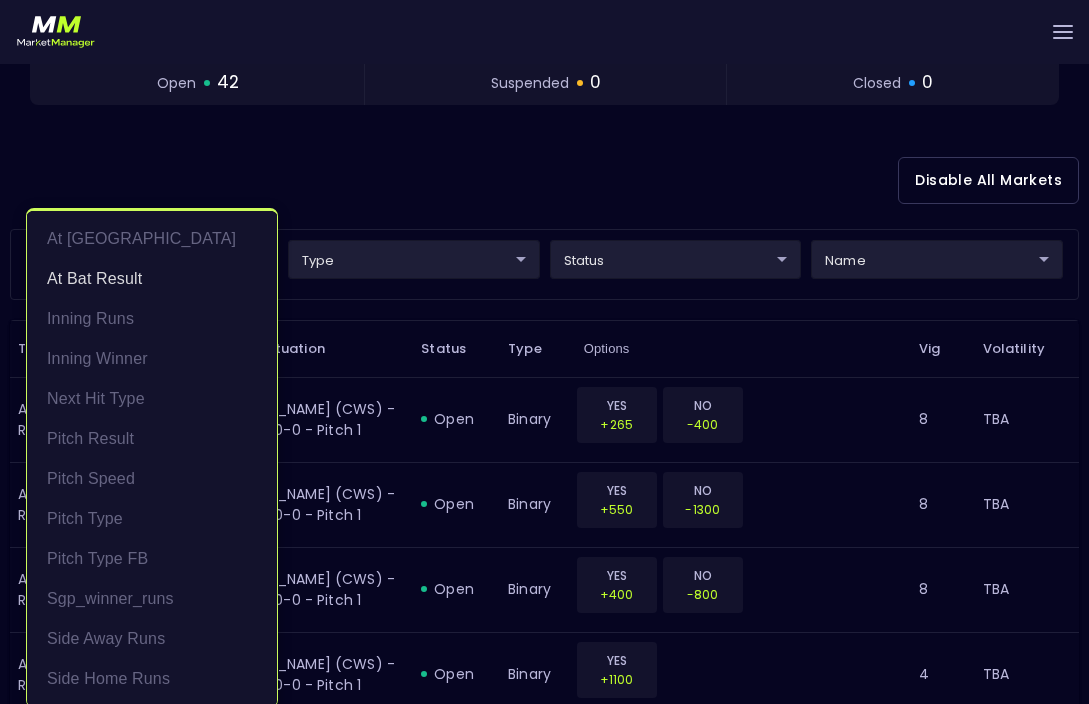 click at bounding box center [544, 352] 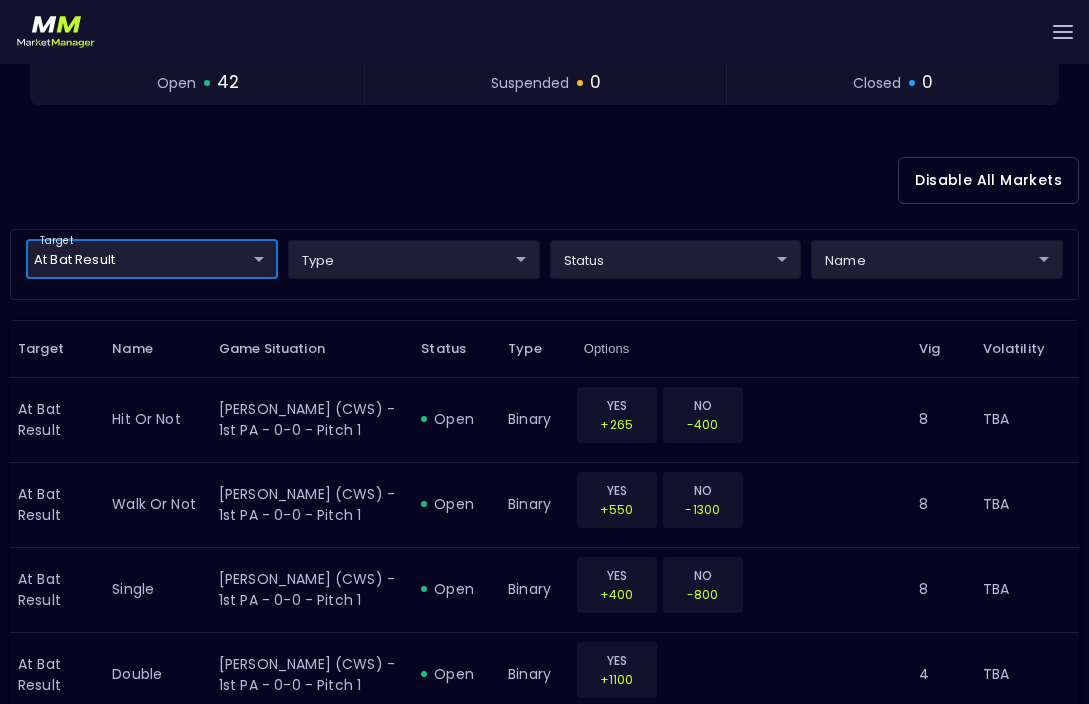 scroll, scrollTop: 0, scrollLeft: 0, axis: both 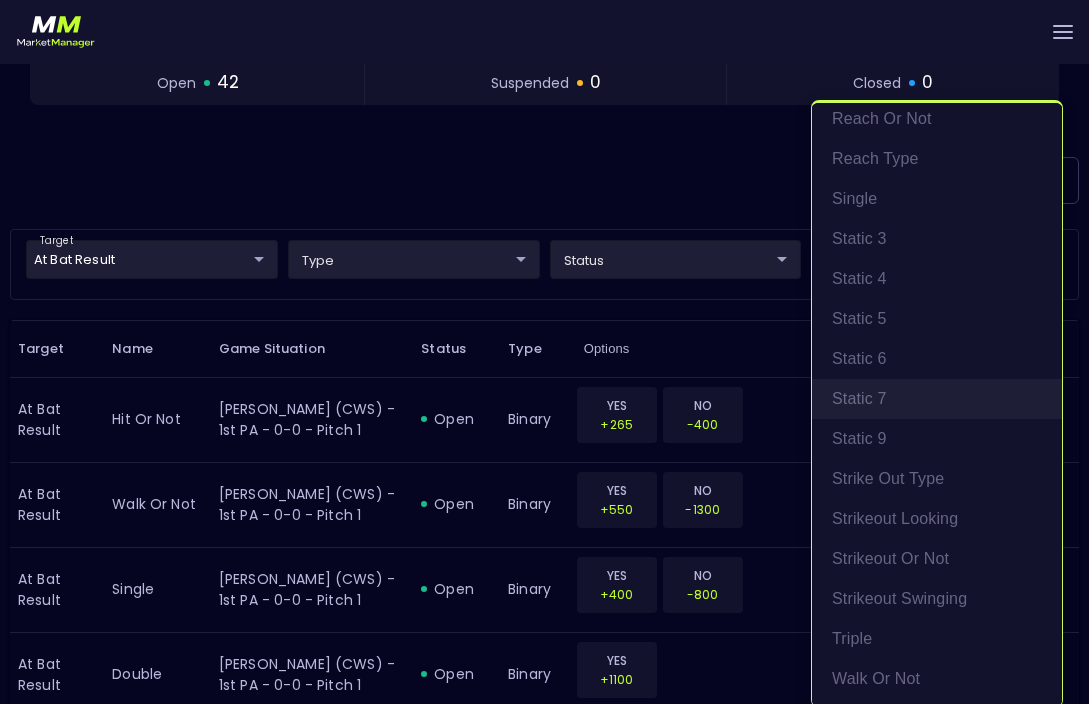 click on "Static 7" at bounding box center [937, 399] 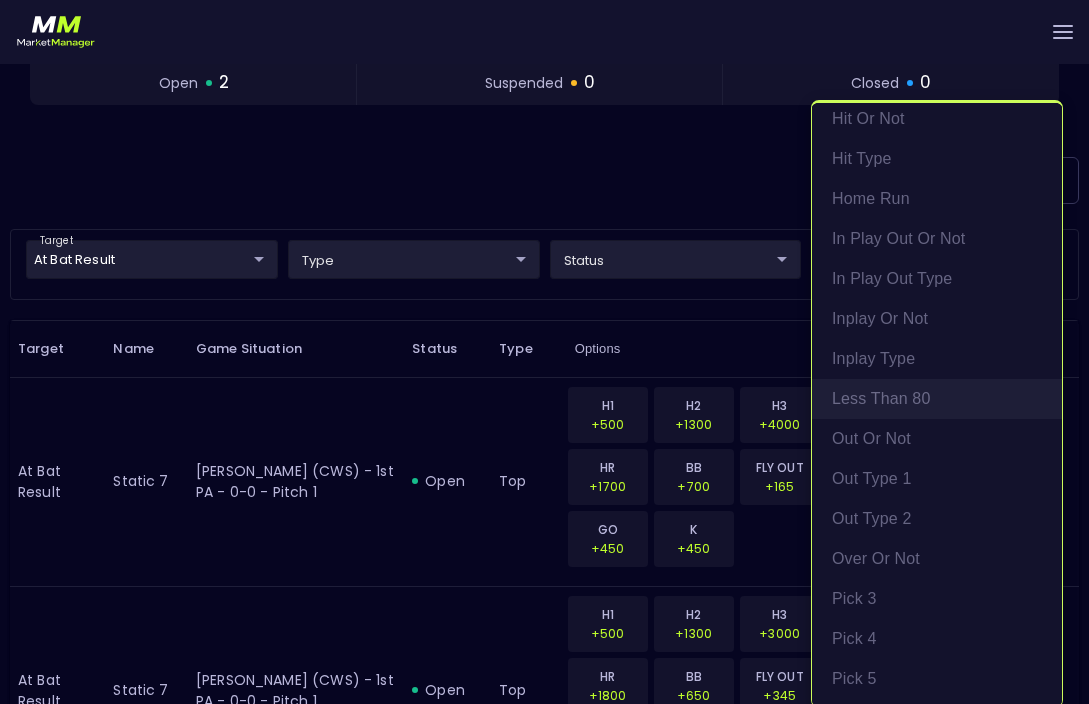 scroll, scrollTop: 1606, scrollLeft: 0, axis: vertical 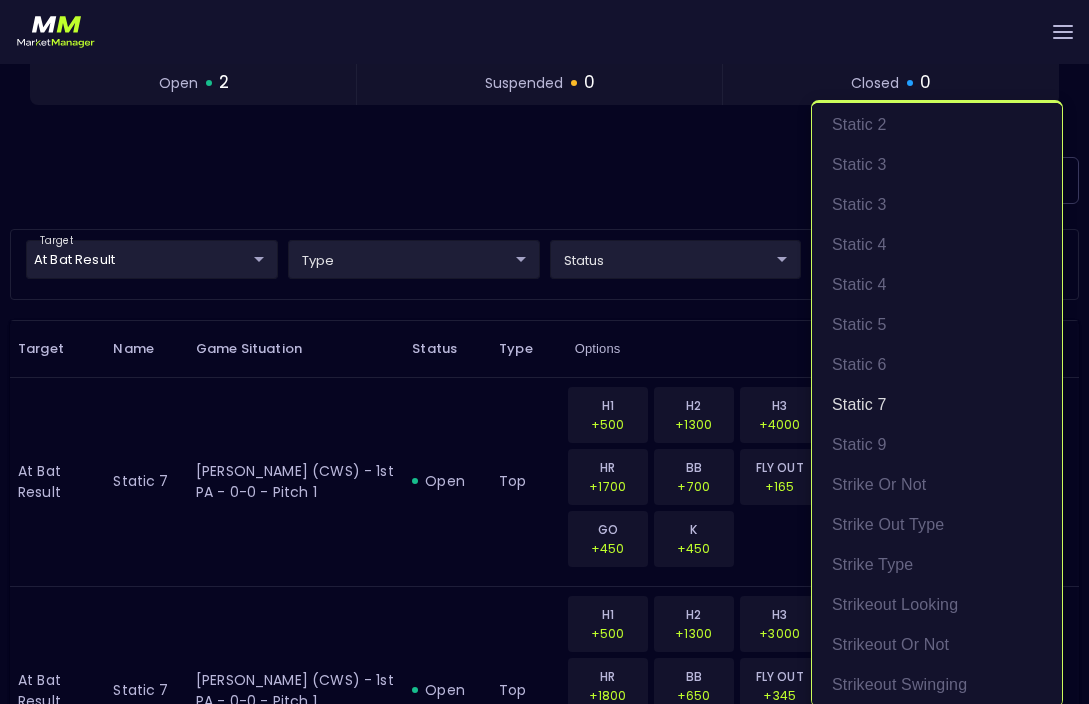click at bounding box center [544, 352] 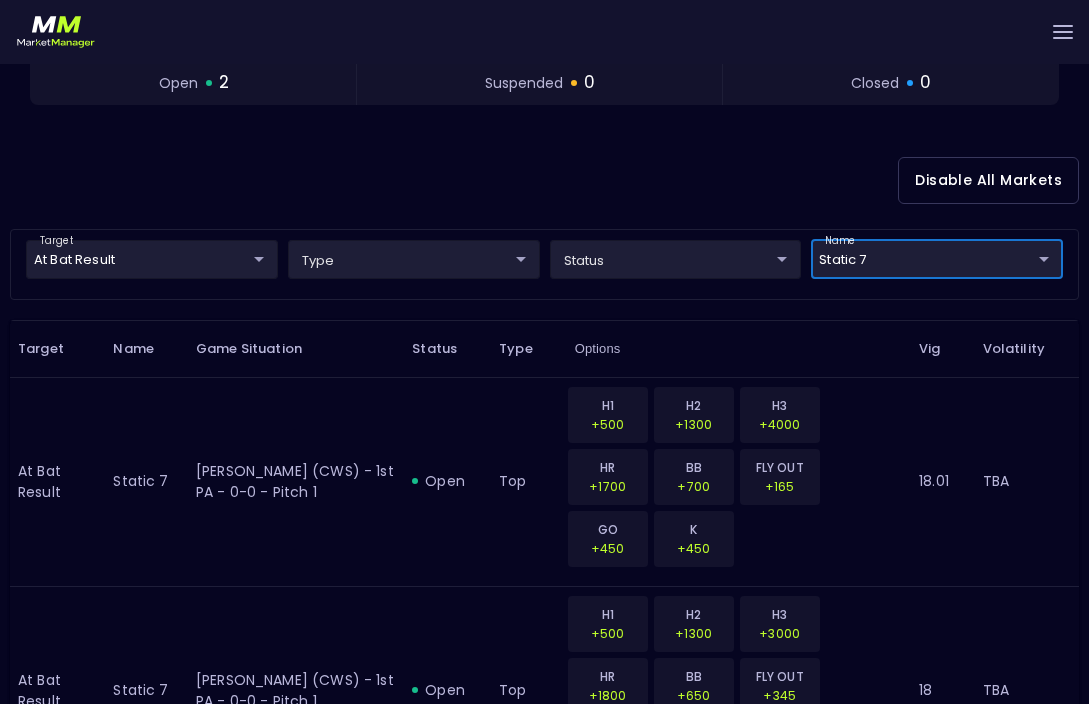 scroll, scrollTop: 0, scrollLeft: 0, axis: both 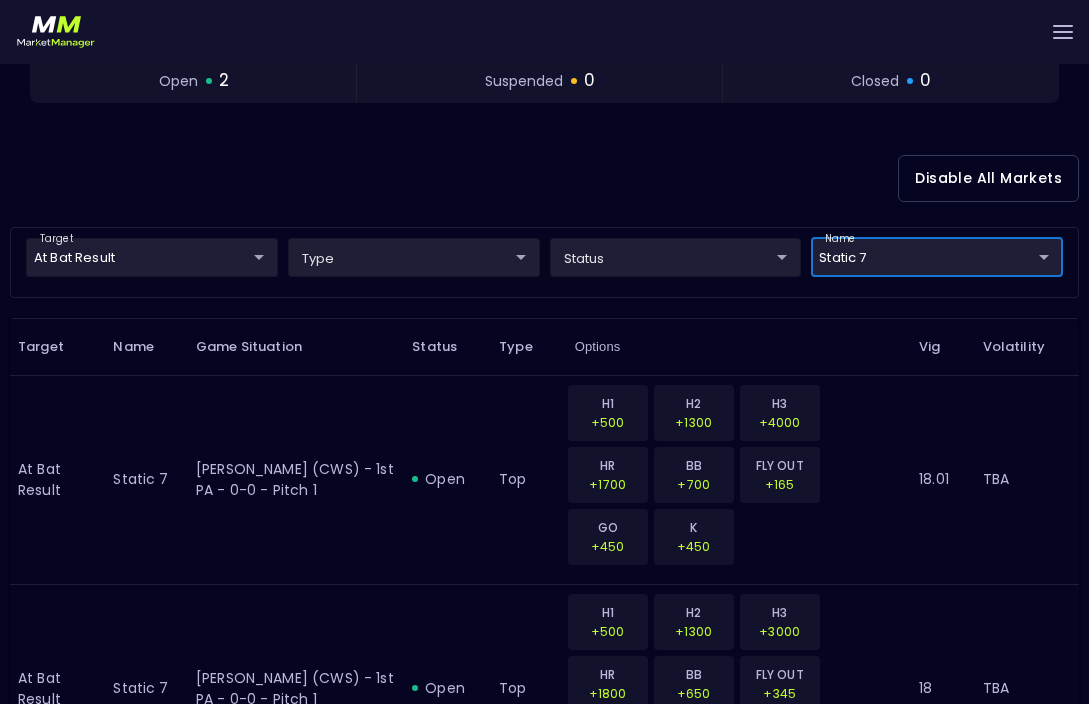 click on "Live Markets Market Configuration Profiles History [PERSON_NAME] nVenue Settings Support Logout   Version 1.31  Powered by nVenue < All Games [DATE] 8:29:49 PM Current Profile testing d66ee90f-df8e-430e-a05c-aaf70ad95ad9 Select Target Market Status Type Vig Volatility Options Close 0 CLE Guardians CWS White Sox 0 1st  Inning | 0 - 0  Count | 0  Outs Batter:  [PERSON_NAME]:  [PERSON_NAME] open 2 suspended 0 closed 0 Disable All Markets target At Bat Result At Bat Result ​ type ​ ​ status ​ ​ name Static 7 Static 7 ​ Target Name Game Situation Status Type Options Vig Volatility At Bat Result Static 7 [PERSON_NAME] (CWS) - 1st PA - 0-0 - Pitch 1  open top H1 +500 H2 +1300 H3 +4000 HR +1700 BB +700 FLY OUT +165 GO +450 K +450 18.01 TBA At Bat Result Static 7 [PERSON_NAME] (CWS) - 1st PA - 0-0 - Pitch 1  open top H1 +500 H2 +1300 H3 +3000 HR +1800 BB +650 FLY OUT +345 GO +305 K +290 18 TBA Rows per page: 25 25 1–2 of 2" at bounding box center (544, 236) 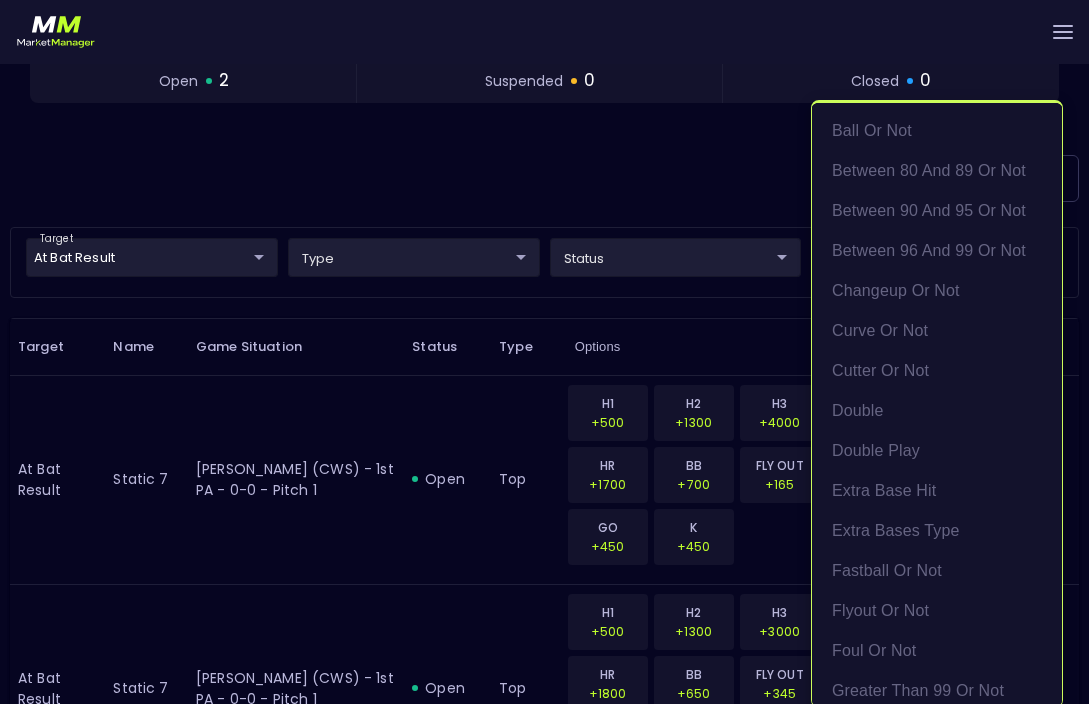 scroll, scrollTop: 1606, scrollLeft: 0, axis: vertical 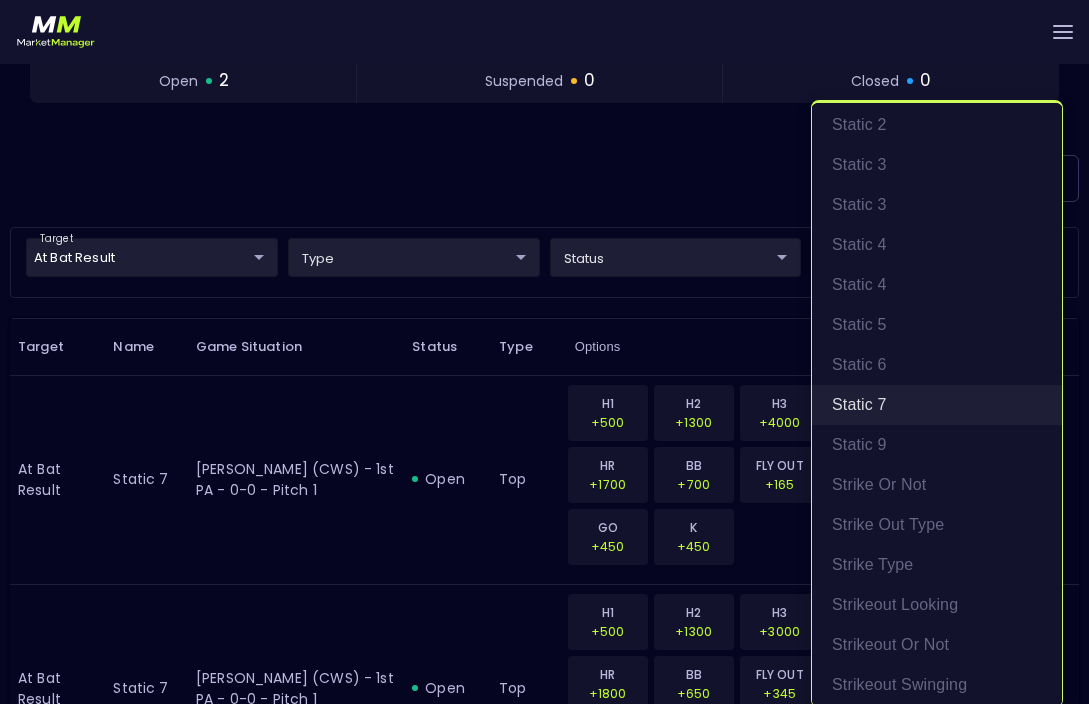 click on "Static 7" at bounding box center [937, 405] 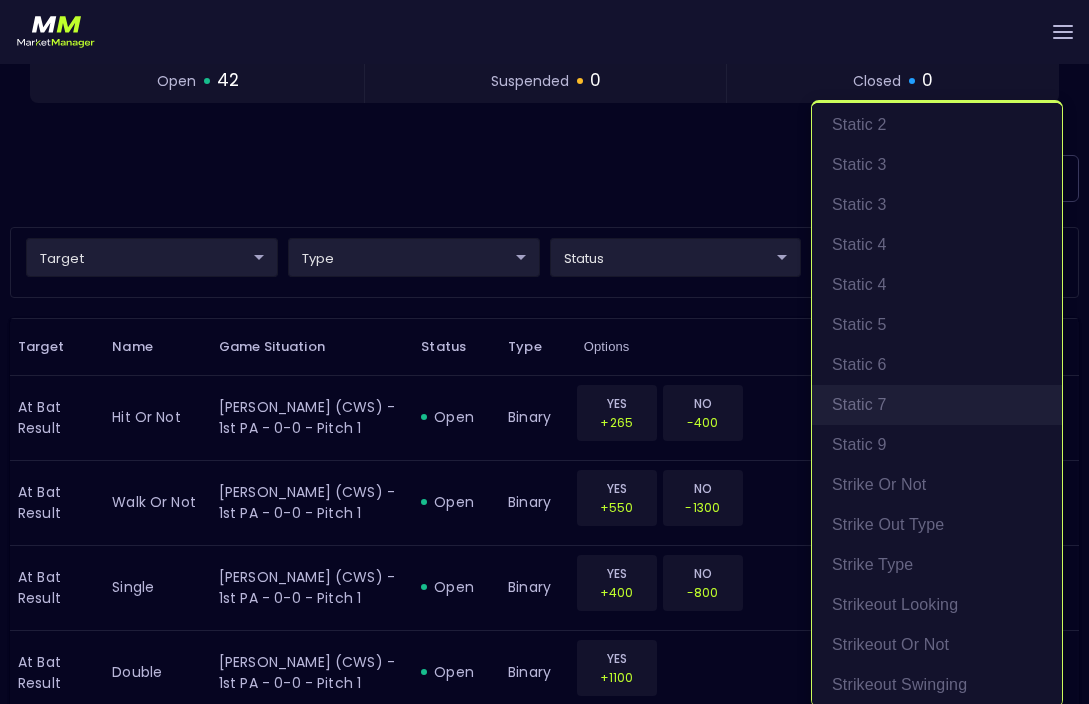 scroll, scrollTop: 0, scrollLeft: 0, axis: both 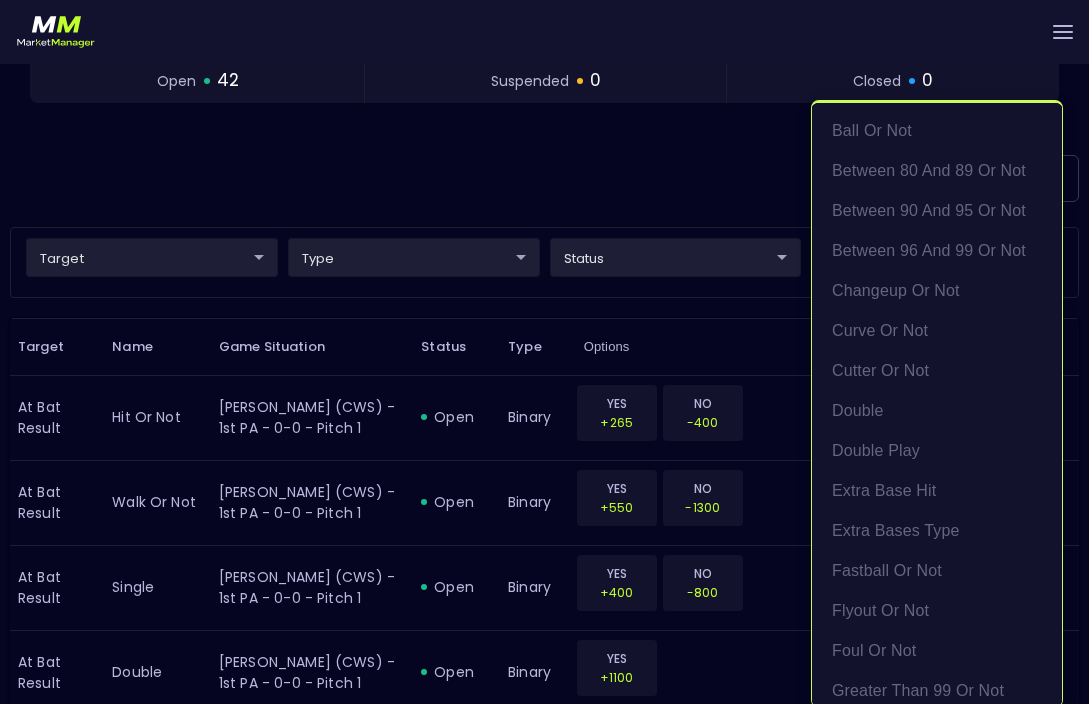 click at bounding box center [544, 352] 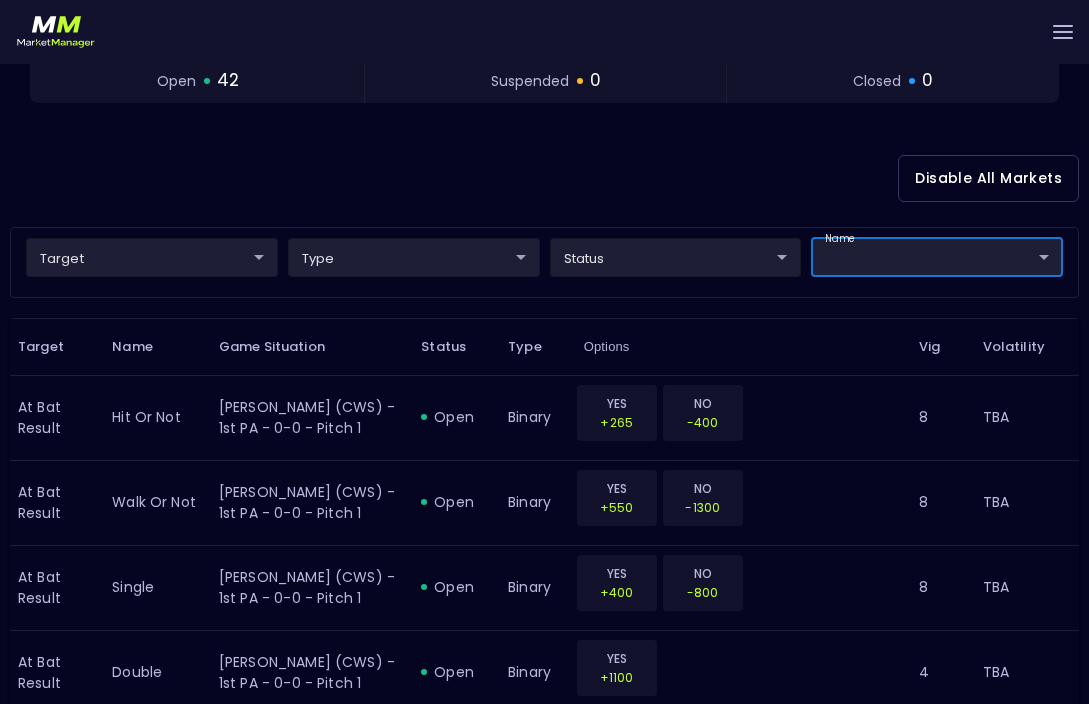 scroll, scrollTop: 0, scrollLeft: 0, axis: both 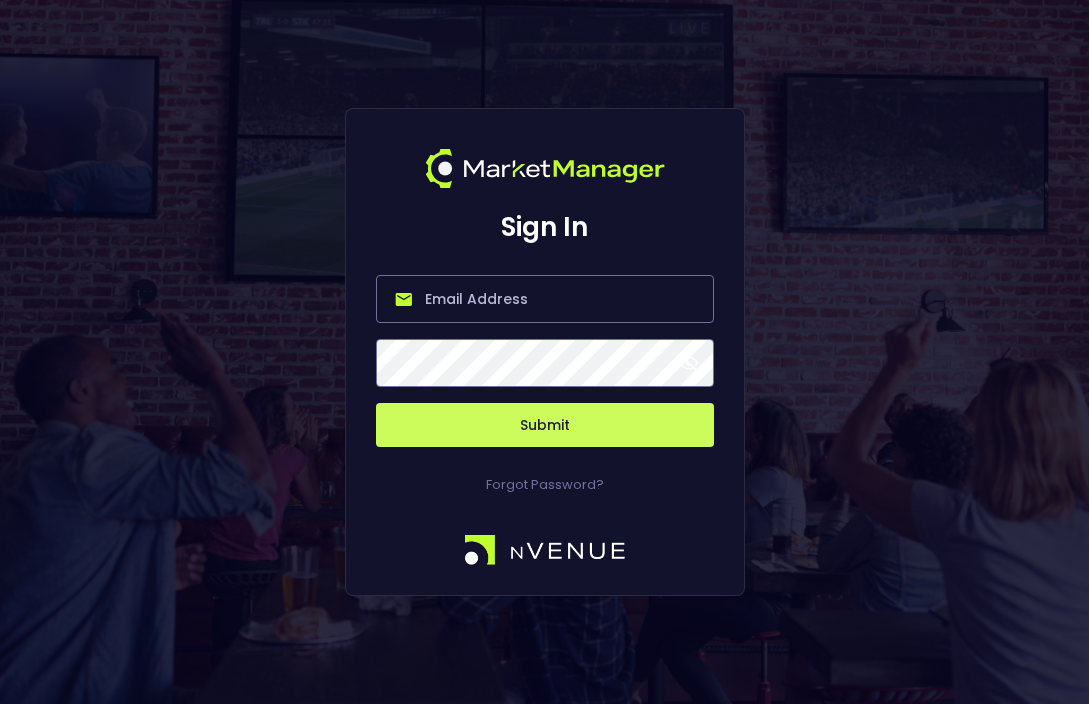click at bounding box center [545, 299] 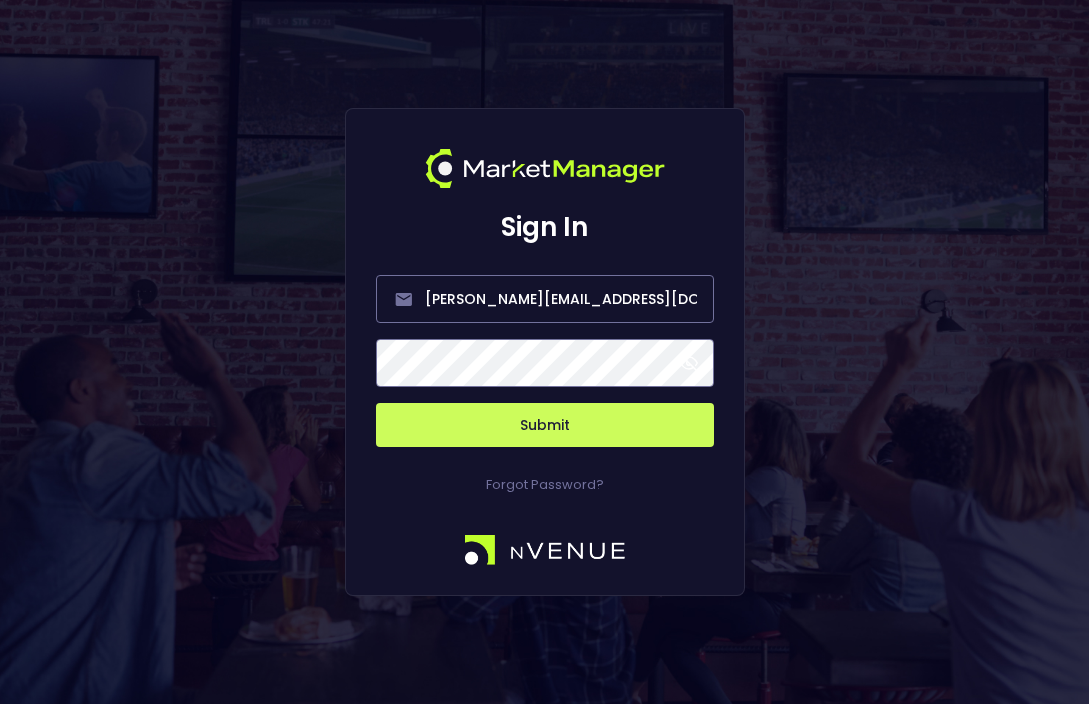 click on "Submit" at bounding box center (545, 425) 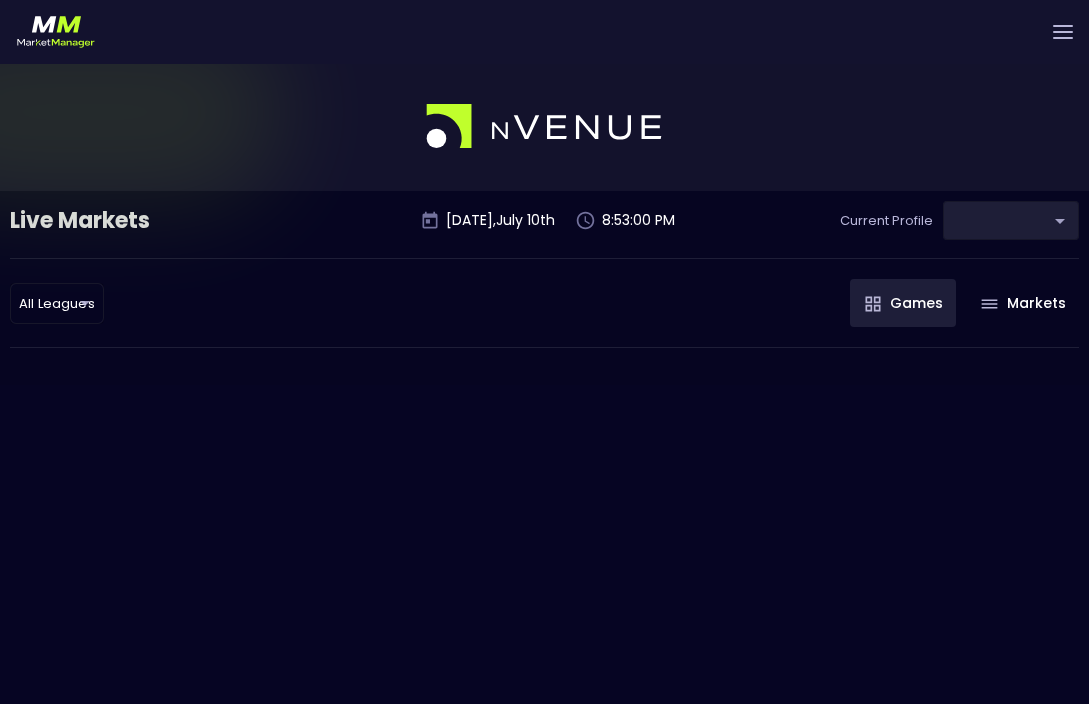 type on "d66ee90f-df8e-430e-a05c-aaf70ad95ad9" 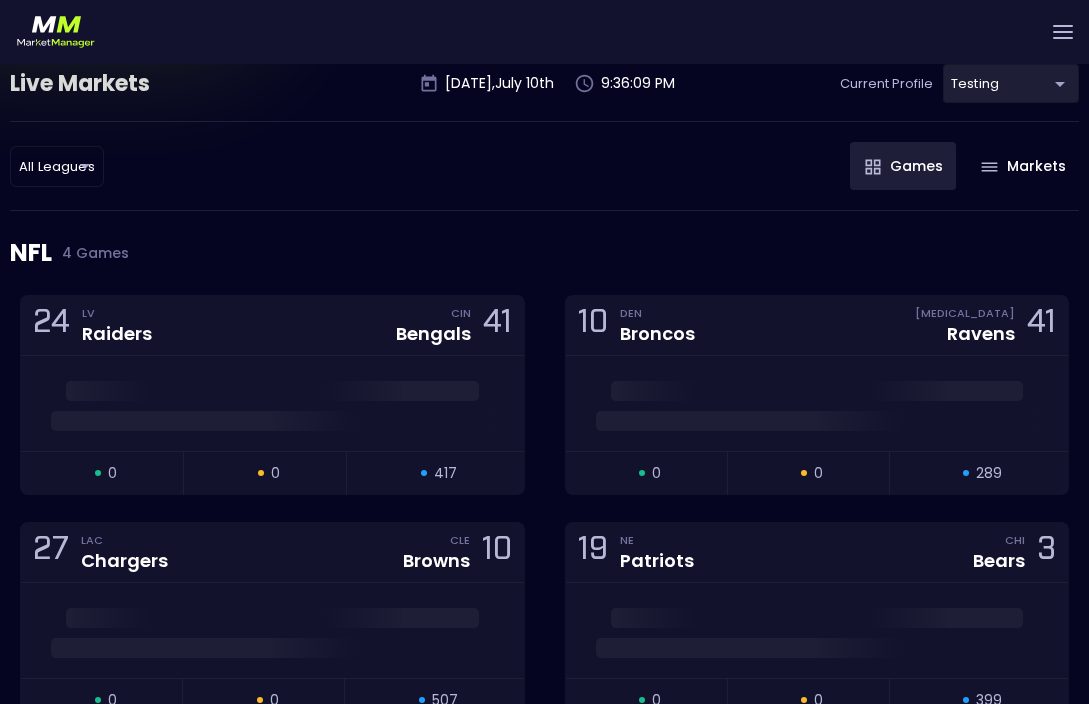 scroll, scrollTop: 0, scrollLeft: 0, axis: both 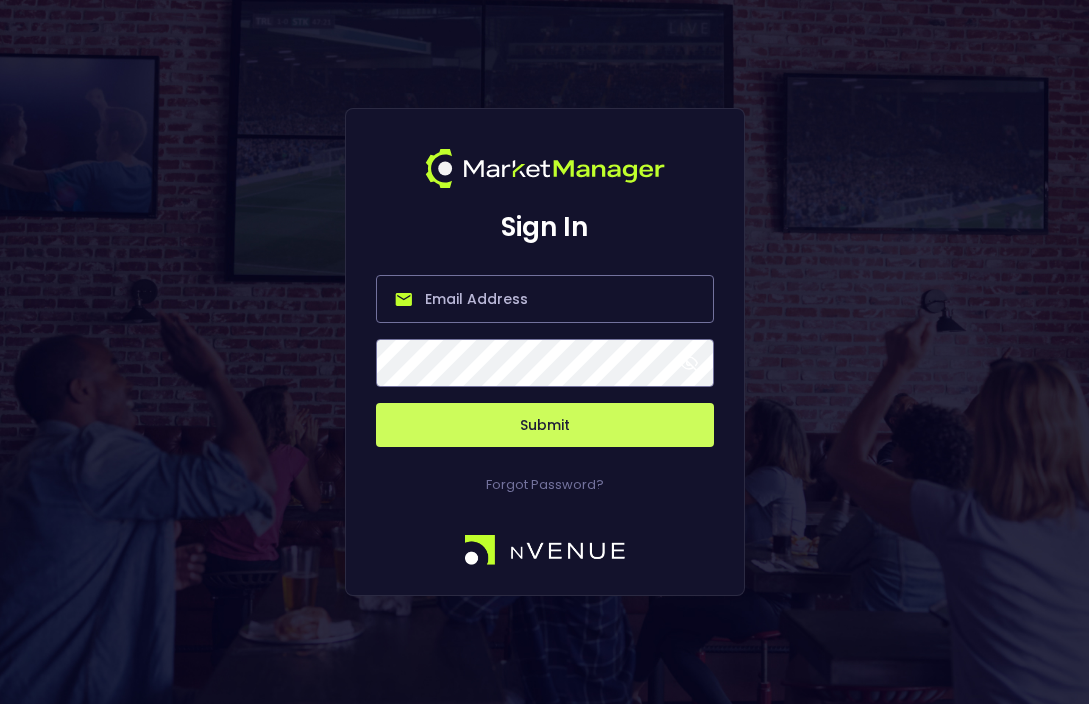 click at bounding box center (545, 299) 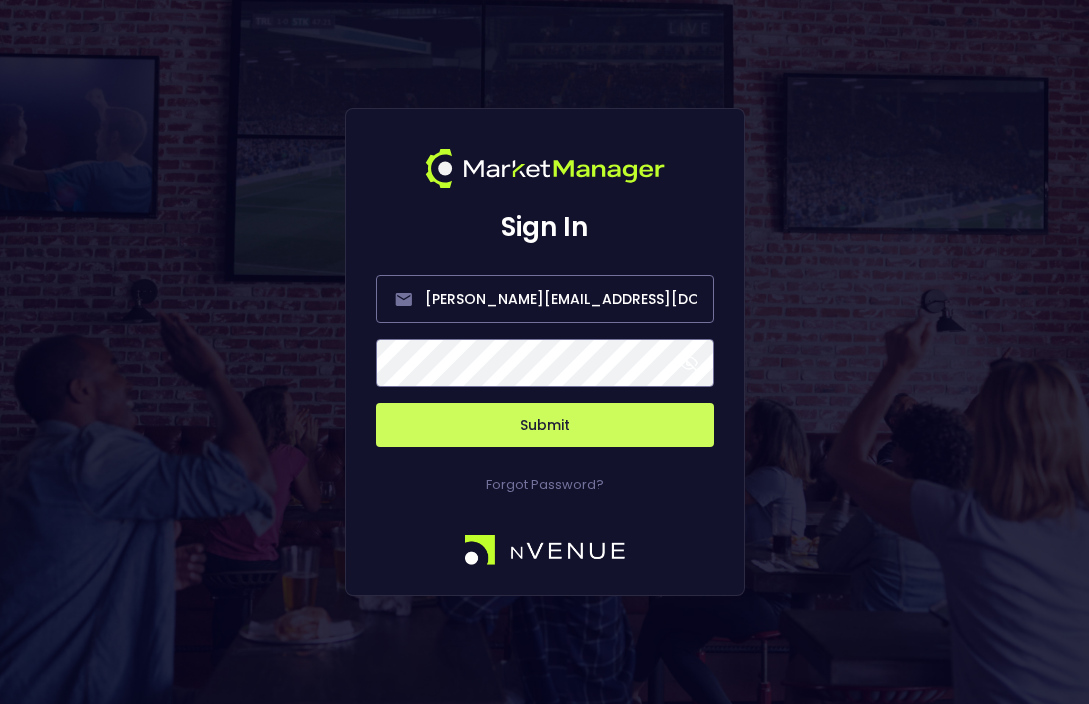 click on "Submit" at bounding box center (545, 425) 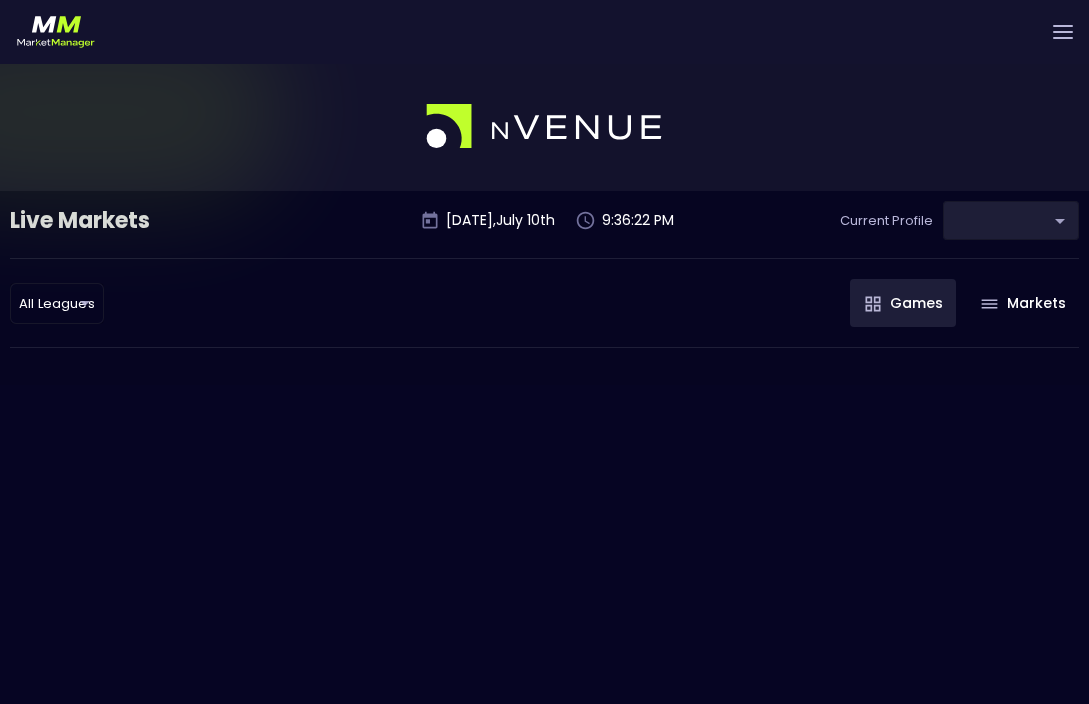 type on "d66ee90f-df8e-430e-a05c-aaf70ad95ad9" 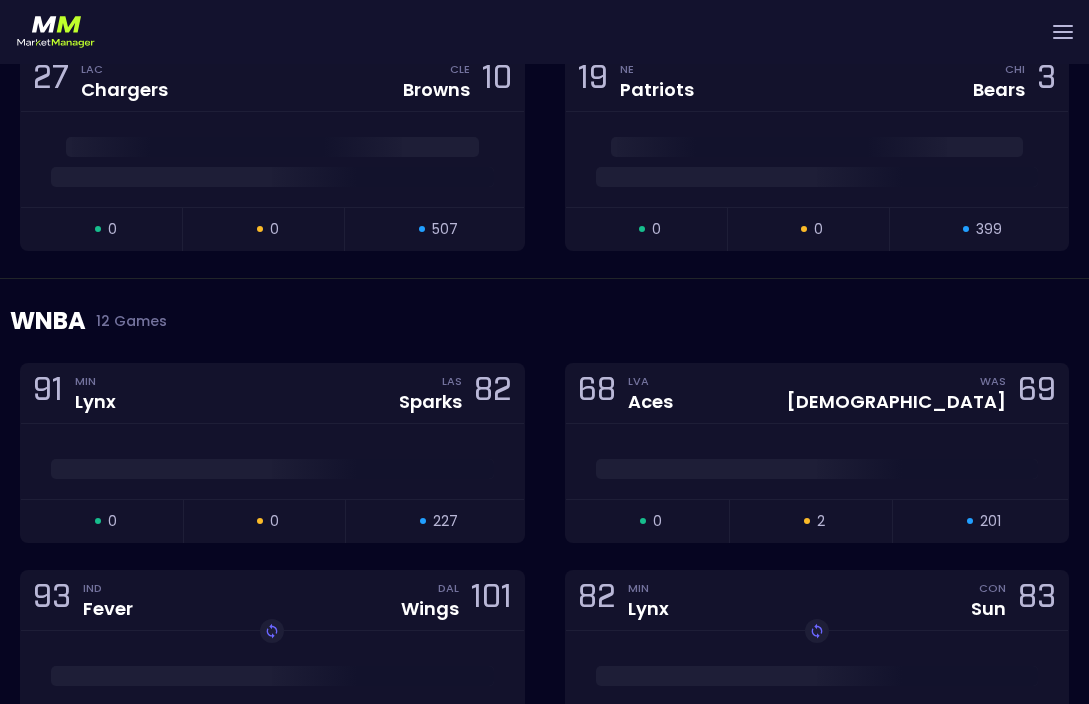 scroll, scrollTop: 600, scrollLeft: 0, axis: vertical 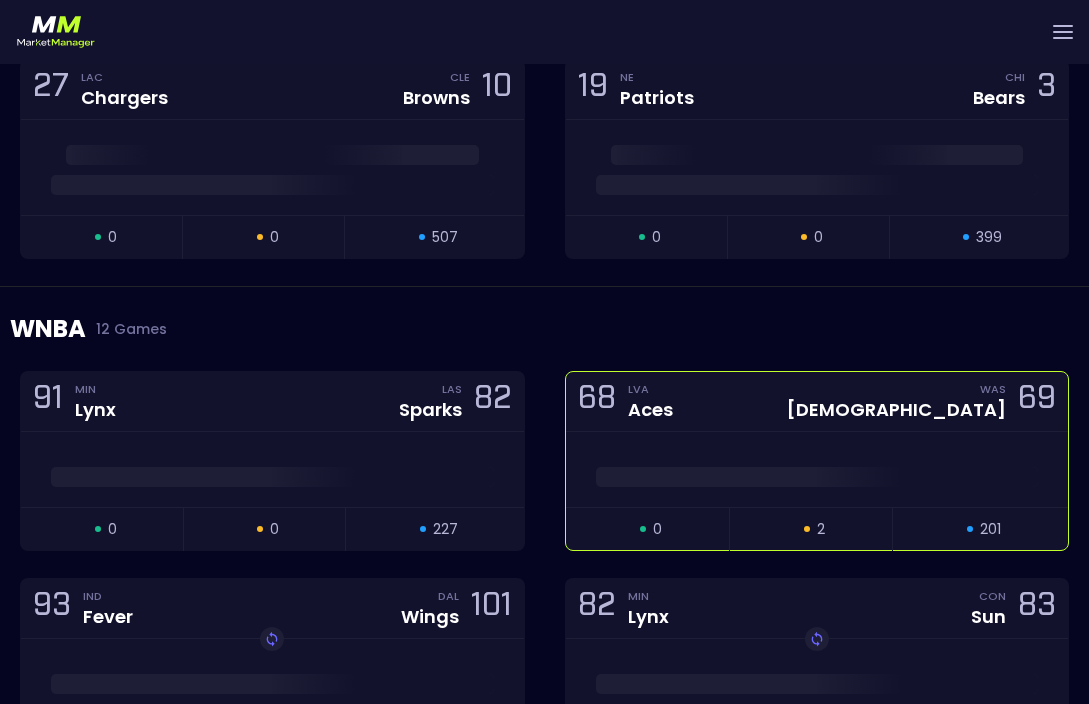 click at bounding box center (817, 469) 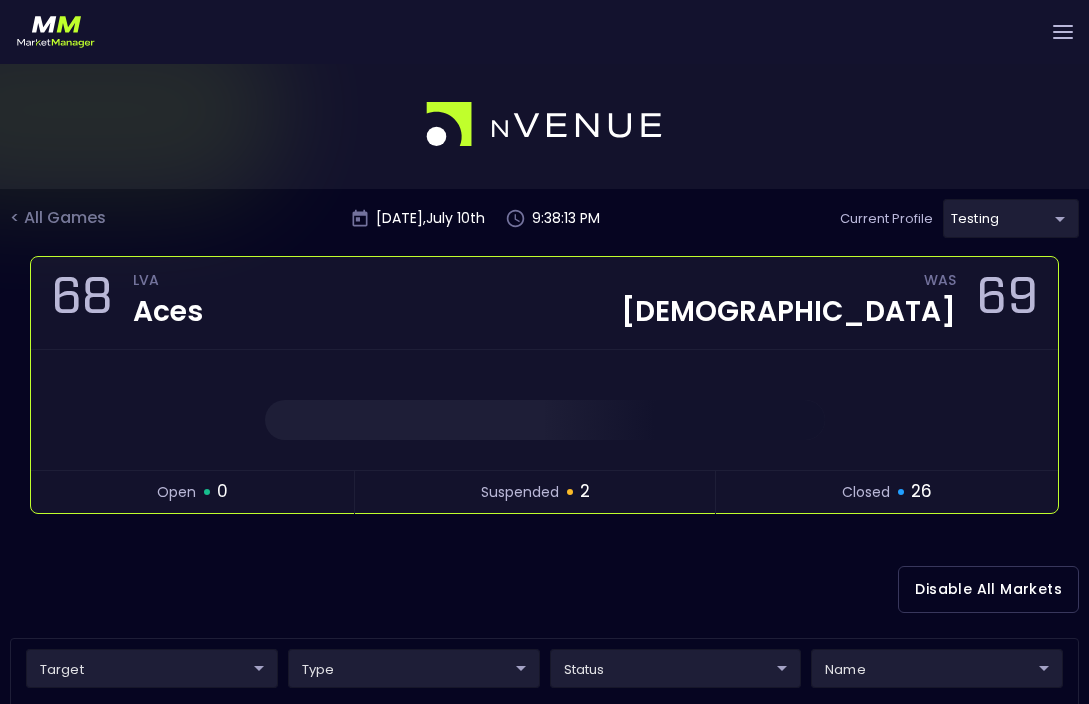 scroll, scrollTop: 0, scrollLeft: 0, axis: both 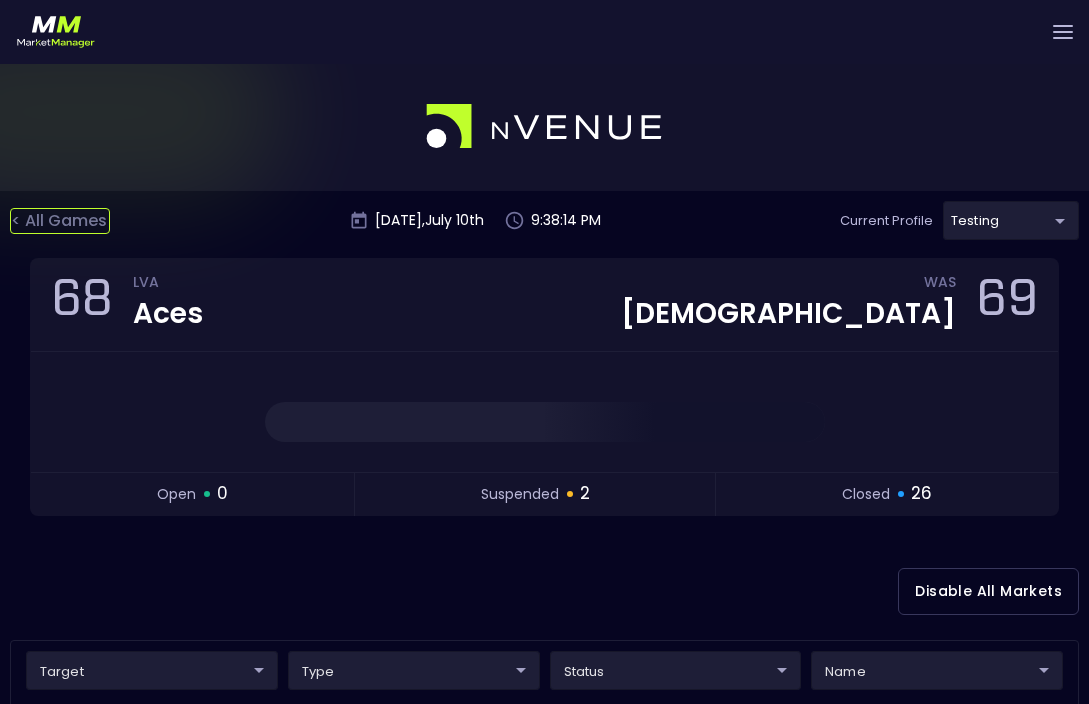 click on "< All Games" at bounding box center (60, 221) 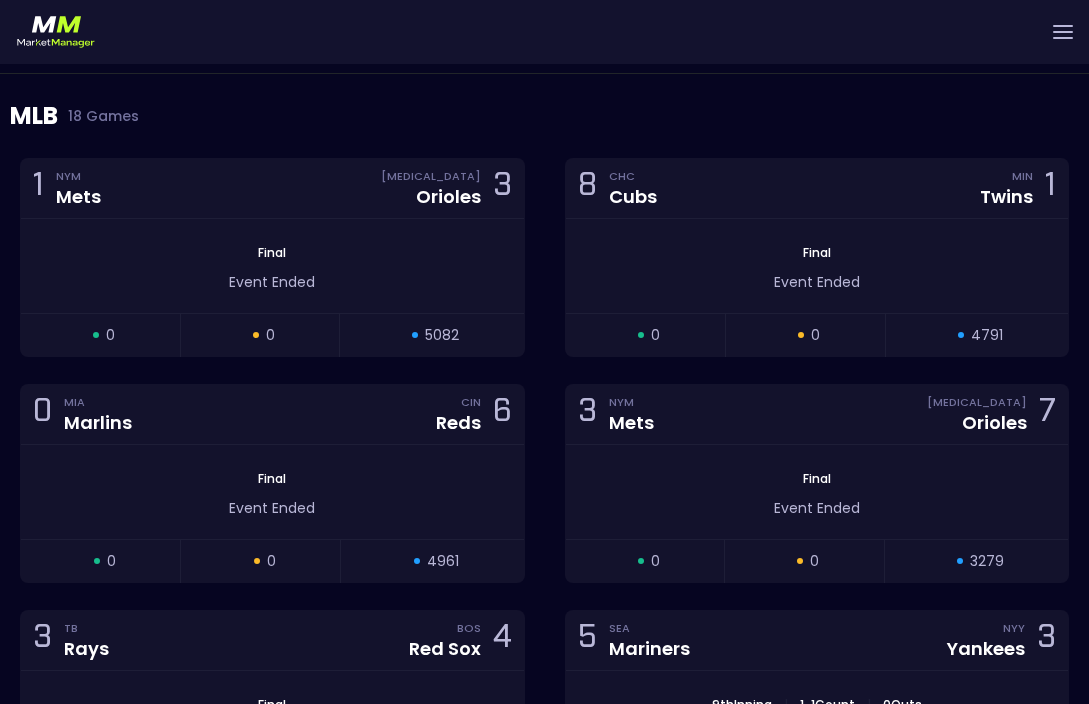 scroll, scrollTop: 2274, scrollLeft: 0, axis: vertical 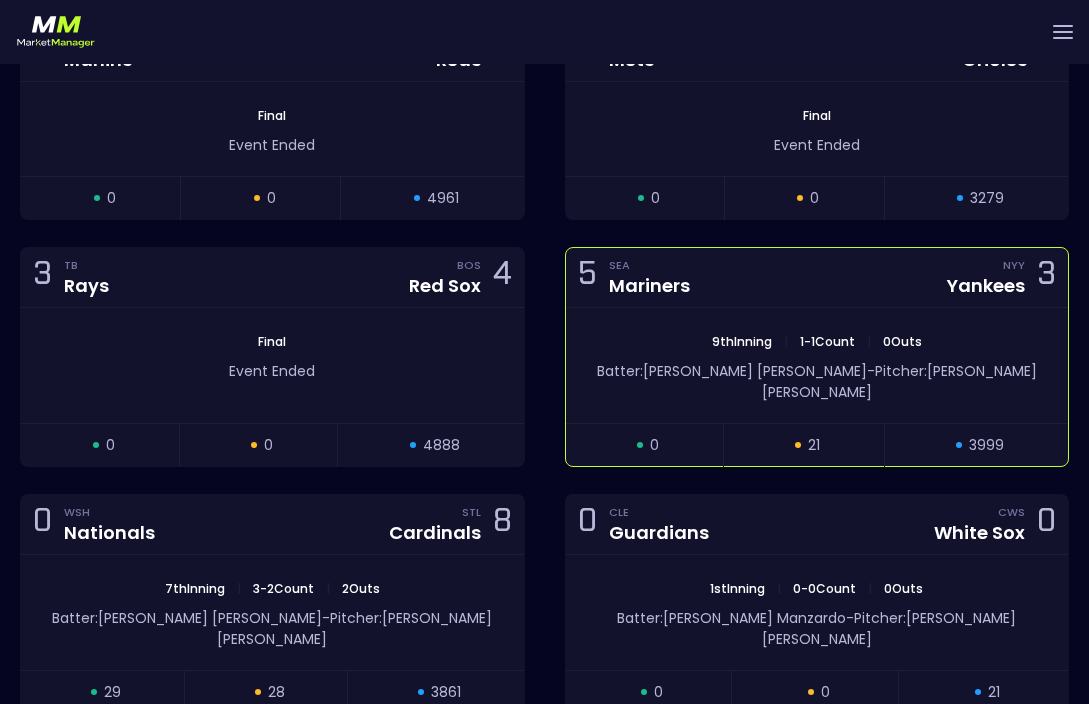 click on "9th  Inning | 1 - 1  Count | 0  Outs Batter:  [PERSON_NAME]:  [PERSON_NAME]" at bounding box center [817, 365] 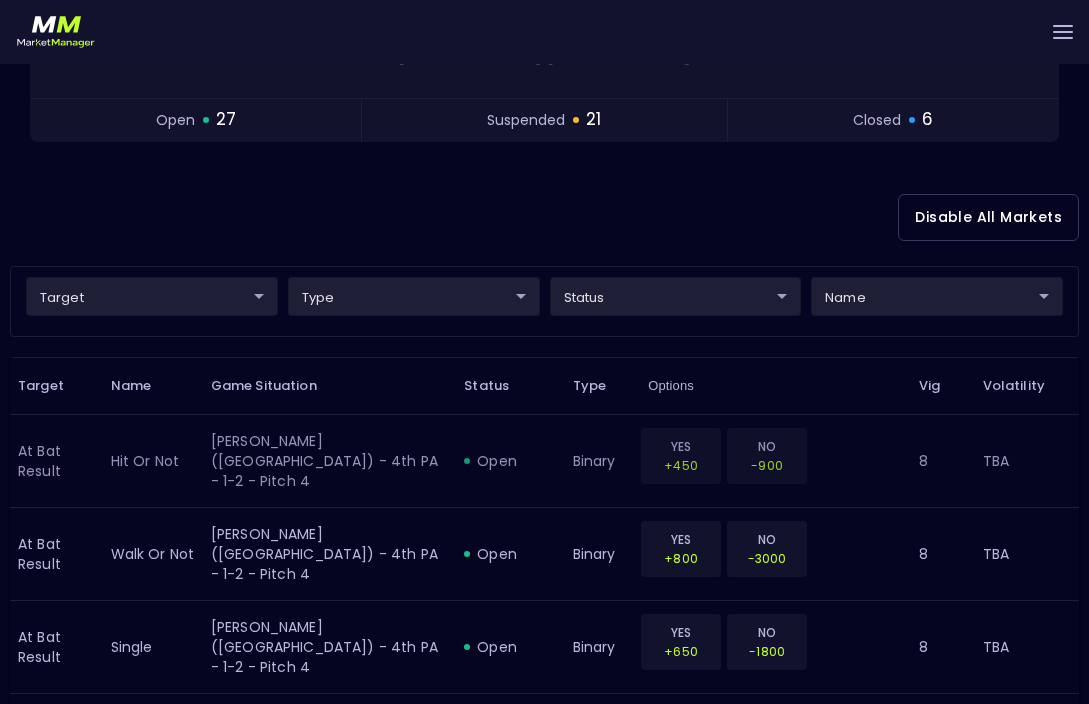 scroll, scrollTop: 415, scrollLeft: 0, axis: vertical 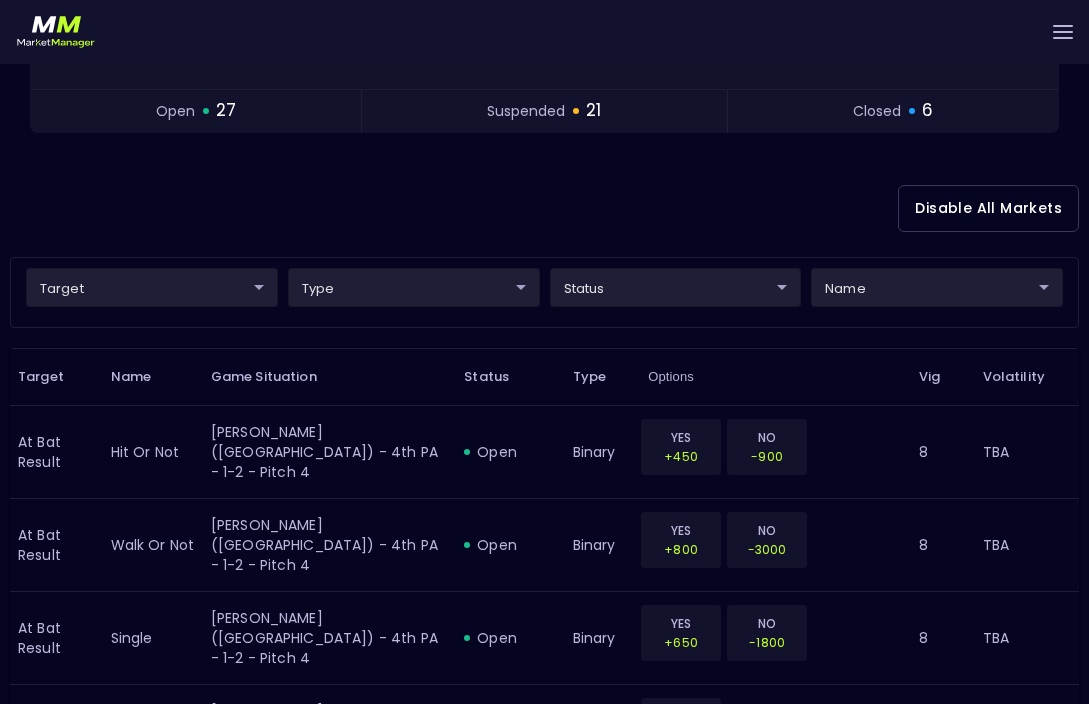 click on "Live Markets Market Configuration Profiles History [PERSON_NAME] nVenue Settings Support Logout   Version 1.31  Powered by nVenue < All Games [DATE] 9:49:49 PM Current Profile testing d66ee90f-df8e-430e-a05c-aaf70ad95ad9 Select Target Market Status Type Vig Volatility Options Close 5 SEA Mariners NYY Yankees 3 9th  Inning | 1 - 1  Count | 0  Outs Batter:  [PERSON_NAME]:  [PERSON_NAME] open 27 suspended 21 closed 6 Disable All Markets target ​ ​ type ​ ​ status ​ ​ name ​ ​ Target Name Game Situation Status Type Options Vig Volatility At Bat Result hit or not [PERSON_NAME] ([GEOGRAPHIC_DATA]) - 4th PA - 1-2 - Pitch 4  open binary YES +450 NO -900 8 TBA At Bat Result walk or not [PERSON_NAME] ([GEOGRAPHIC_DATA]) - 4th PA - 1-2 - Pitch 4  open binary YES +800 NO -3000 8 TBA At Bat Result single [PERSON_NAME] (NYY) - 4th PA - 1-2 - Pitch 4  open binary YES +650 NO -1800 8 TBA At Bat Result double [PERSON_NAME] ([GEOGRAPHIC_DATA]) - 4th PA - 1-2 - Pitch 4  open binary YES +1400 4 TBA At Bat Result triple" at bounding box center [544, 1417] 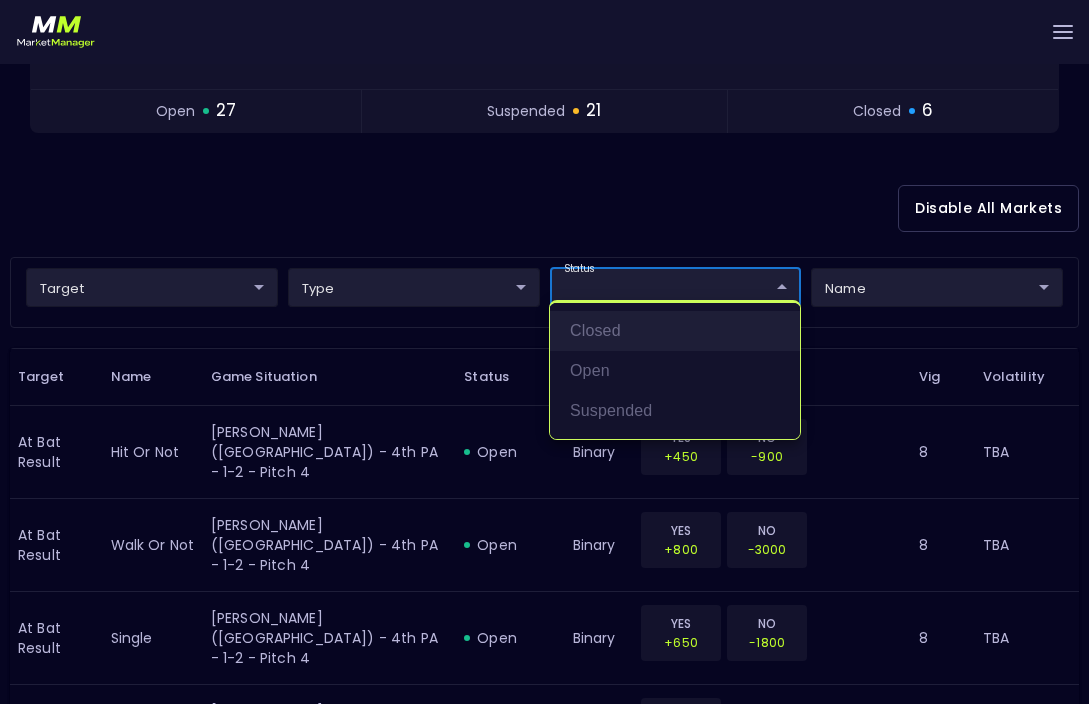 click on "closed" at bounding box center (675, 331) 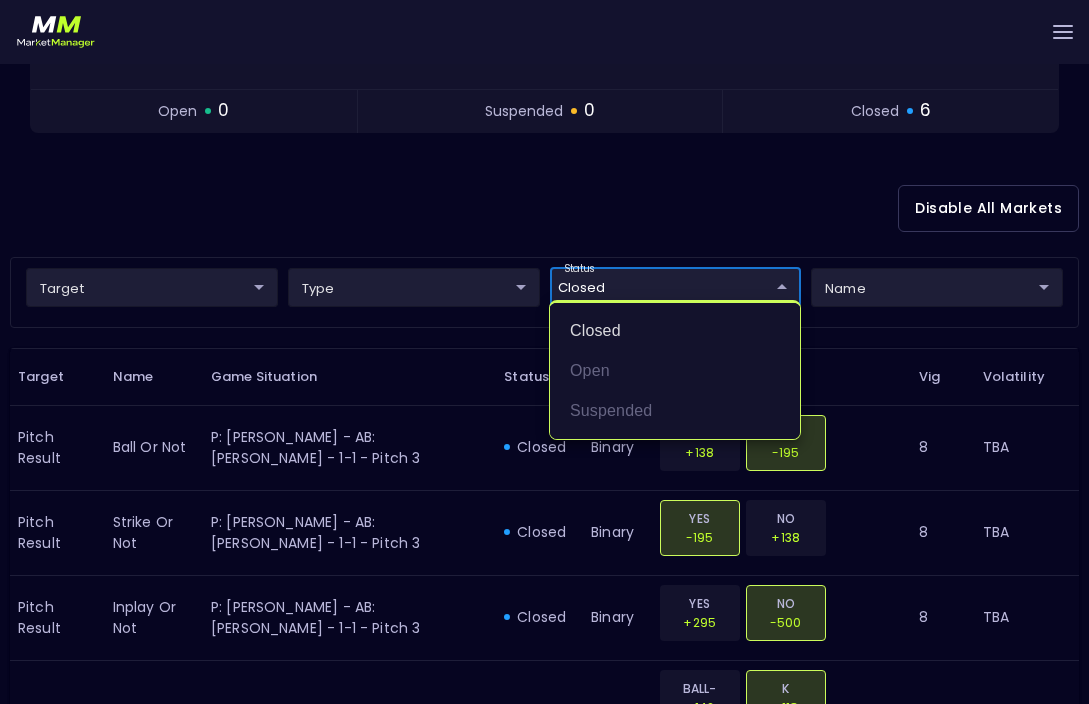 click at bounding box center (544, 352) 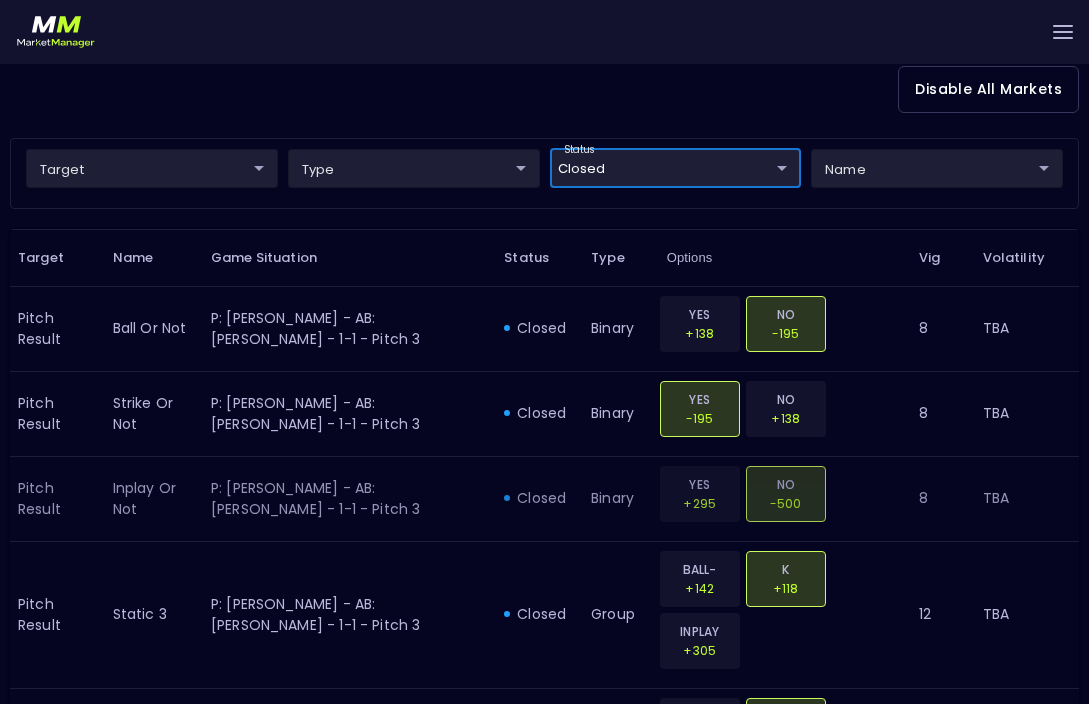 scroll, scrollTop: 114, scrollLeft: 0, axis: vertical 